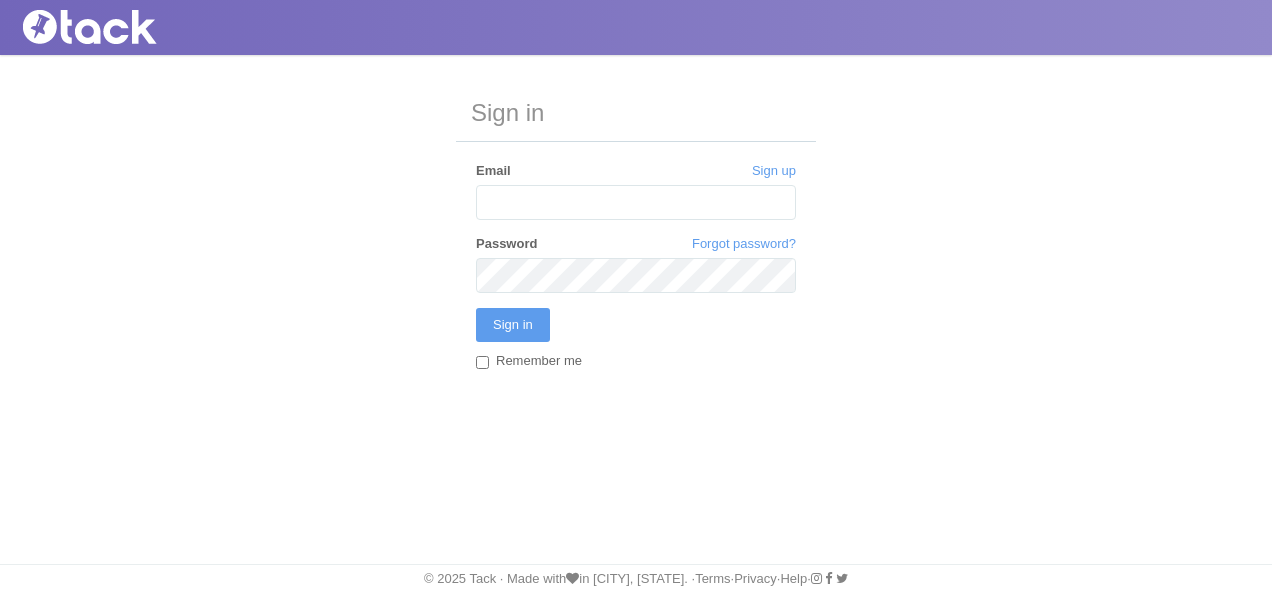 scroll, scrollTop: 0, scrollLeft: 0, axis: both 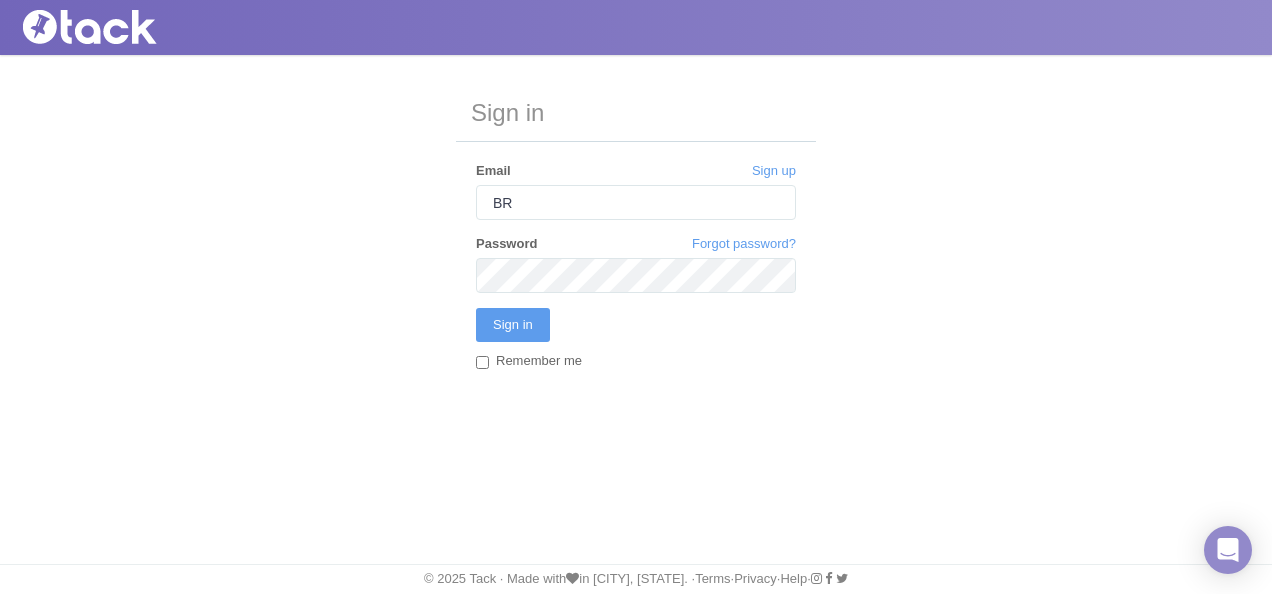 type on "B" 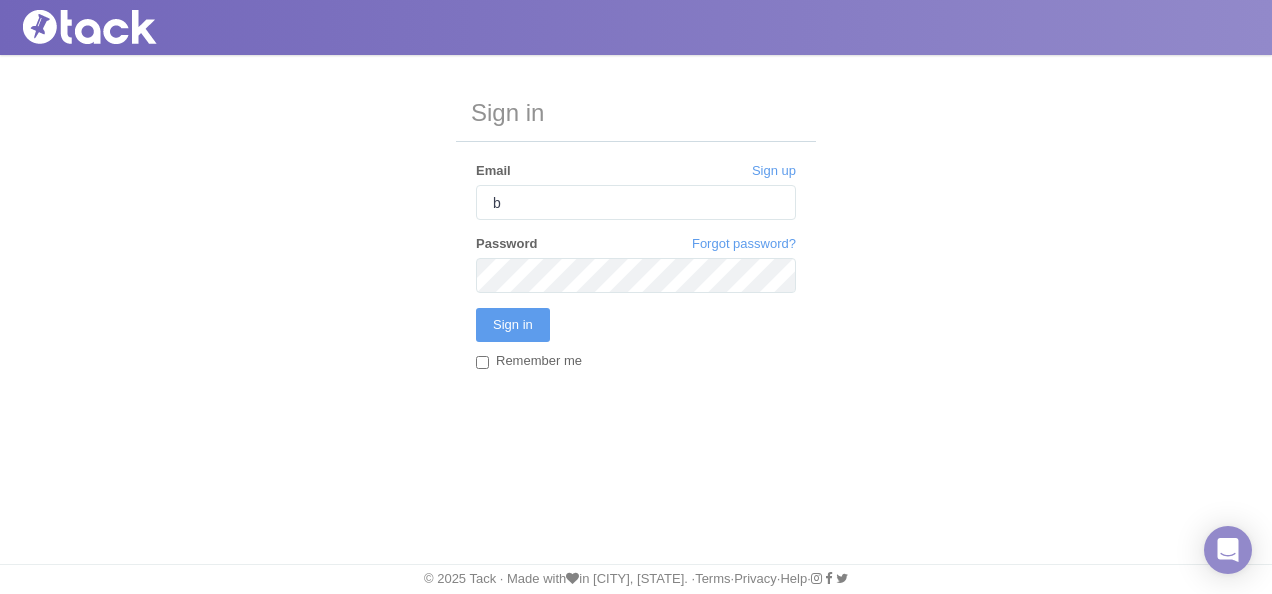 type on "[EMAIL]" 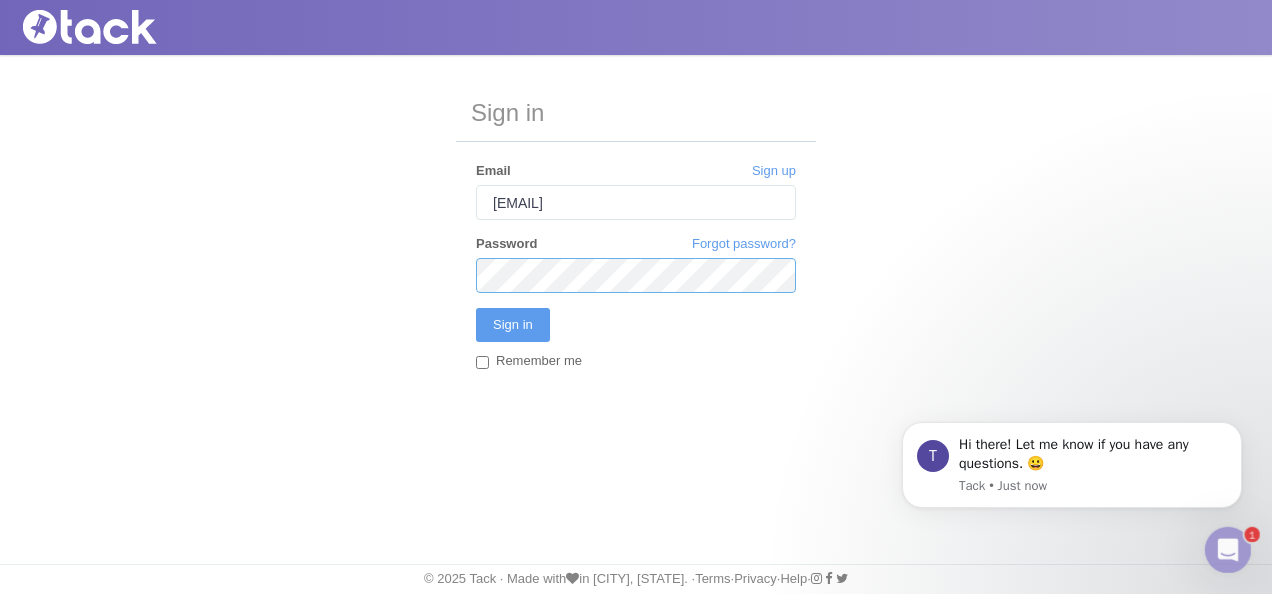 scroll, scrollTop: 0, scrollLeft: 0, axis: both 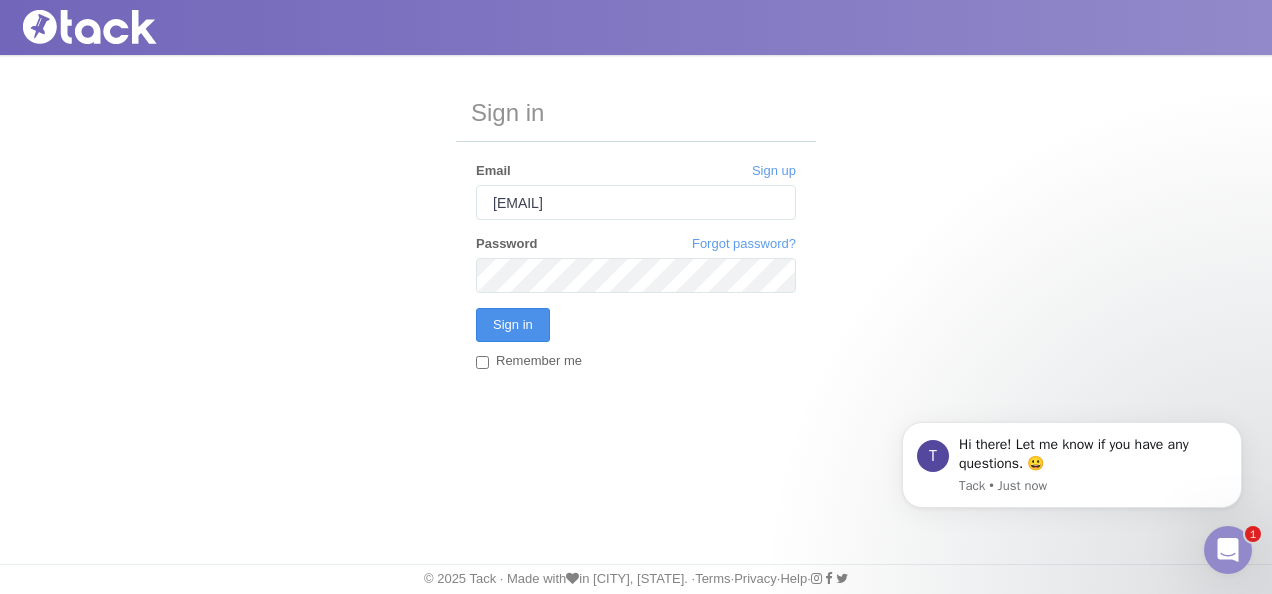 click on "Sign in" at bounding box center [513, 325] 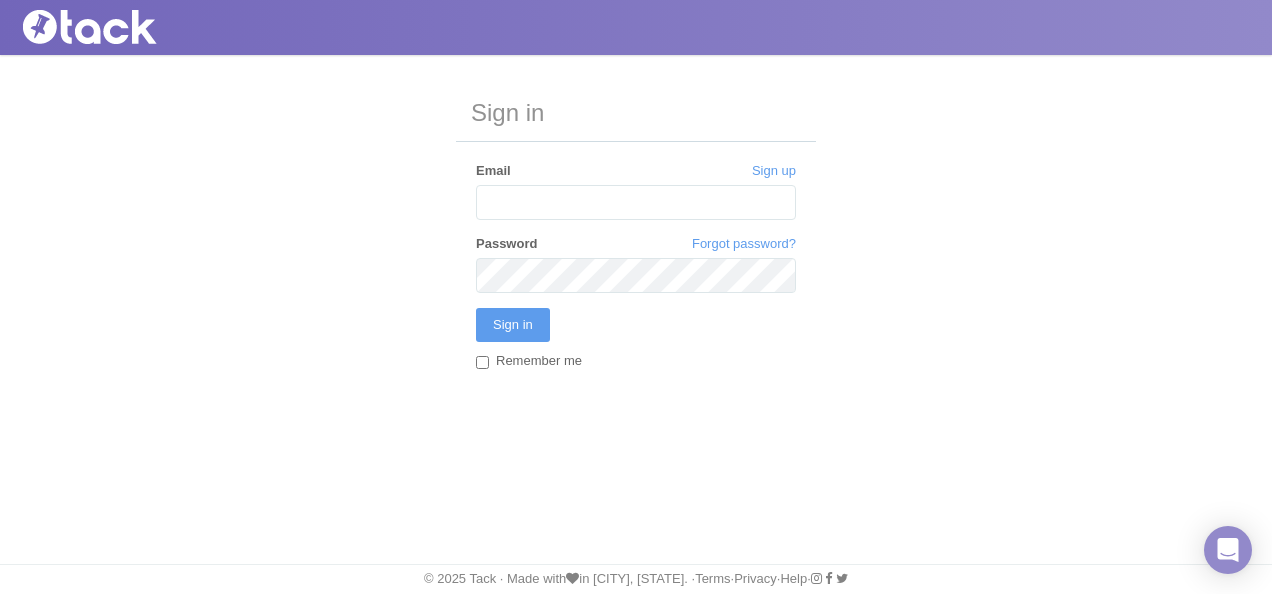 scroll, scrollTop: 0, scrollLeft: 0, axis: both 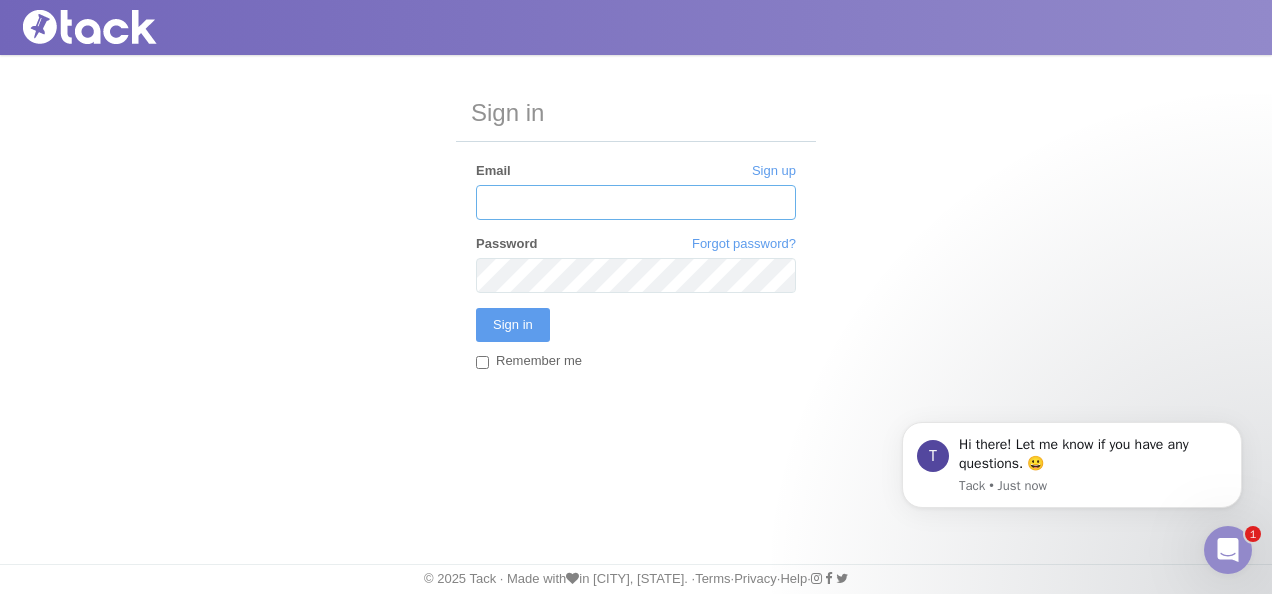 click on "Email" at bounding box center [636, 202] 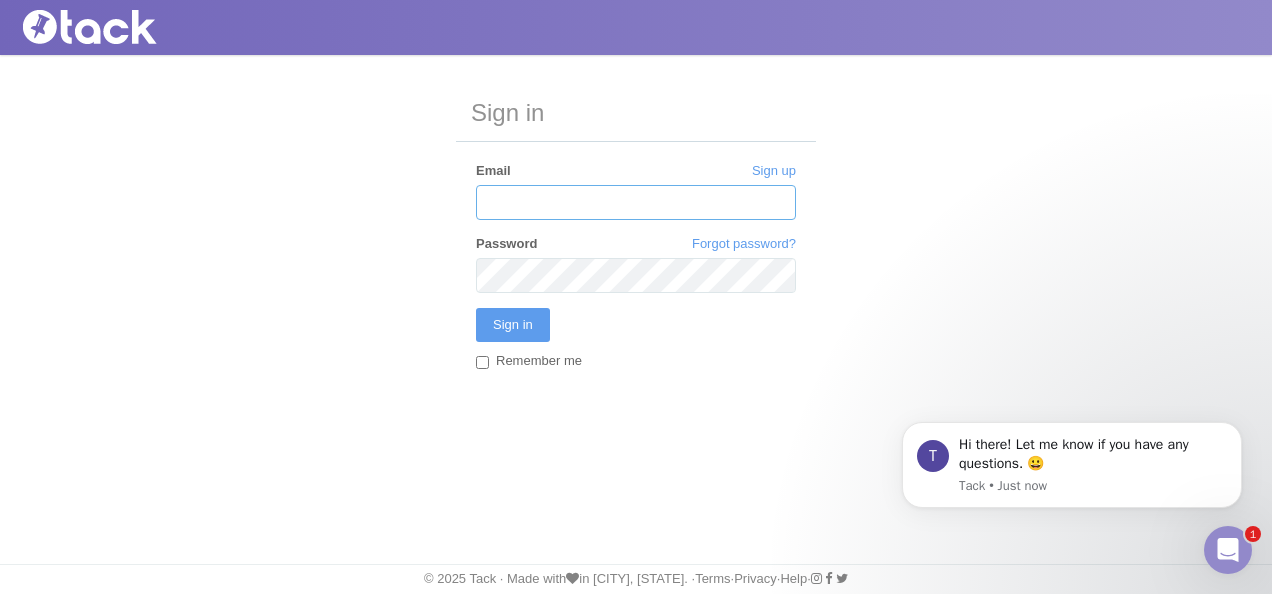 type on "[EMAIL]" 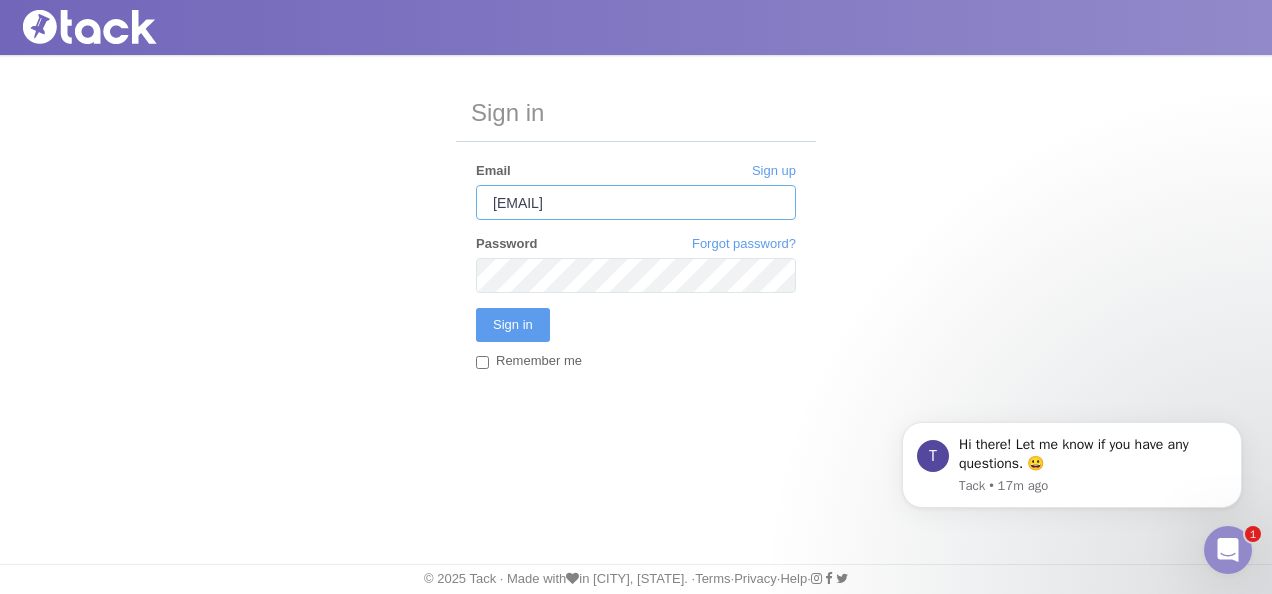 drag, startPoint x: 728, startPoint y: 203, endPoint x: 359, endPoint y: 236, distance: 370.47266 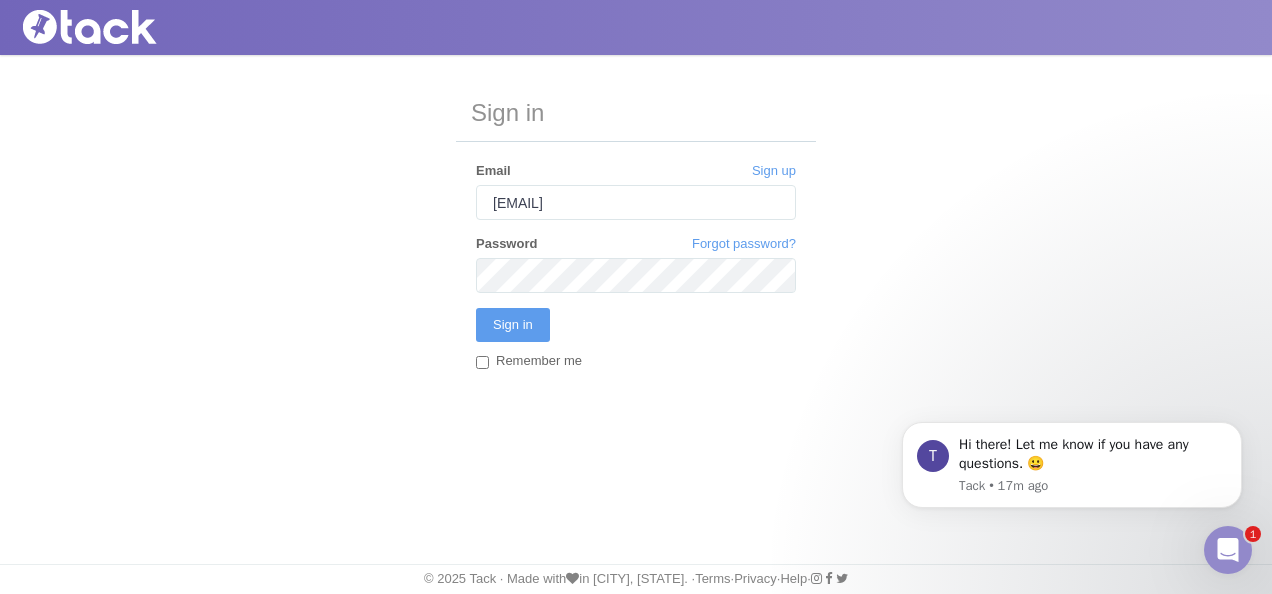 click on "Sign in
Sign up
Email
bberg@salamanderresort.com
Forgot password?
Password
Sign in
Remember me" at bounding box center (636, 248) 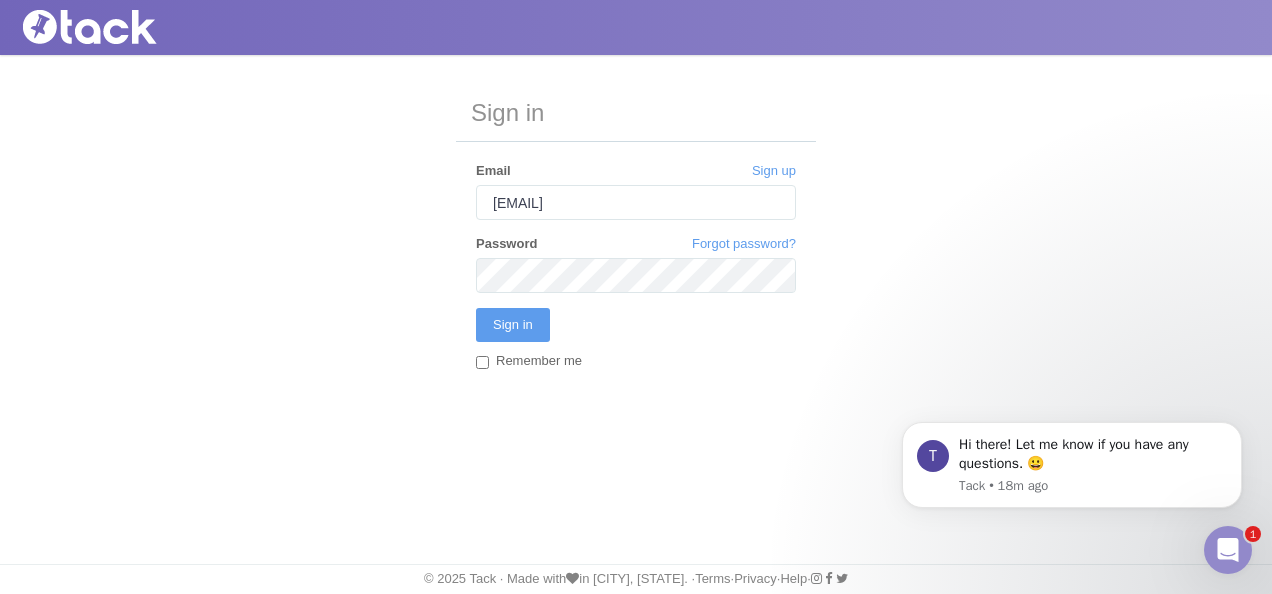 click on "Sign in
Sign up
Email
bberg@salamanderresort.com
Forgot password?
Password
Sign in
Remember me" at bounding box center [636, 254] 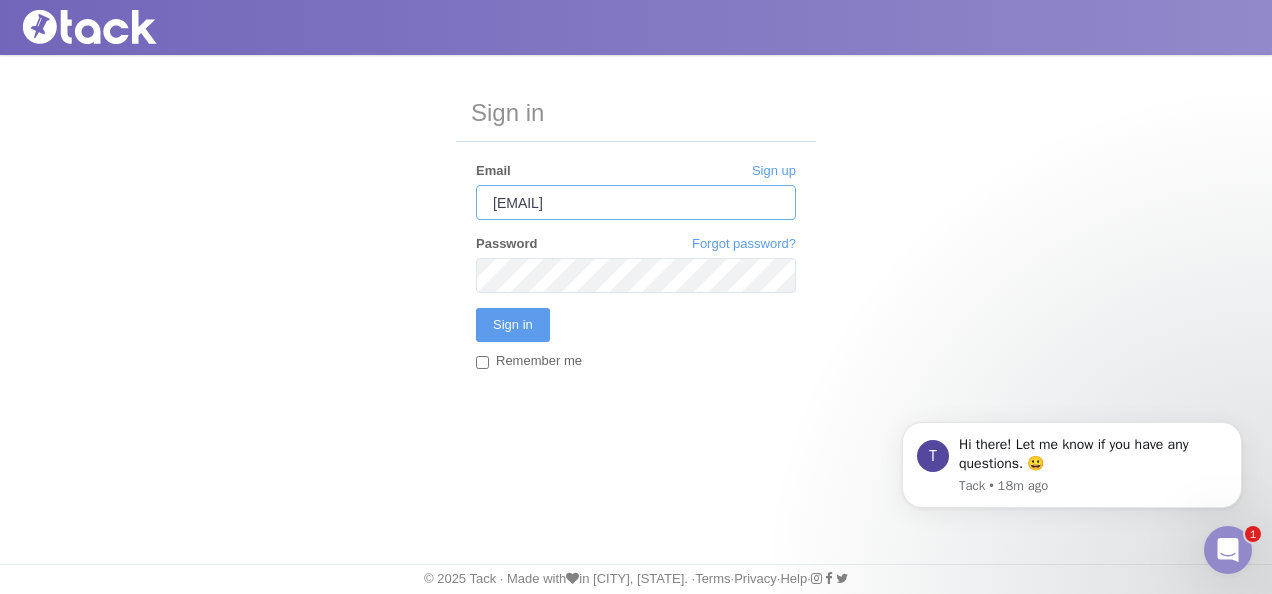 click on "[USERNAME]@example.com" at bounding box center (636, 202) 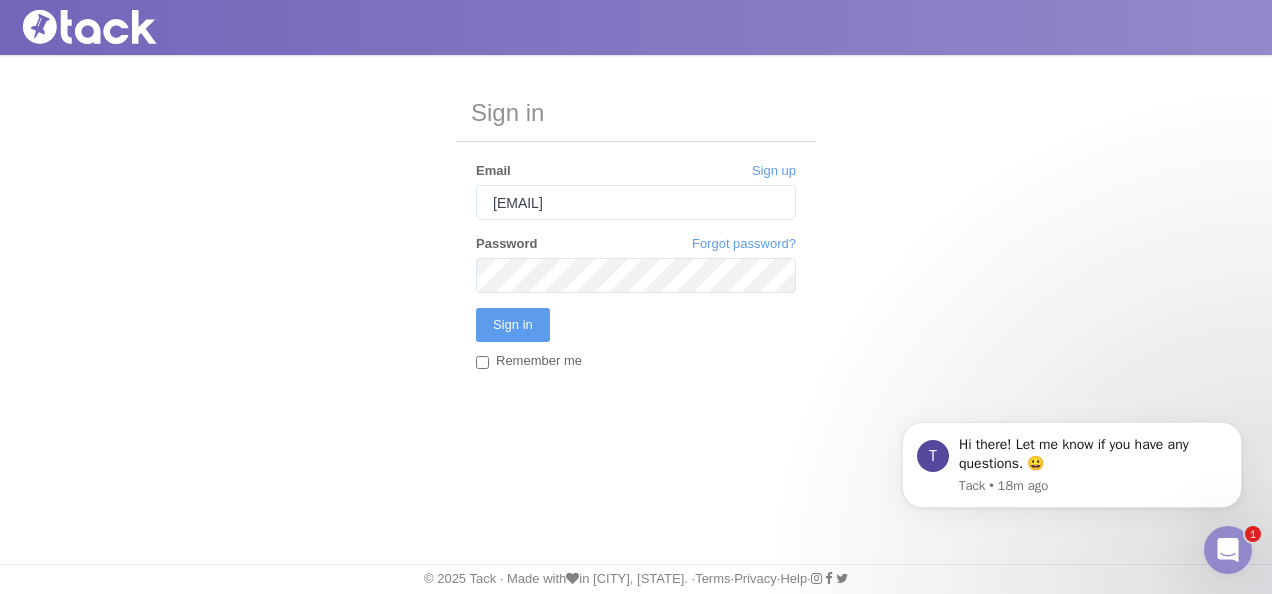 click on "Sign in
Sign up
Email
bberg@salamanderresort.com
Forgot password?
Password
Sign in
Remember me" at bounding box center [636, 254] 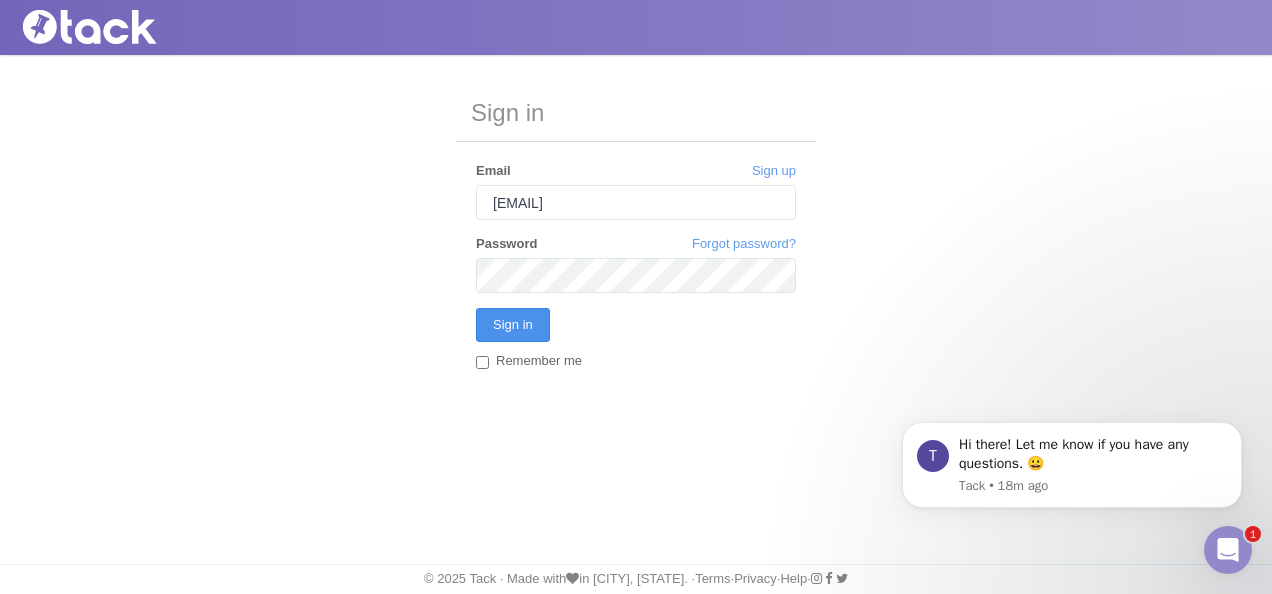 click on "Sign in" at bounding box center [513, 325] 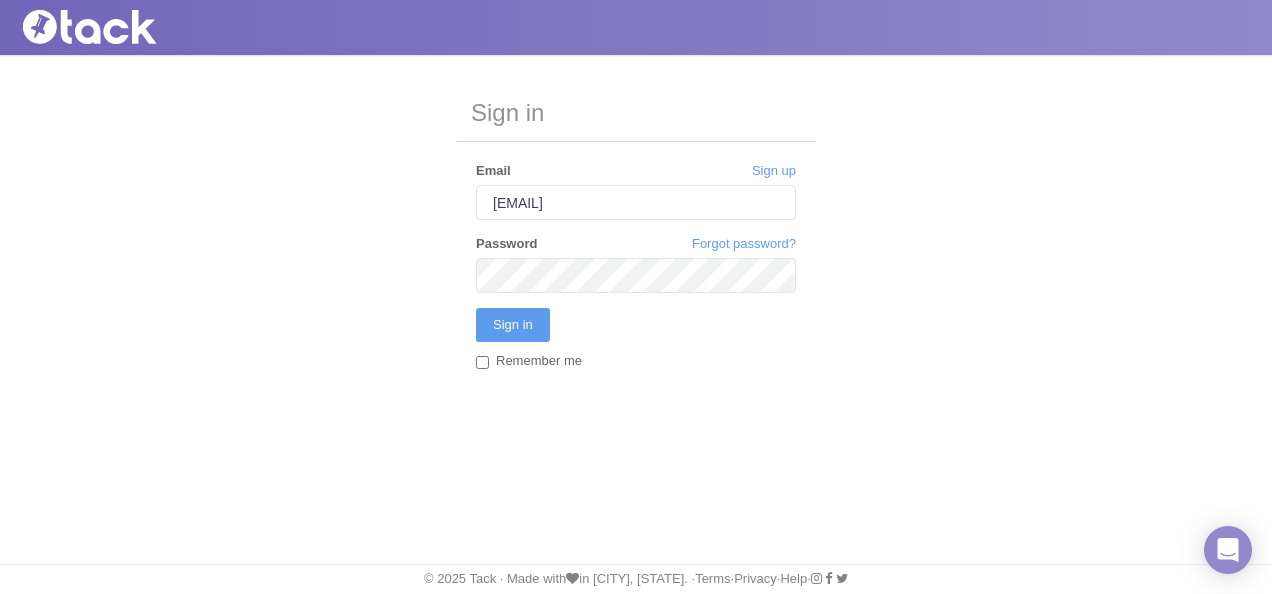 scroll, scrollTop: 0, scrollLeft: 0, axis: both 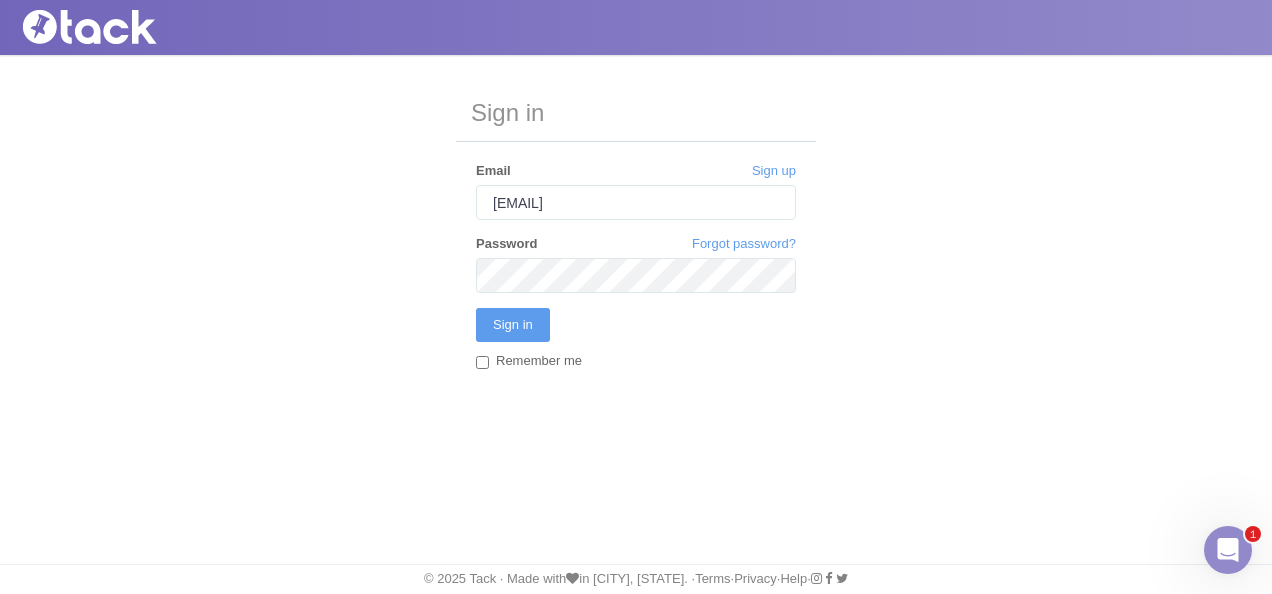 drag, startPoint x: 682, startPoint y: 214, endPoint x: 419, endPoint y: 242, distance: 264.4863 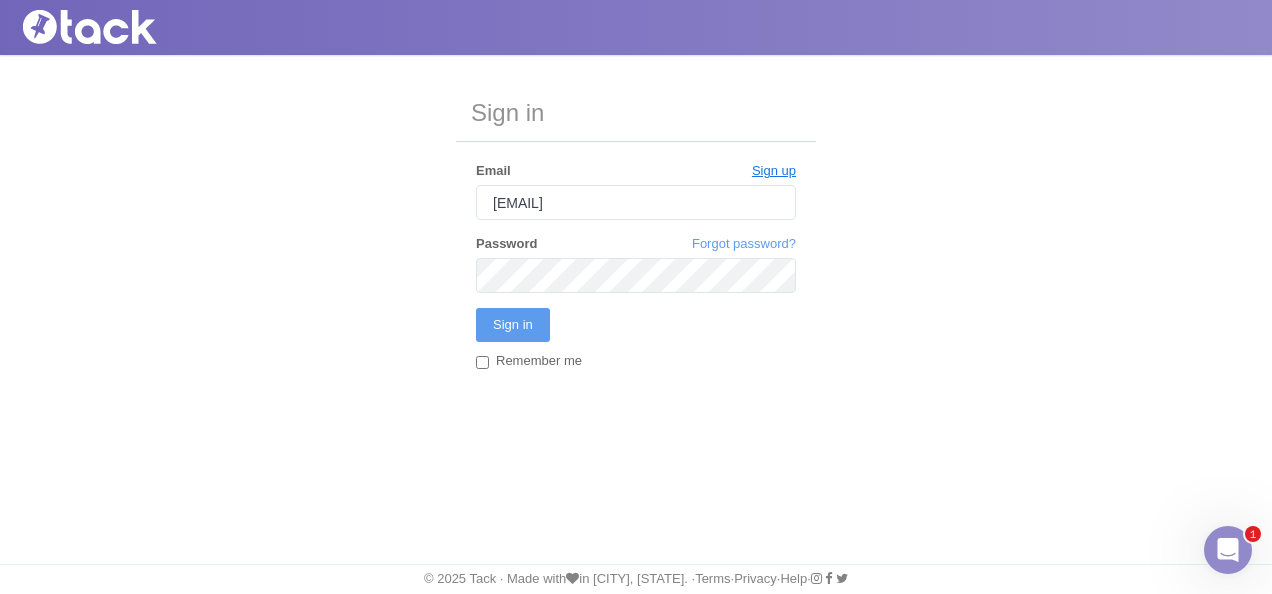click on "Sign up" at bounding box center [774, 171] 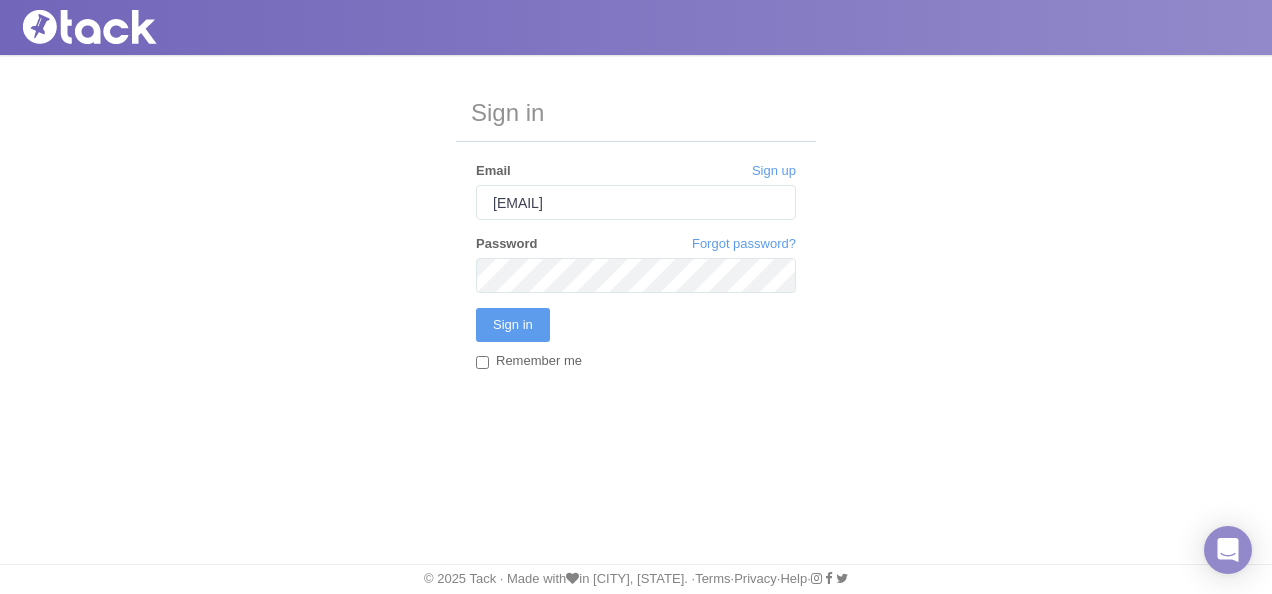 scroll, scrollTop: 0, scrollLeft: 0, axis: both 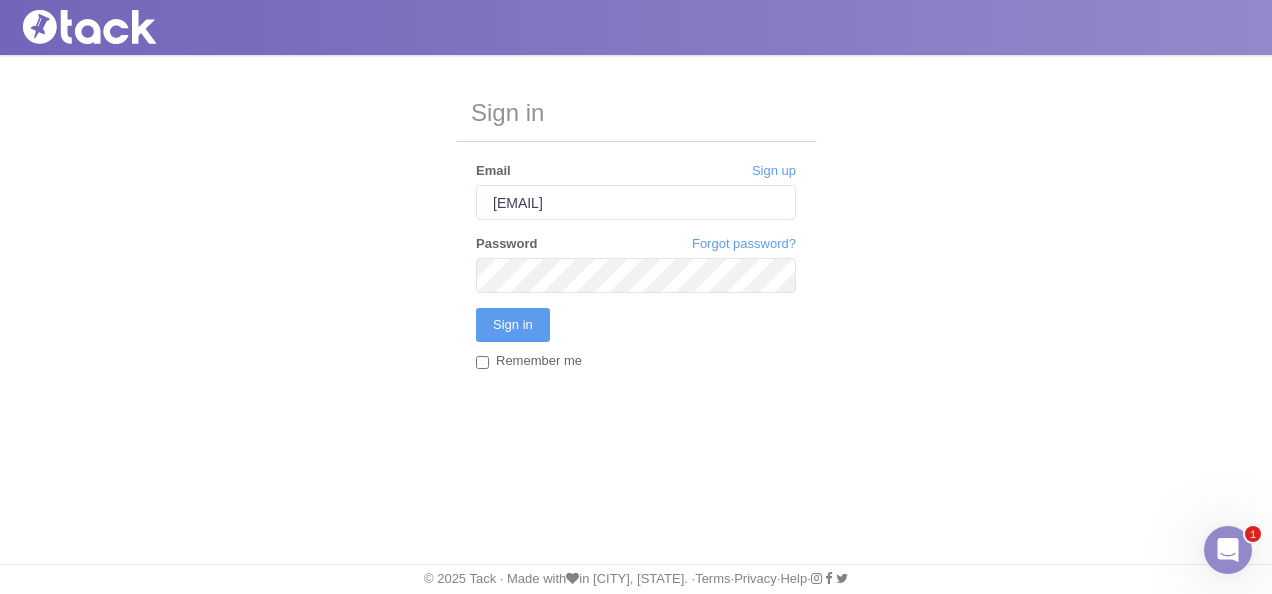 drag, startPoint x: 716, startPoint y: 217, endPoint x: 358, endPoint y: 246, distance: 359.17267 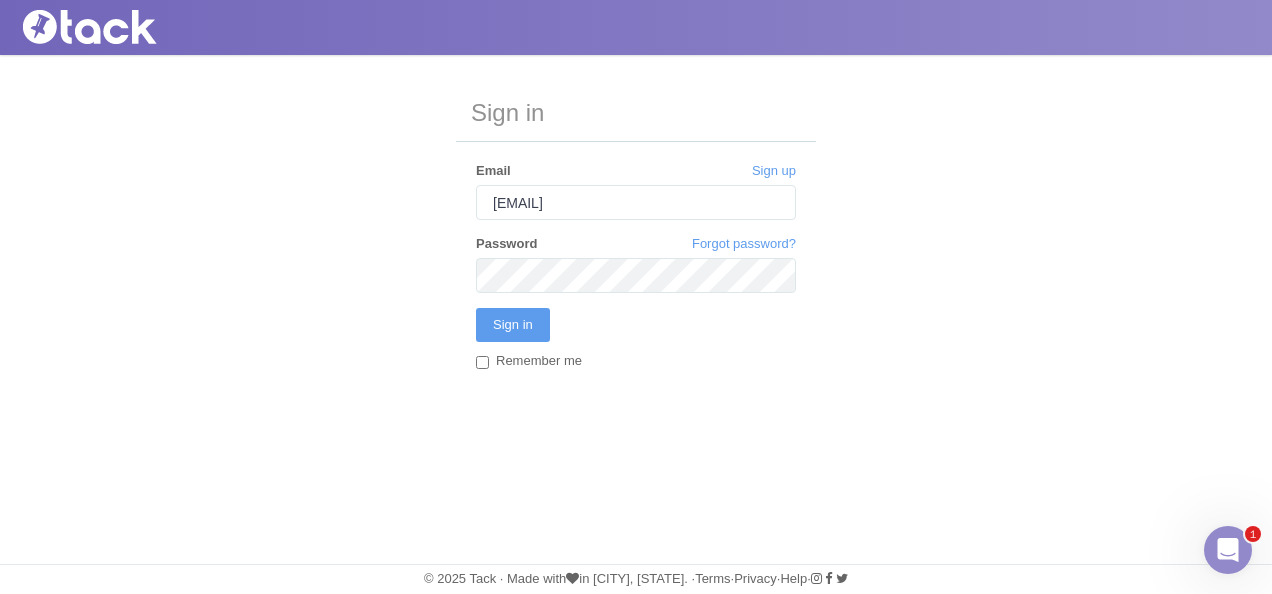 type on "cpierre@" 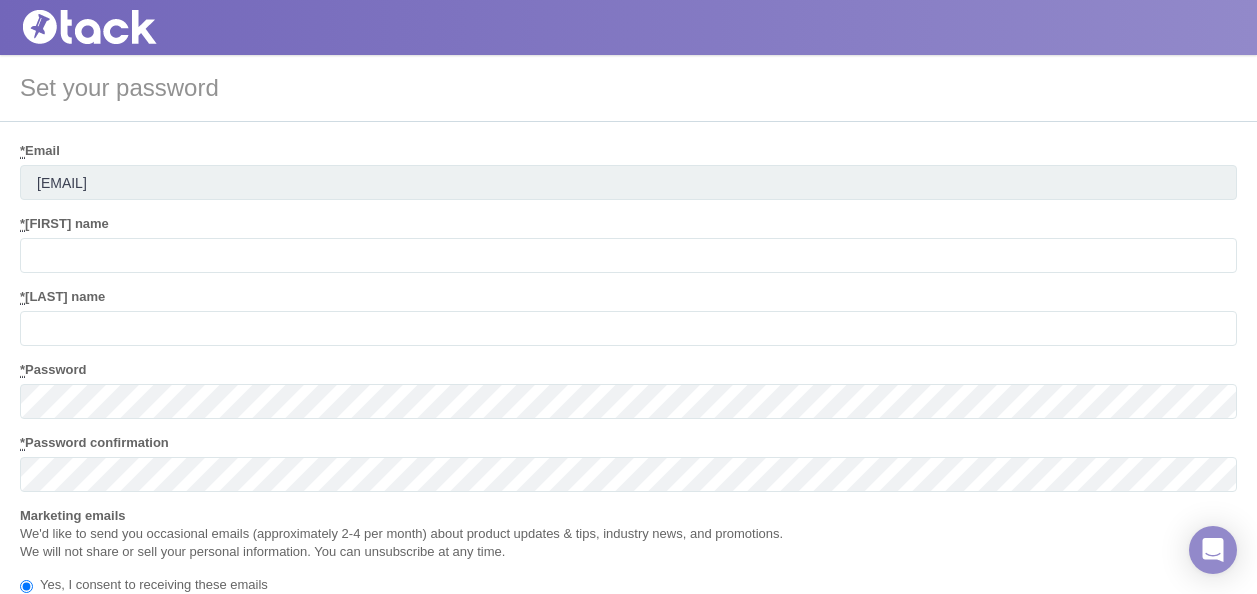 scroll, scrollTop: 0, scrollLeft: 0, axis: both 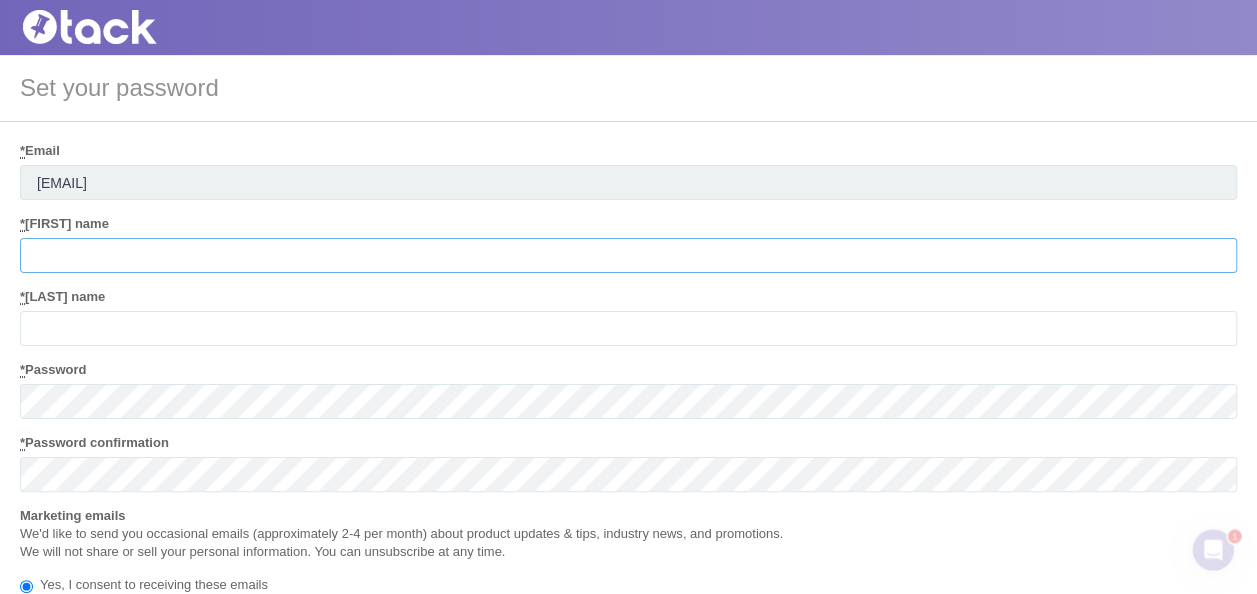 click on "*  [FIRST] name" at bounding box center [628, 255] 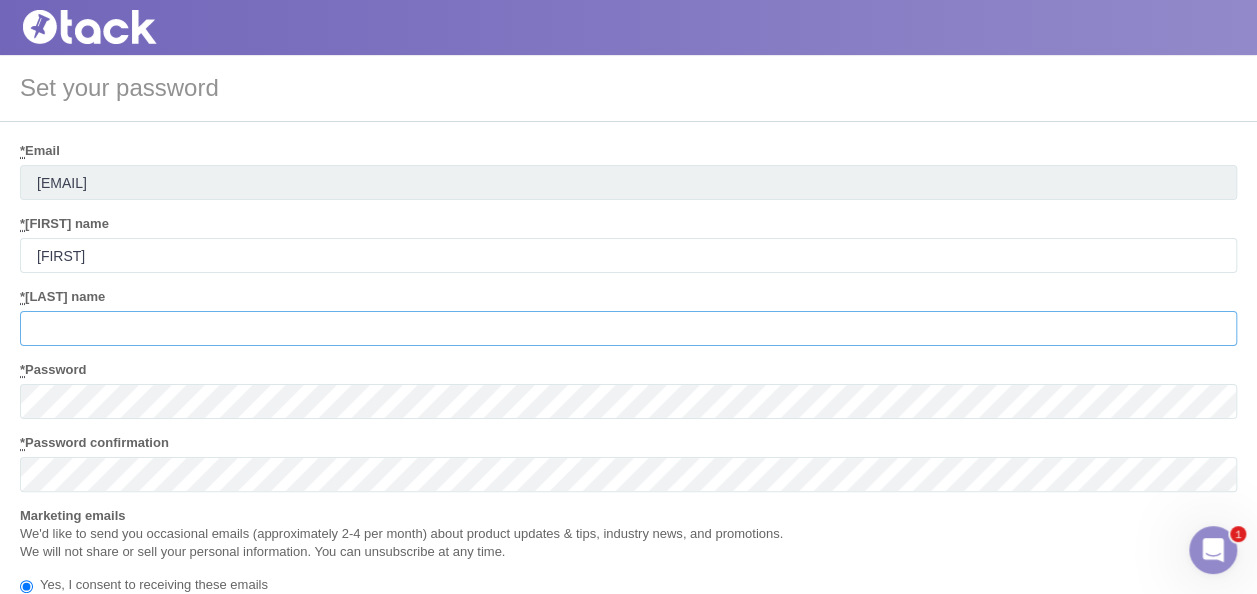 type on "[LAST]" 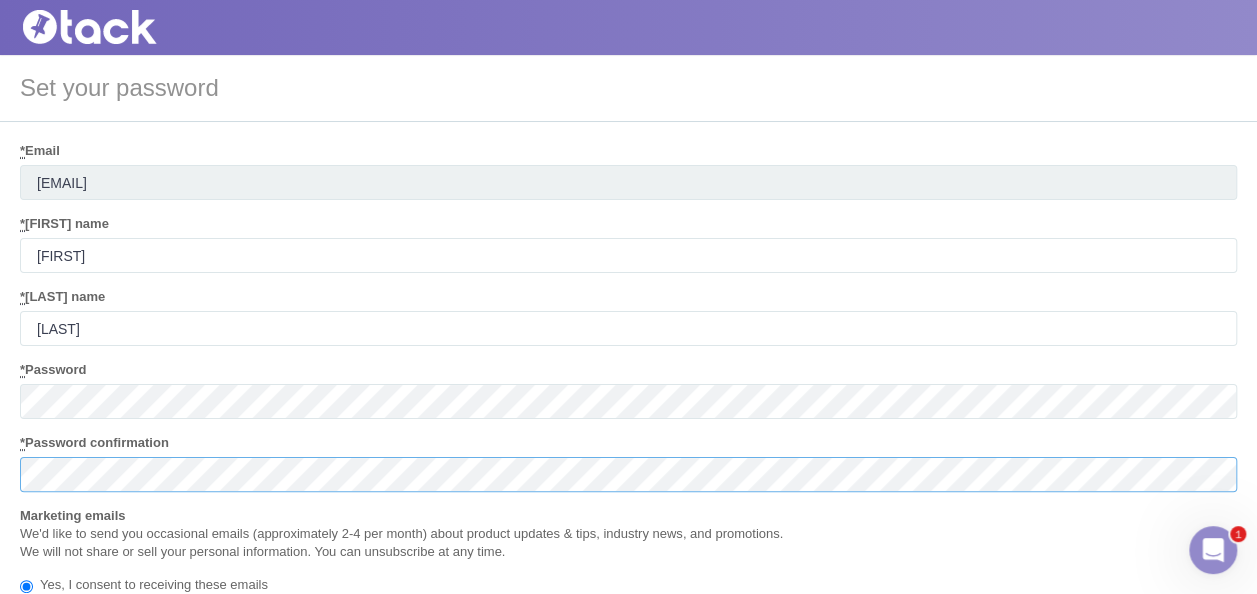 scroll, scrollTop: 156, scrollLeft: 0, axis: vertical 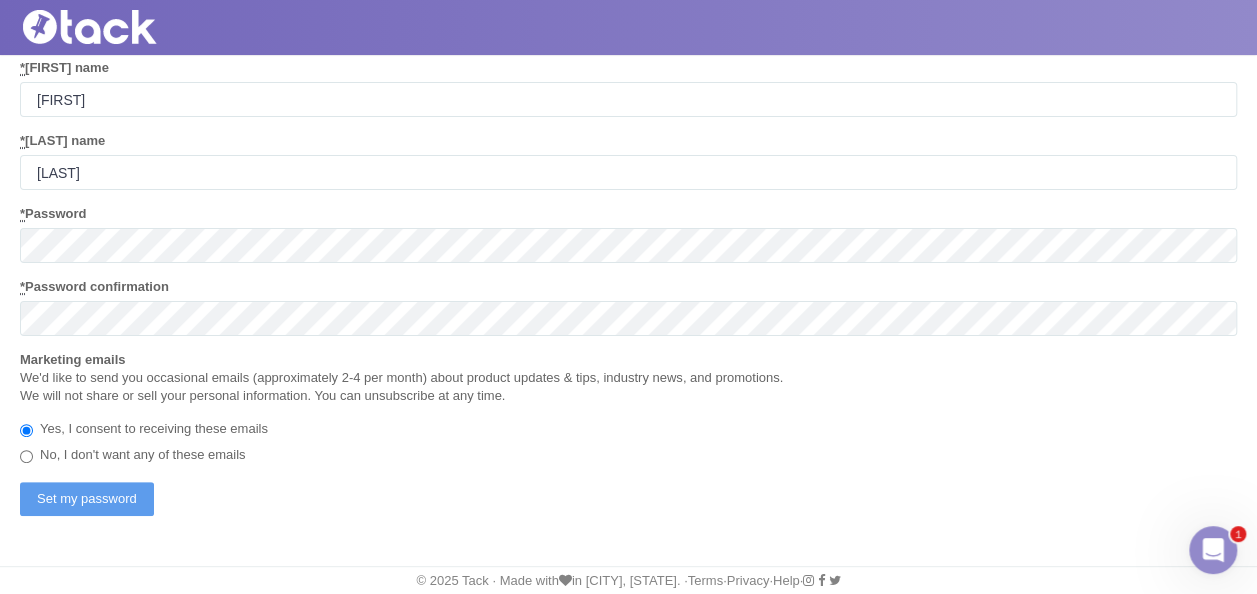 click on "Yes, I consent to receiving these emails" at bounding box center [144, 430] 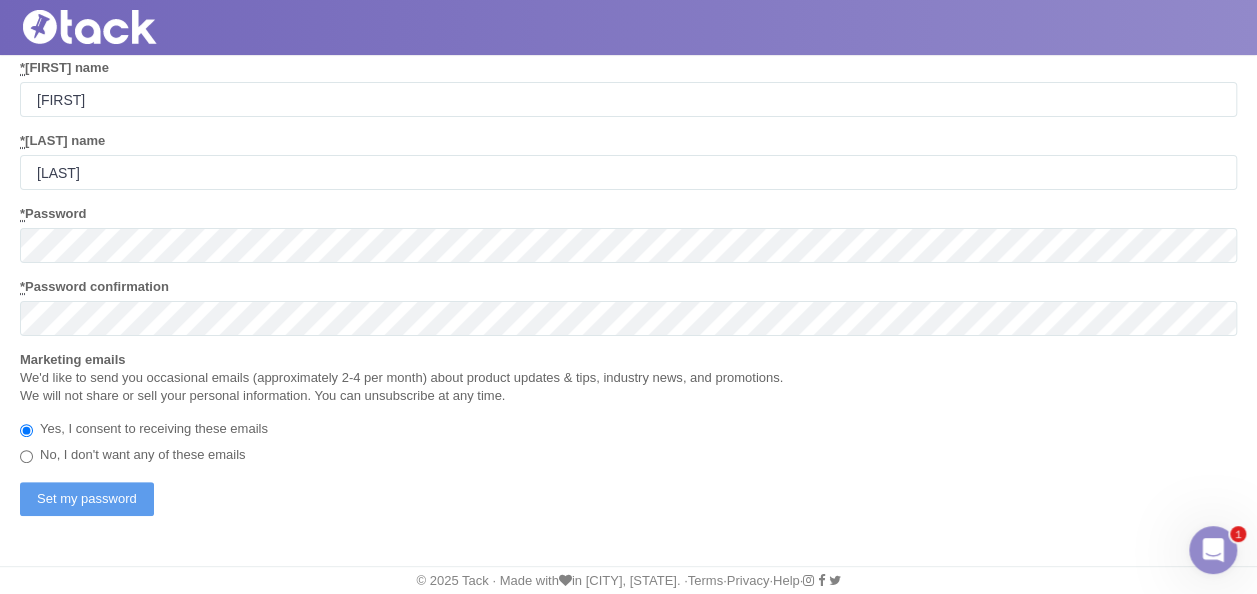 click on "No, I don't want any of these emails" at bounding box center (133, 456) 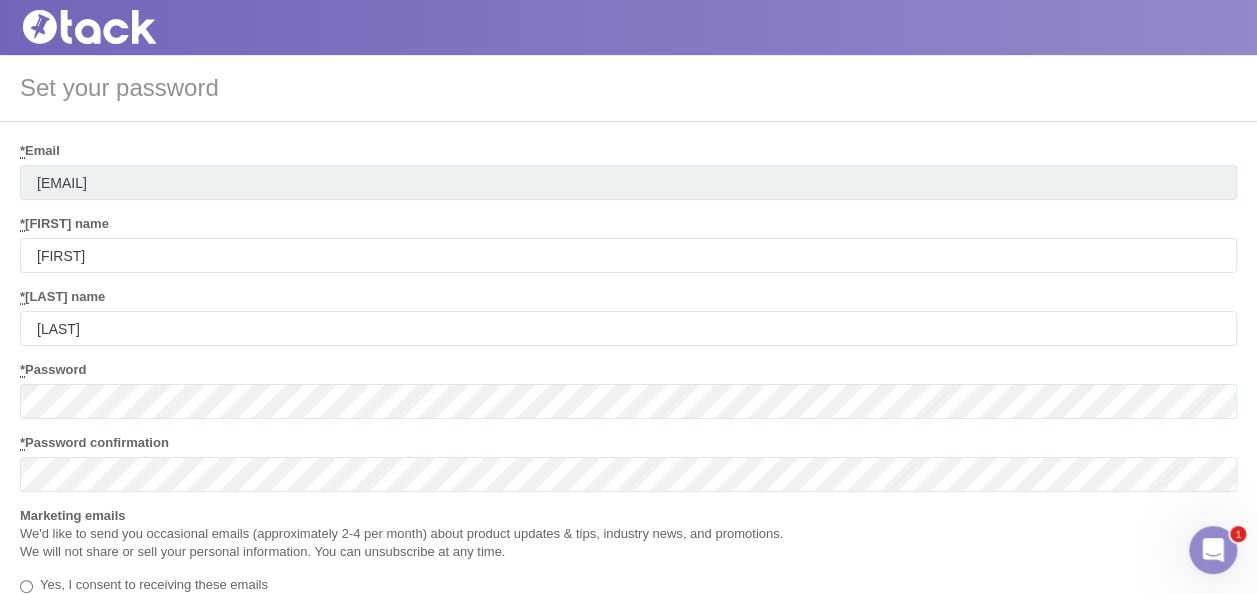 scroll, scrollTop: 156, scrollLeft: 0, axis: vertical 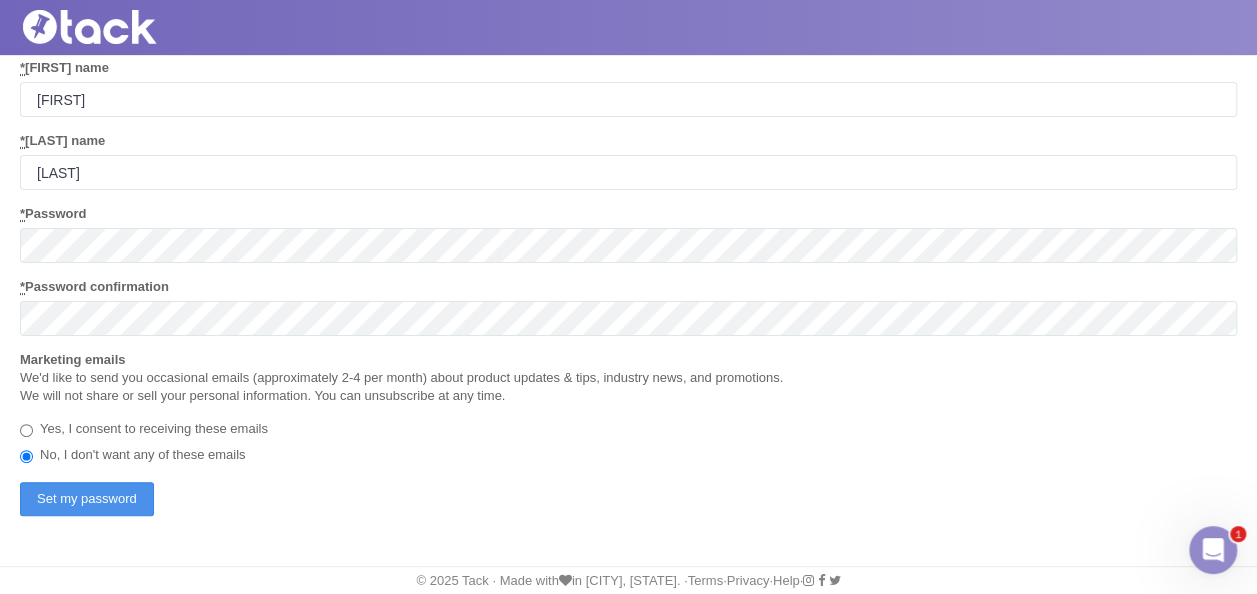 click on "Set my password" at bounding box center (87, 499) 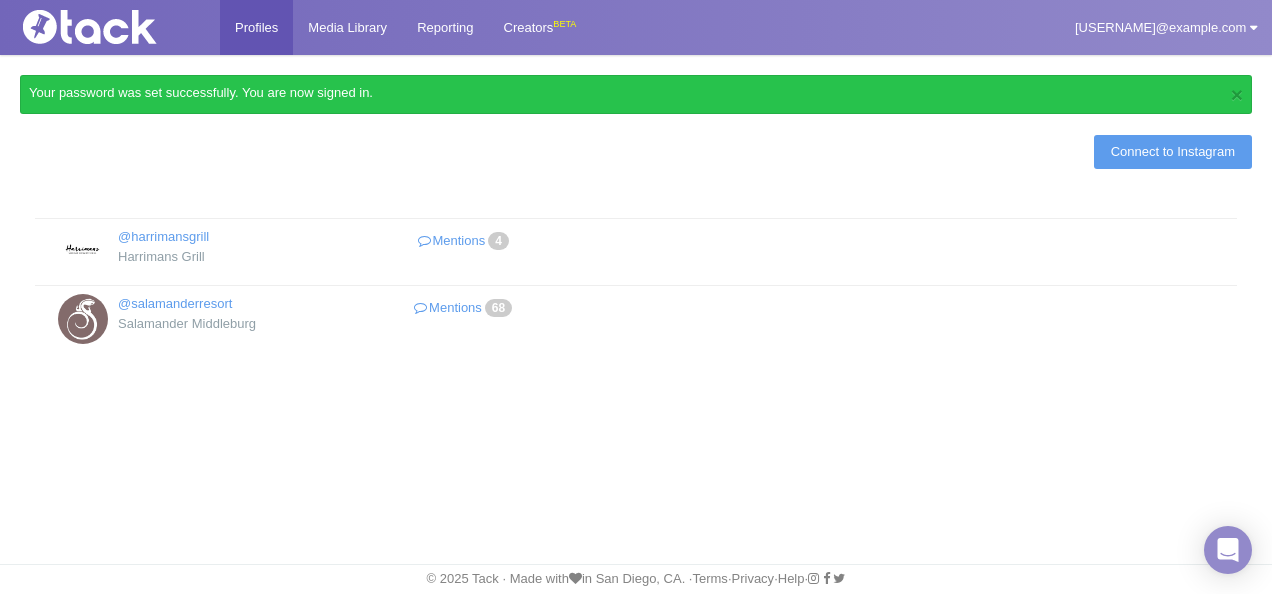scroll, scrollTop: 0, scrollLeft: 0, axis: both 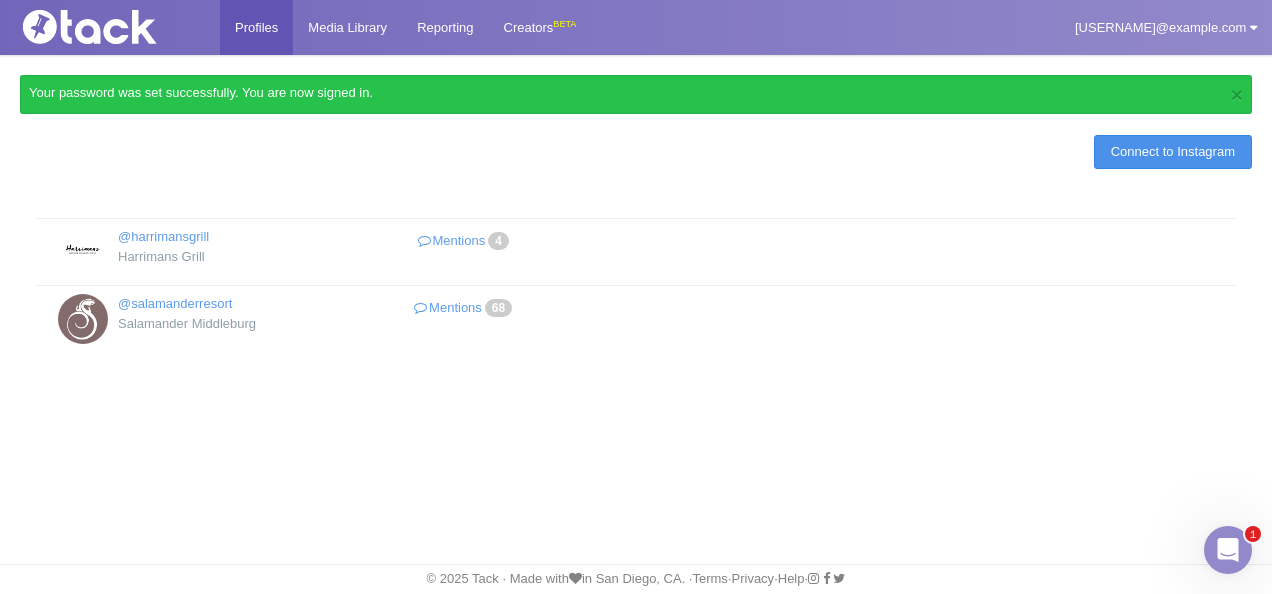 click on "Connect to Instagram" at bounding box center [1173, 152] 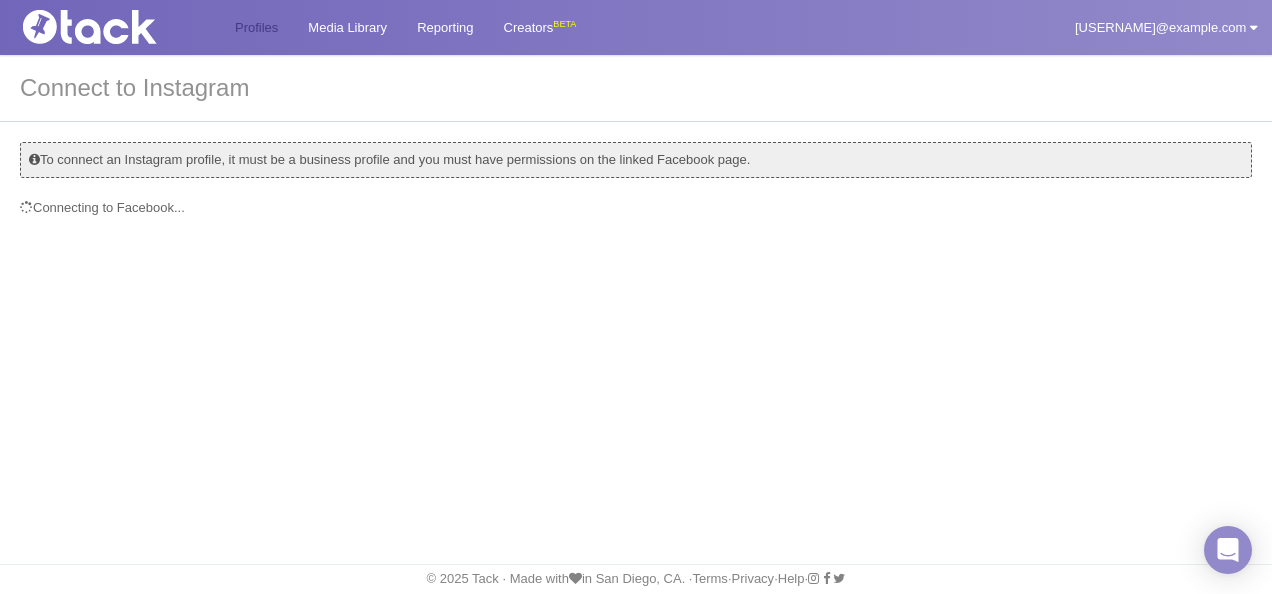 click on "Profiles" at bounding box center (256, 27) 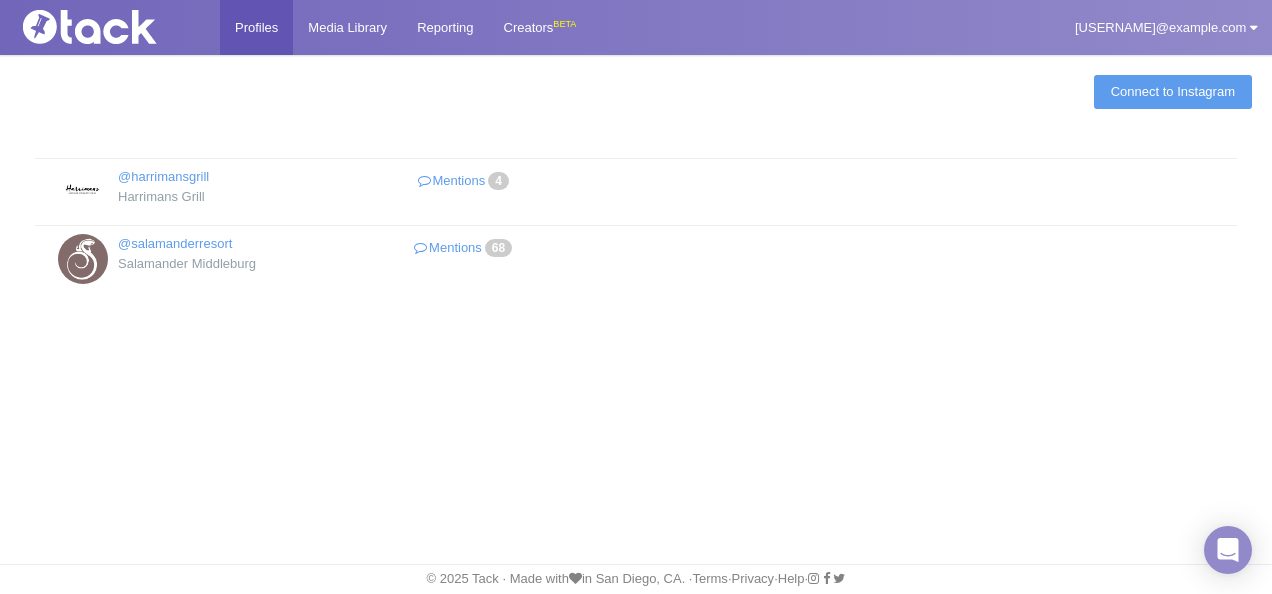 click at bounding box center (115, 27) 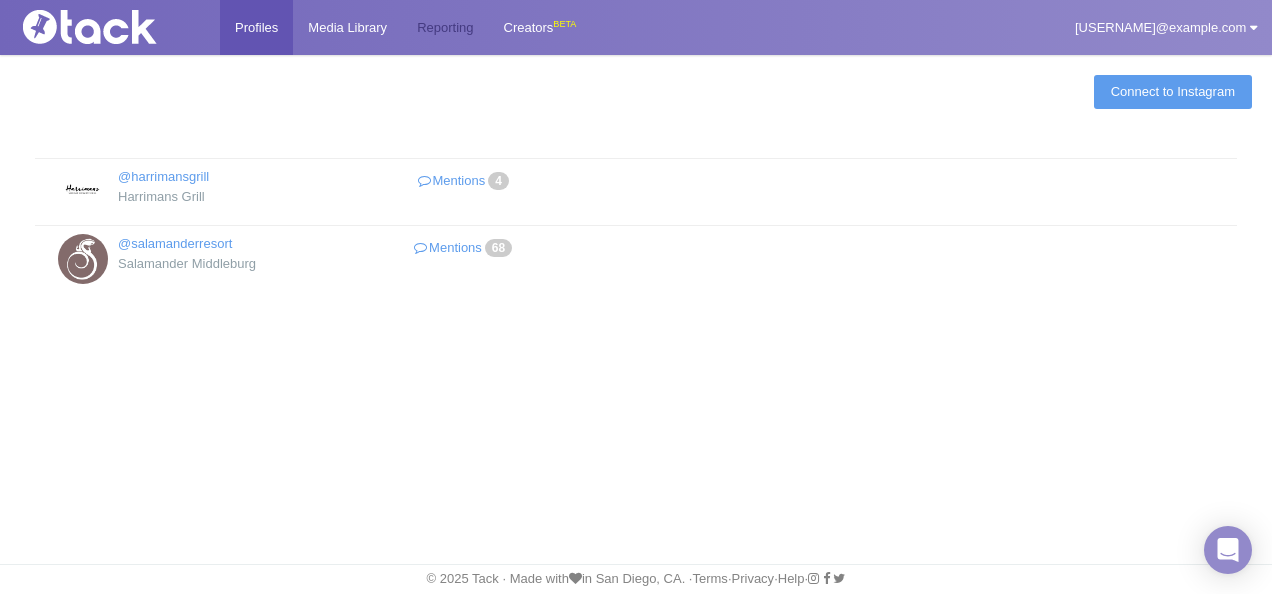 click on "Reporting" at bounding box center [445, 27] 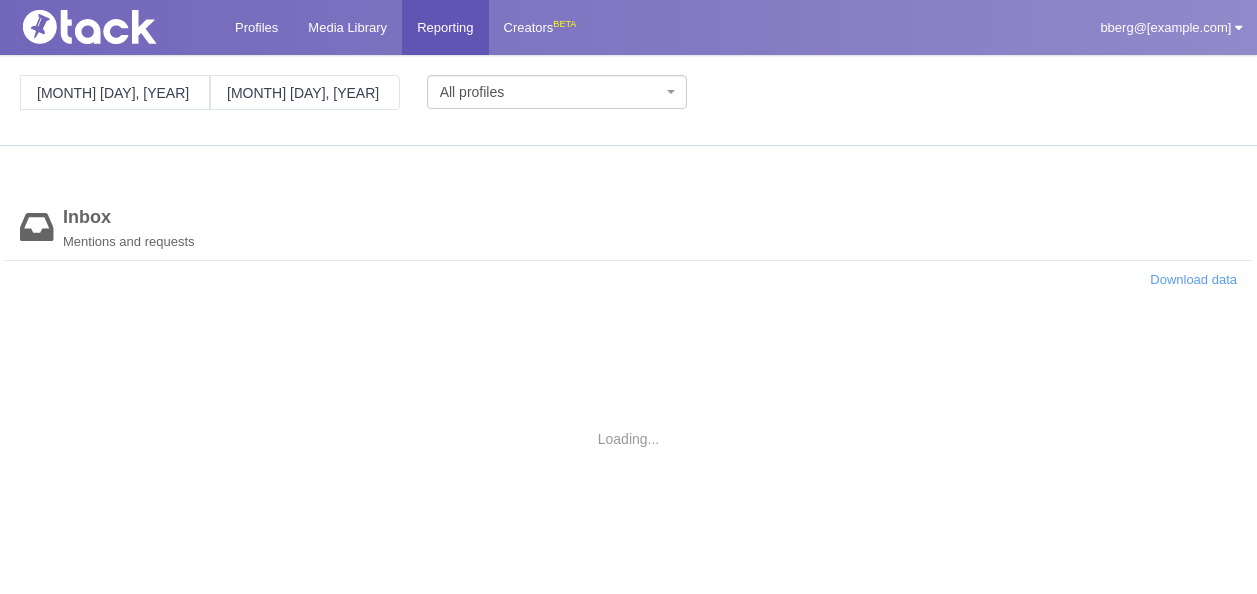 scroll, scrollTop: 0, scrollLeft: 0, axis: both 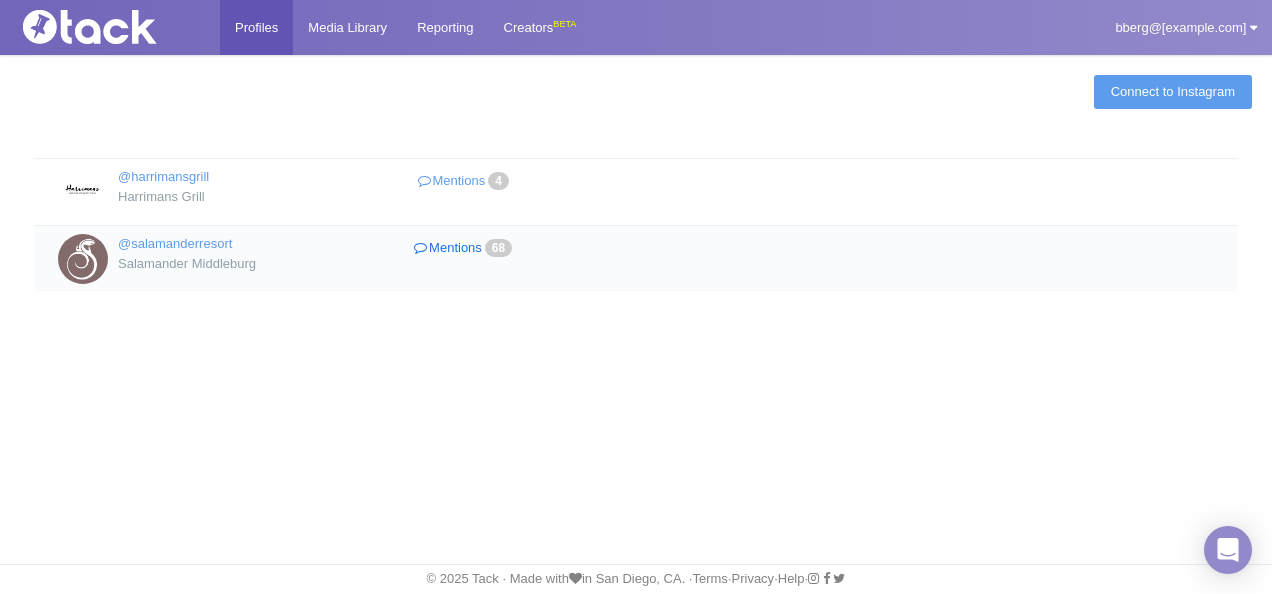 click on "Mentions
68" at bounding box center [465, 248] 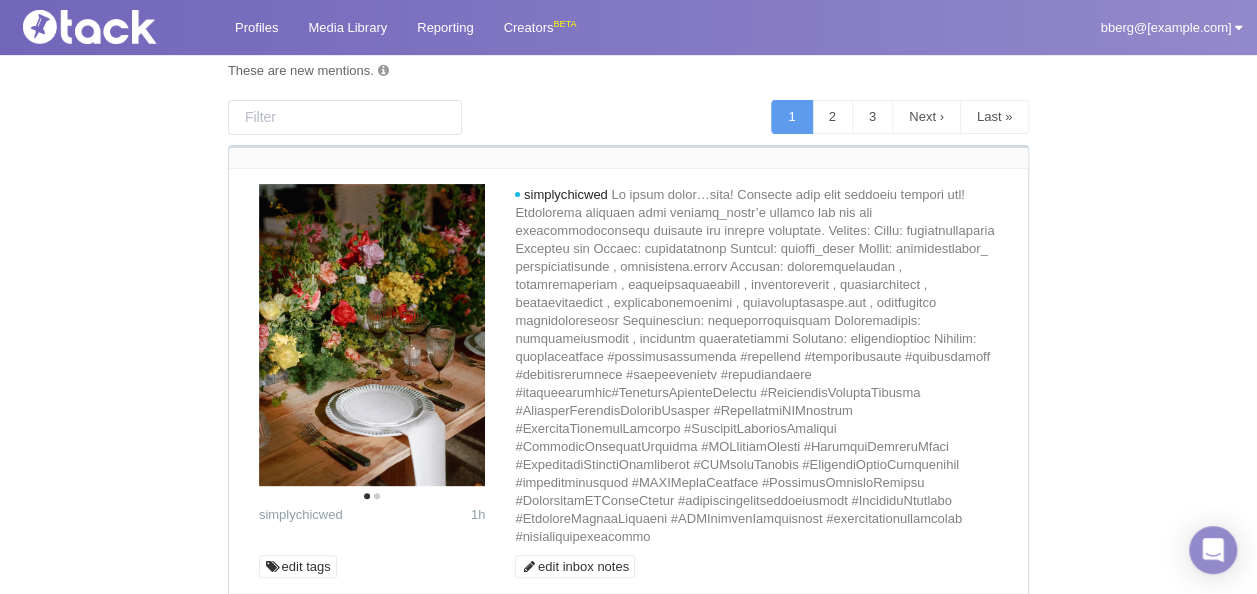 scroll, scrollTop: 161, scrollLeft: 0, axis: vertical 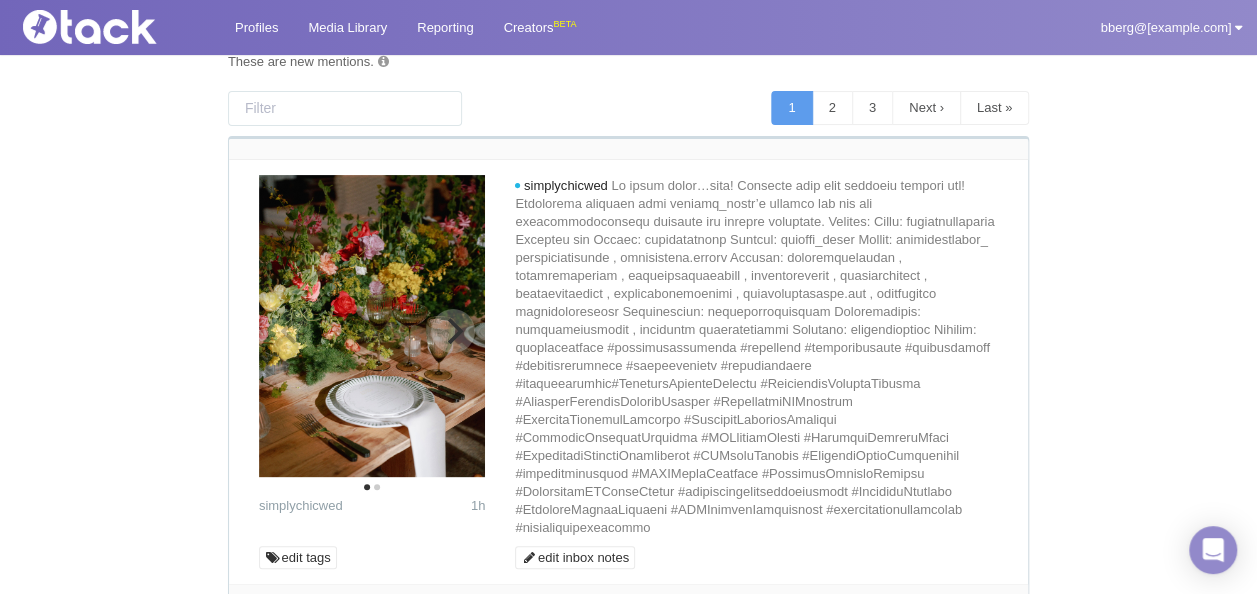 click 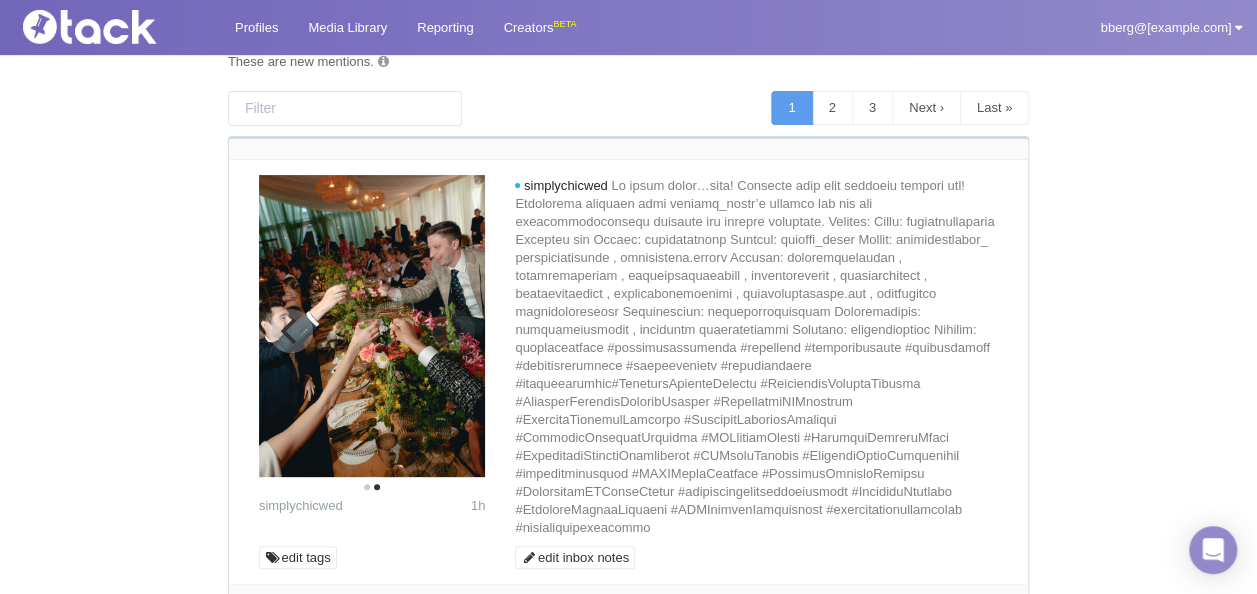 click 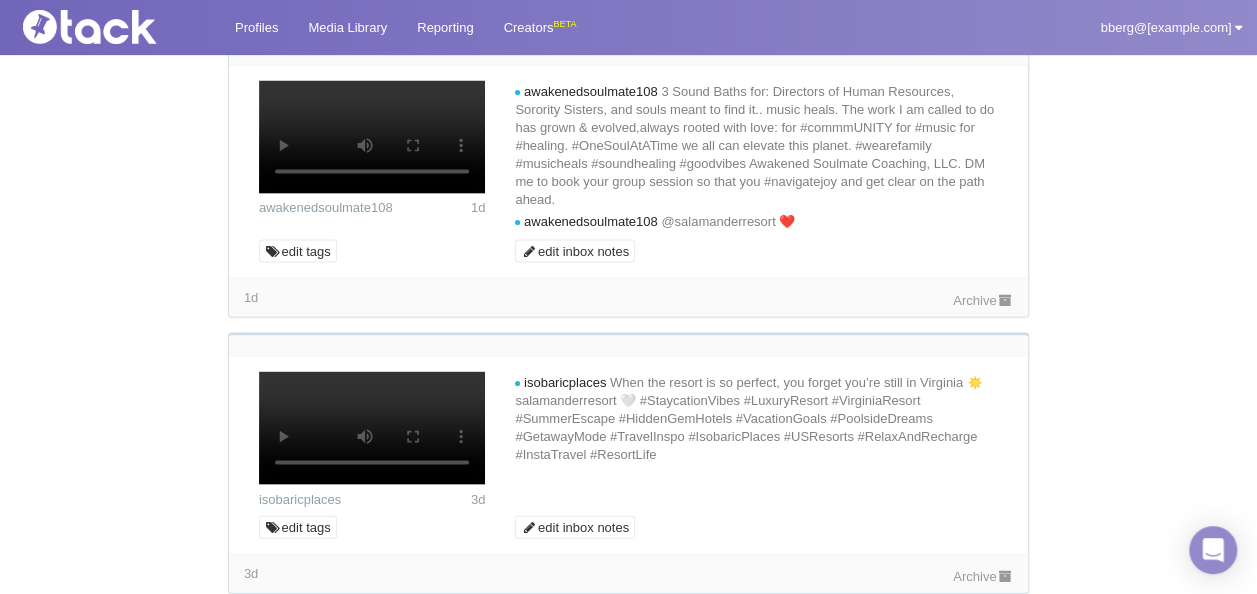 scroll, scrollTop: 1861, scrollLeft: 0, axis: vertical 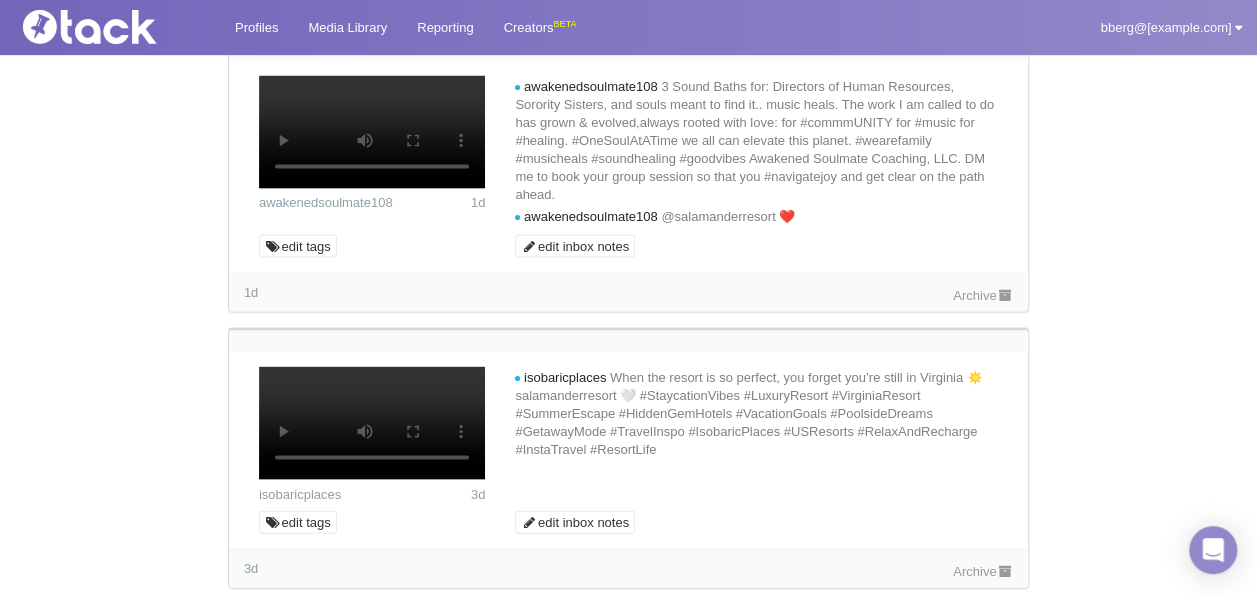 click 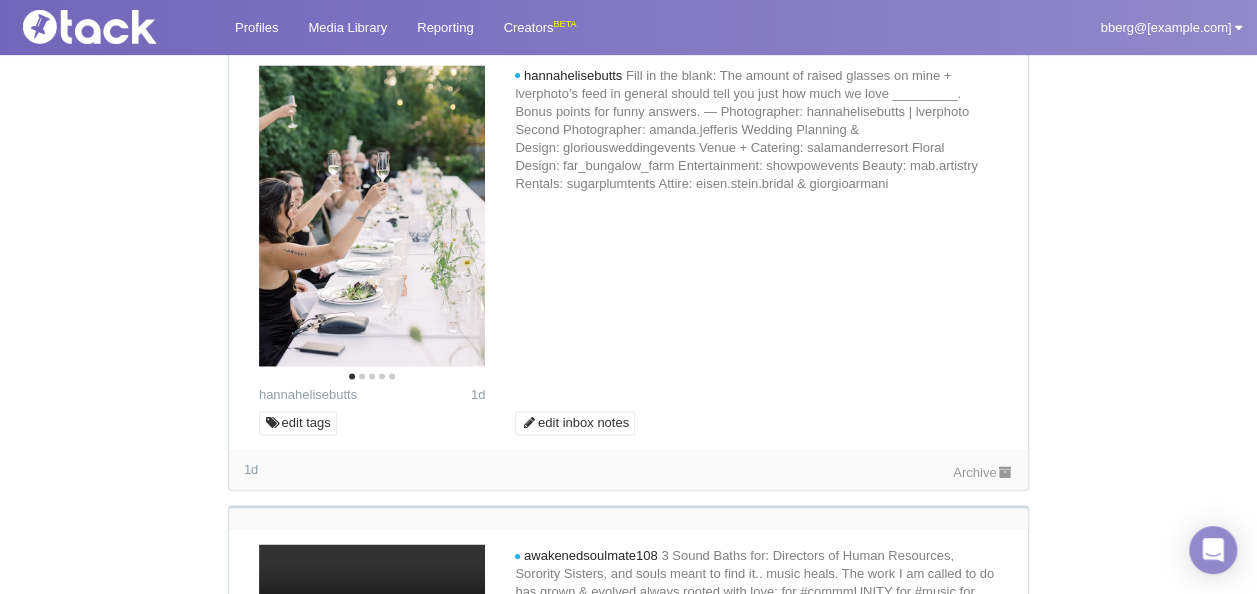 scroll, scrollTop: 1361, scrollLeft: 0, axis: vertical 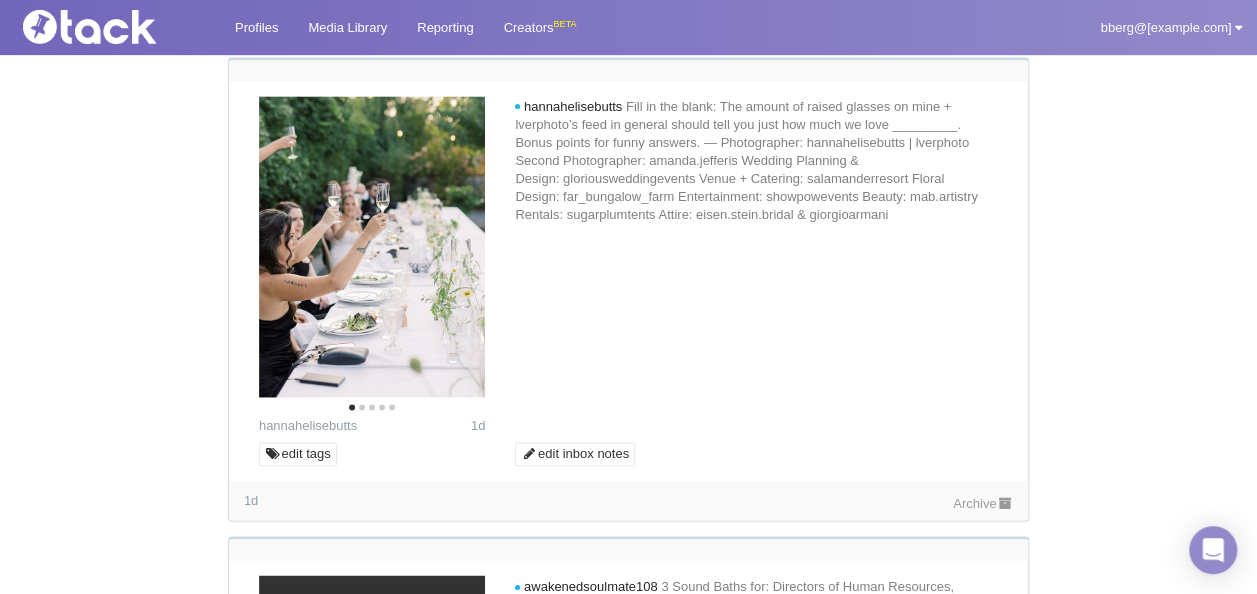 type 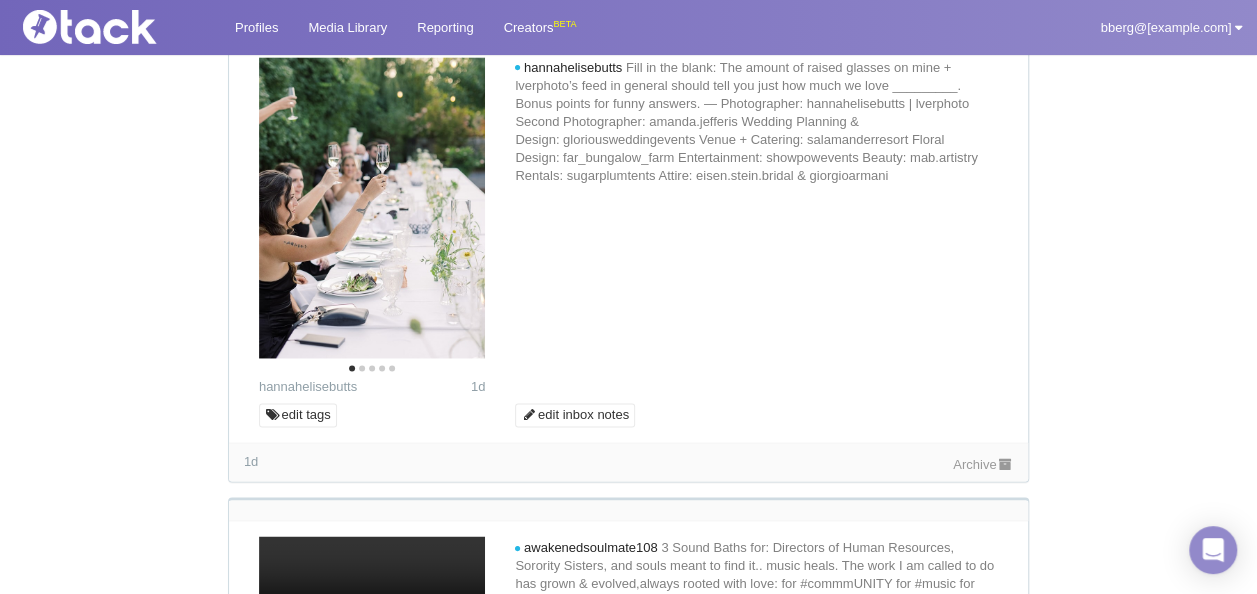 scroll, scrollTop: 1461, scrollLeft: 0, axis: vertical 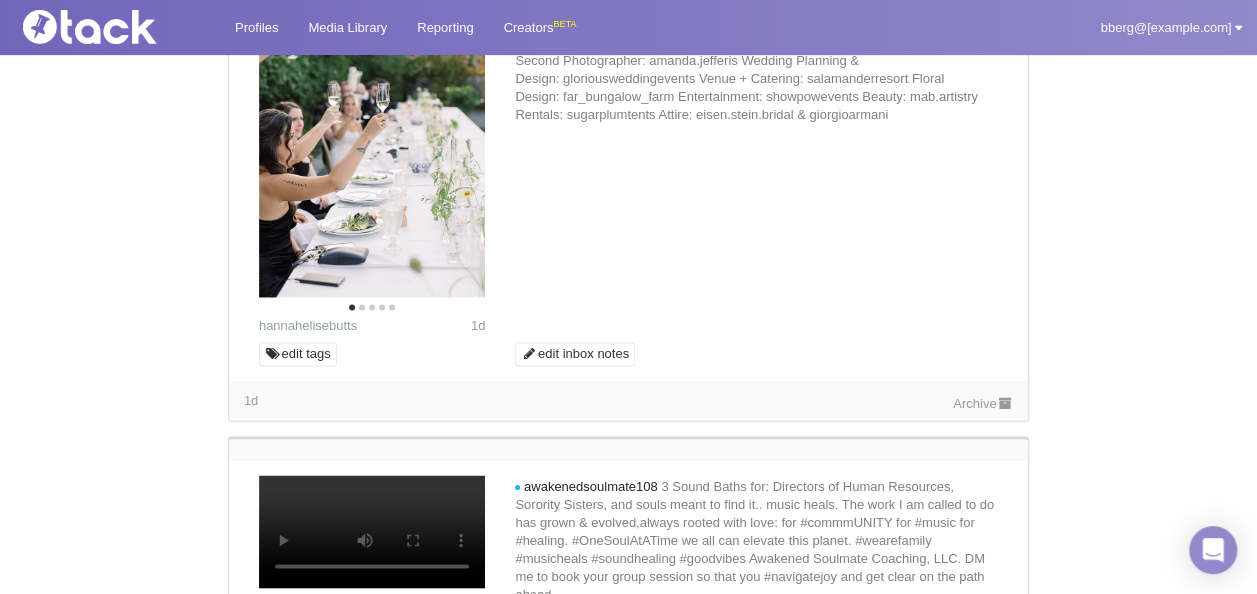click on "Archive" at bounding box center (983, -76) 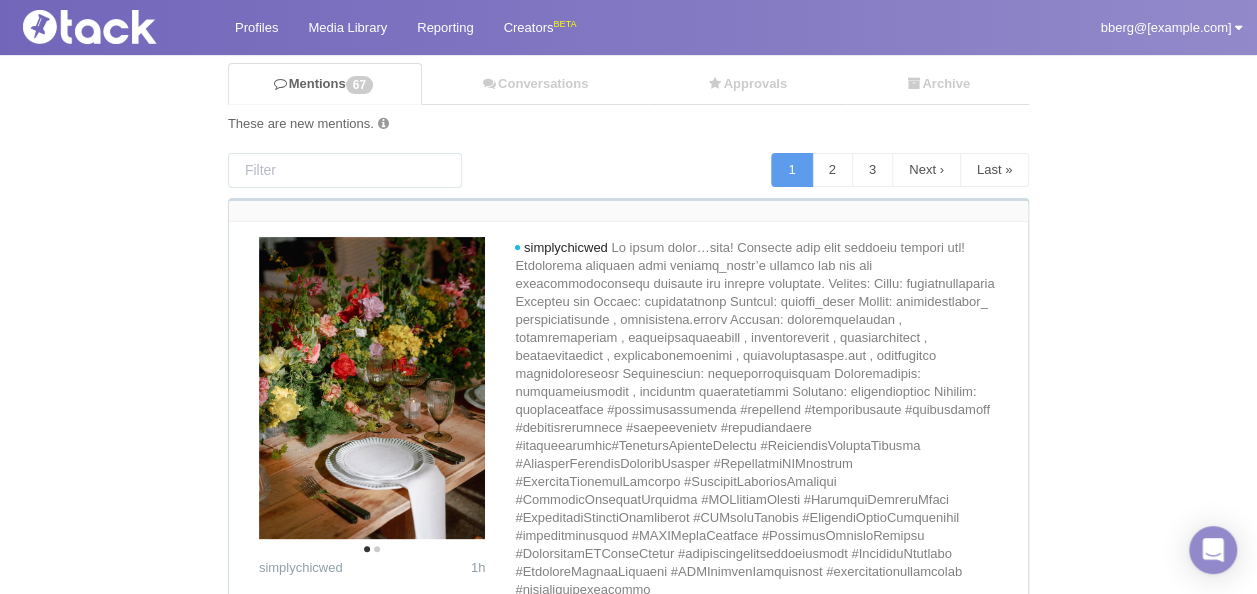scroll, scrollTop: 0, scrollLeft: 0, axis: both 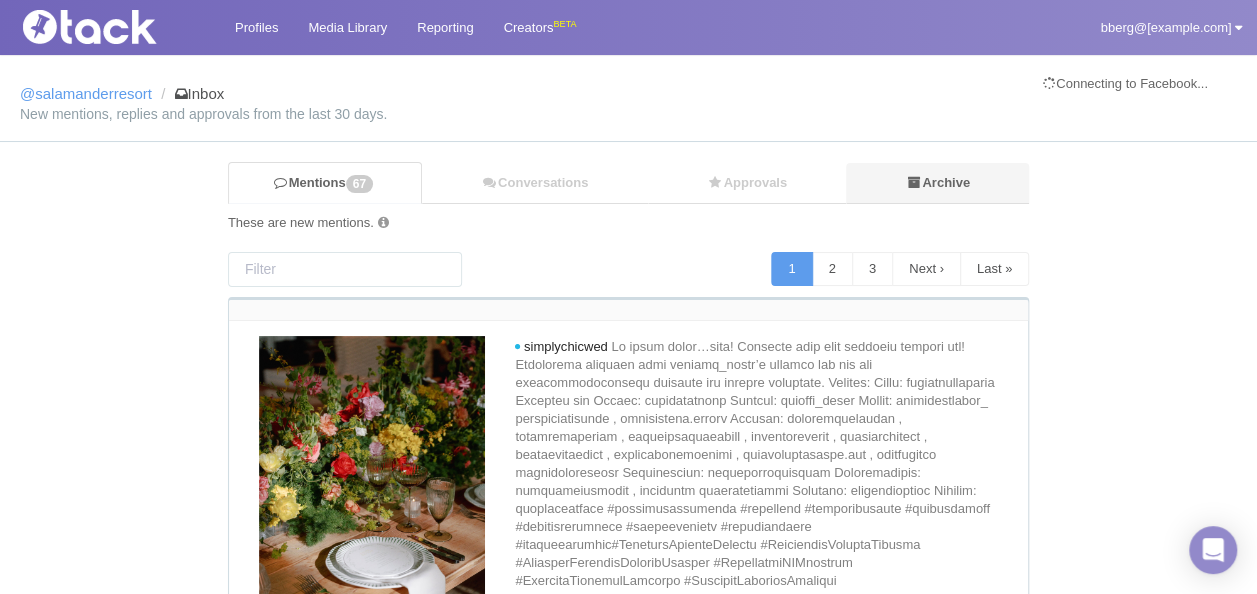 click on "Archive" at bounding box center (937, 183) 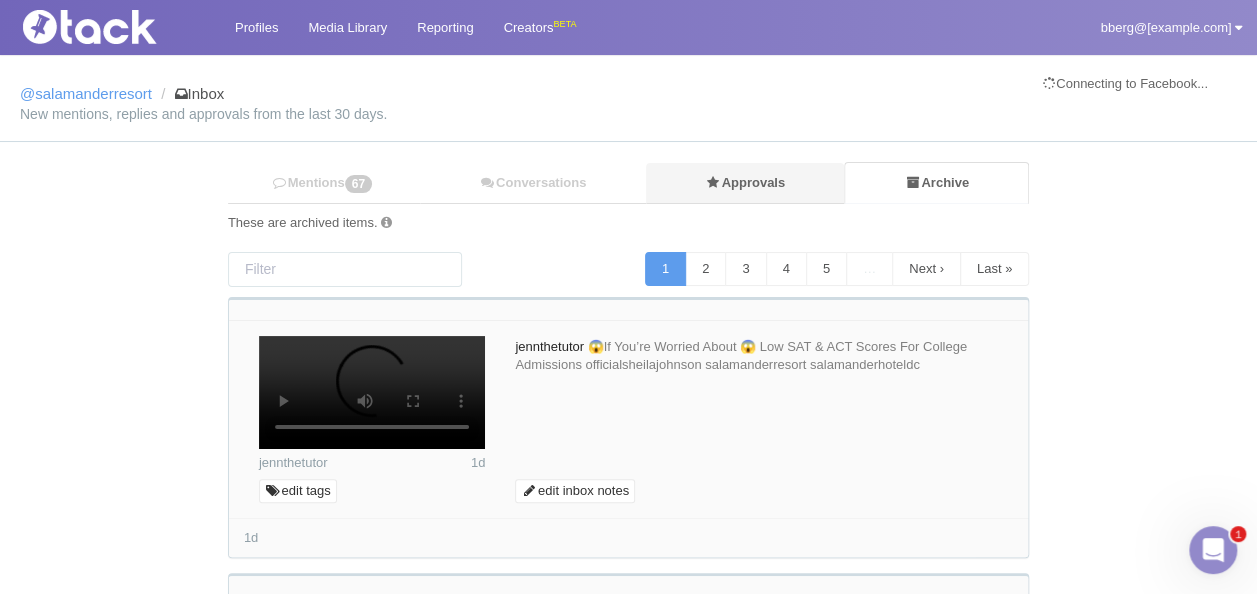 scroll, scrollTop: 0, scrollLeft: 0, axis: both 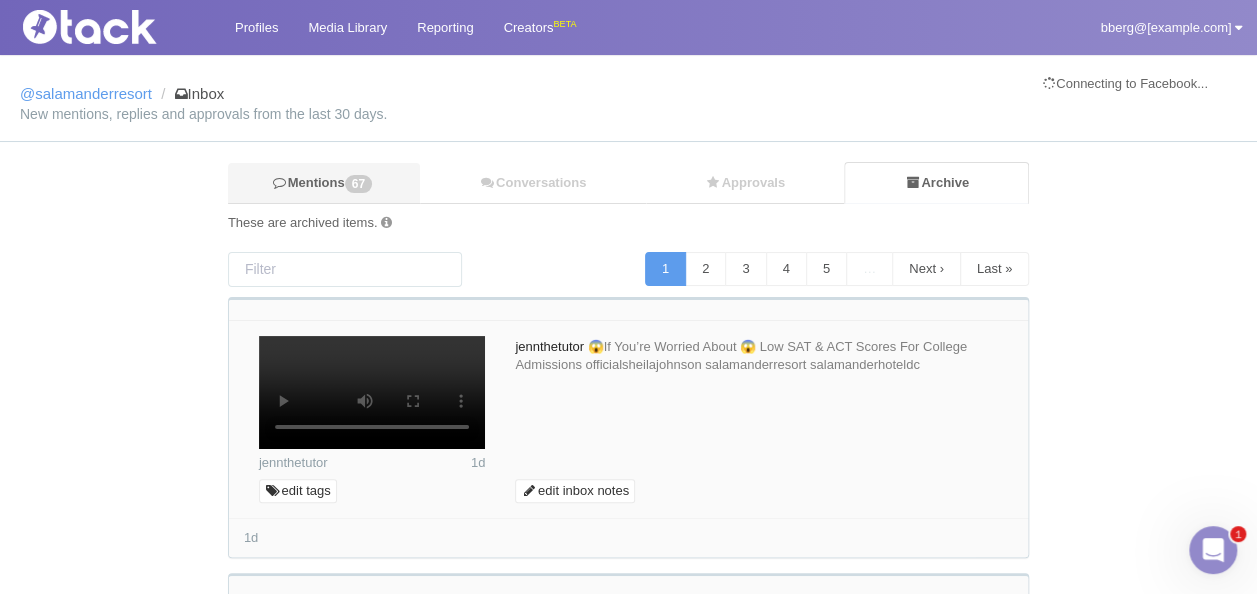 click on "Mentions
67" at bounding box center (324, 183) 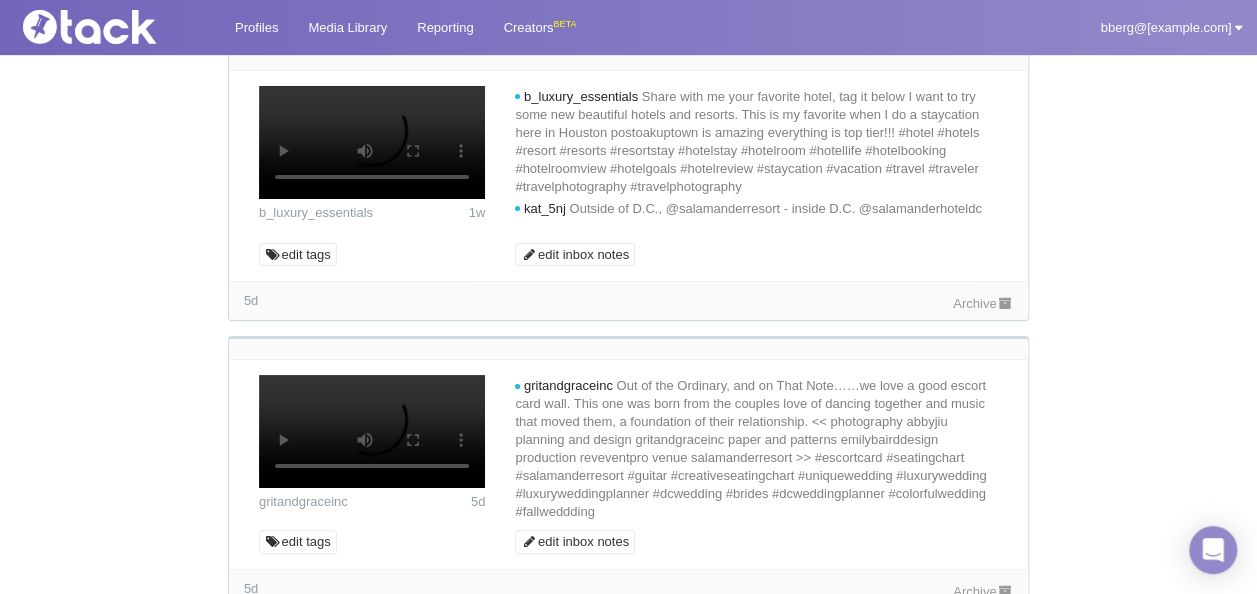 scroll, scrollTop: 3900, scrollLeft: 0, axis: vertical 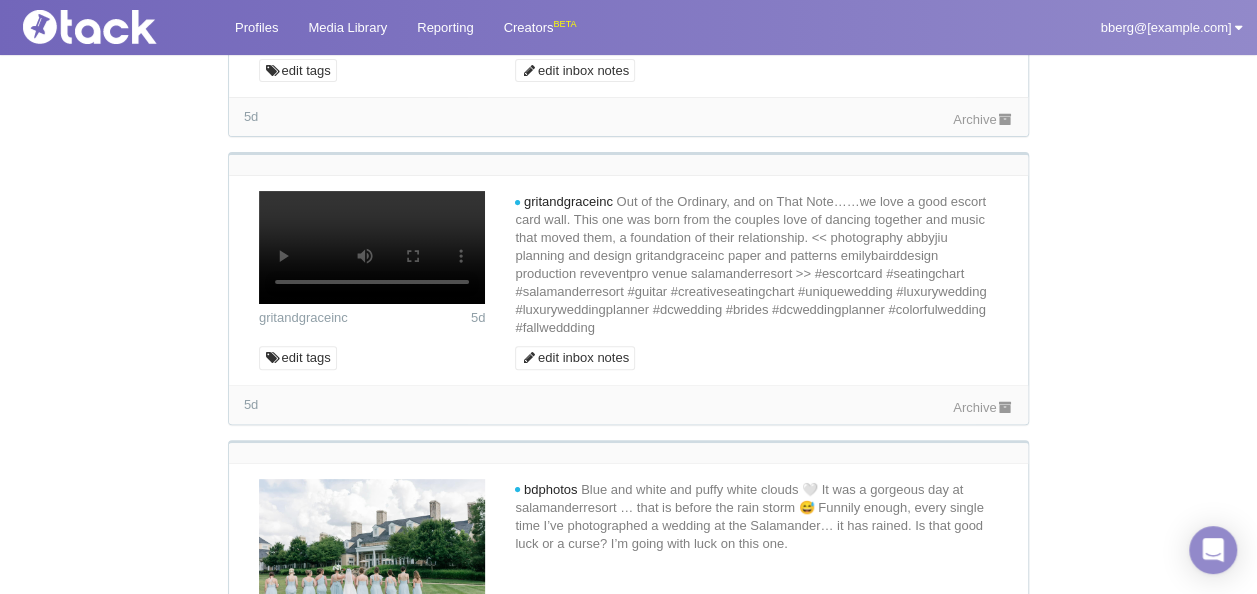 click on "Archive" at bounding box center (983, -628) 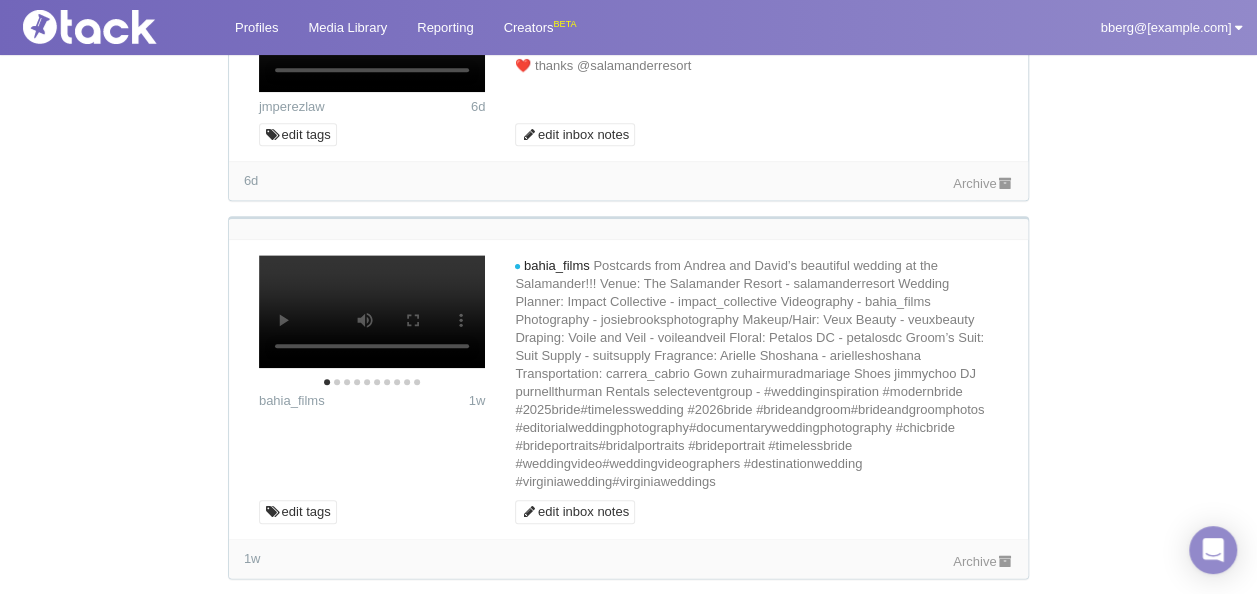 scroll, scrollTop: 8200, scrollLeft: 0, axis: vertical 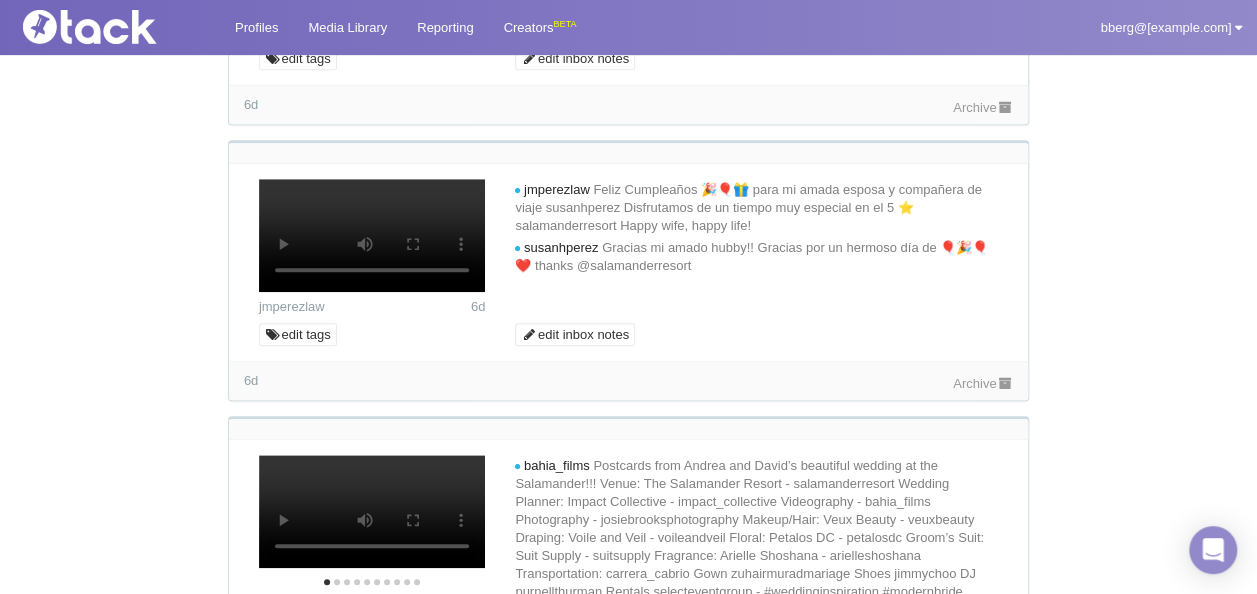 click on "Archive" at bounding box center (983, -2098) 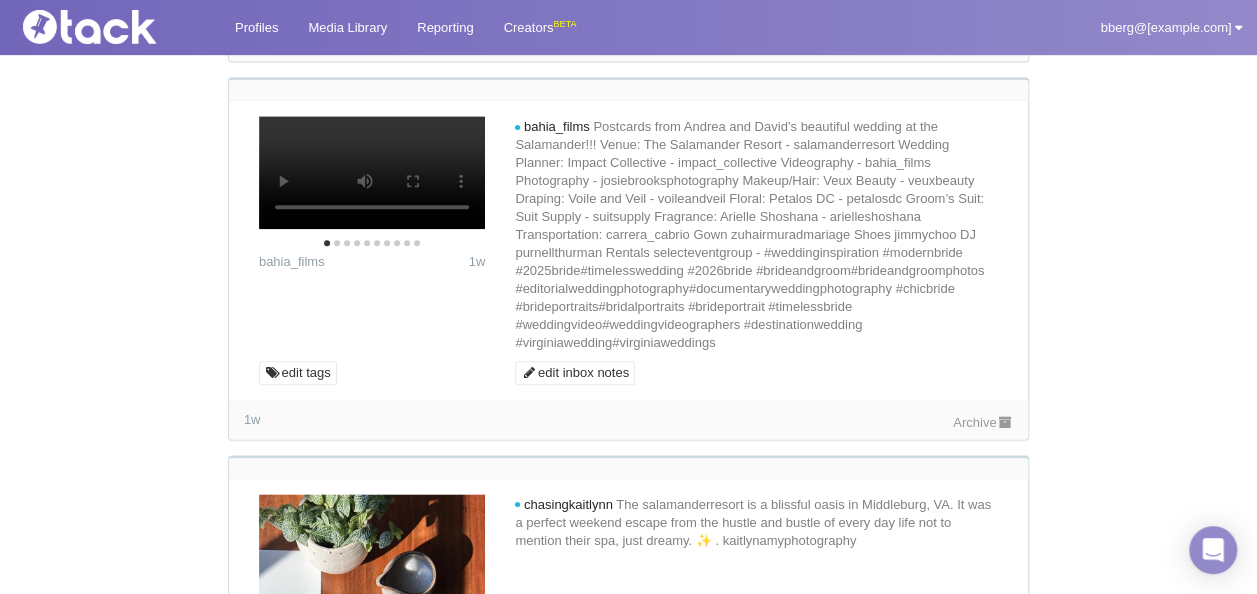 scroll, scrollTop: 8600, scrollLeft: 0, axis: vertical 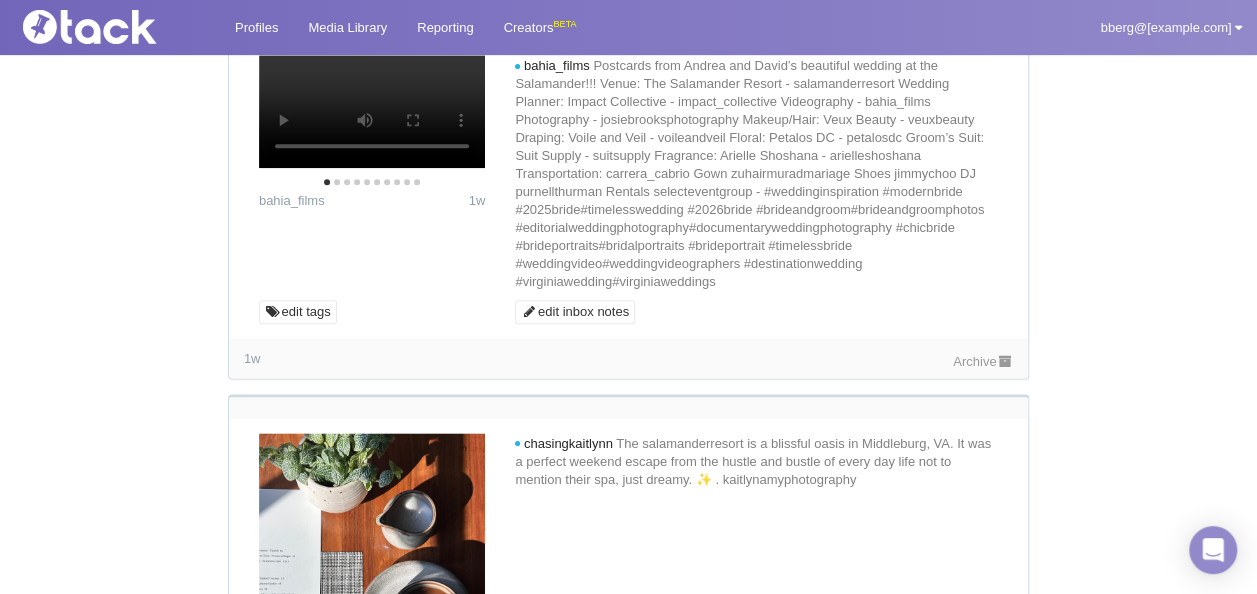 click on "Archive" at bounding box center (983, -2113) 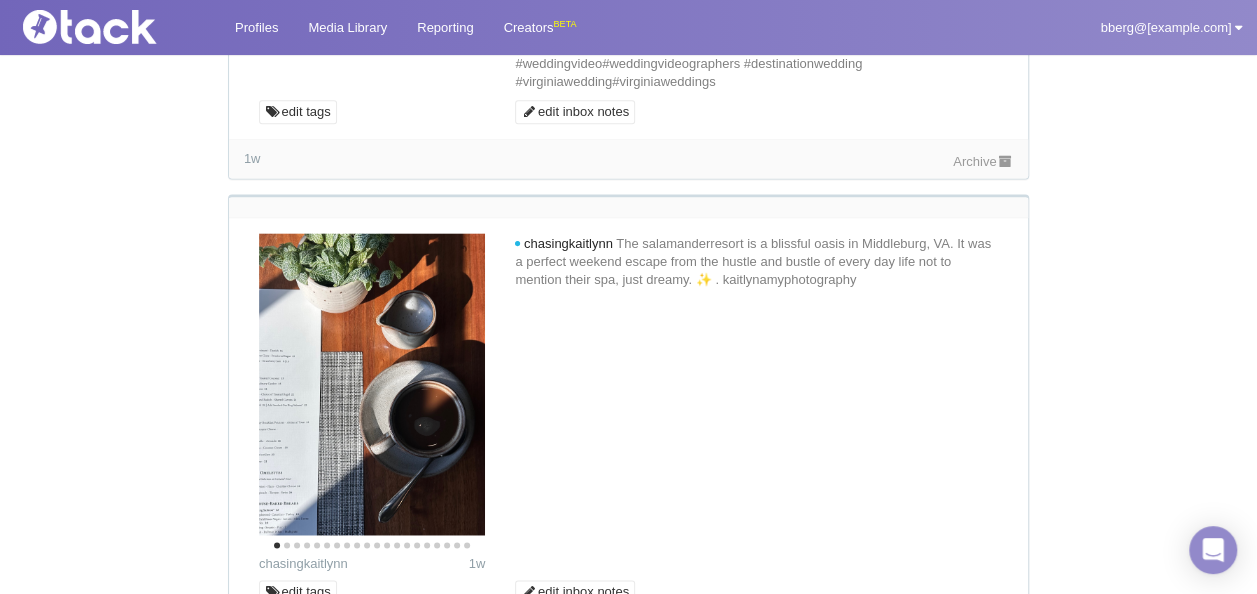 scroll, scrollTop: 9100, scrollLeft: 0, axis: vertical 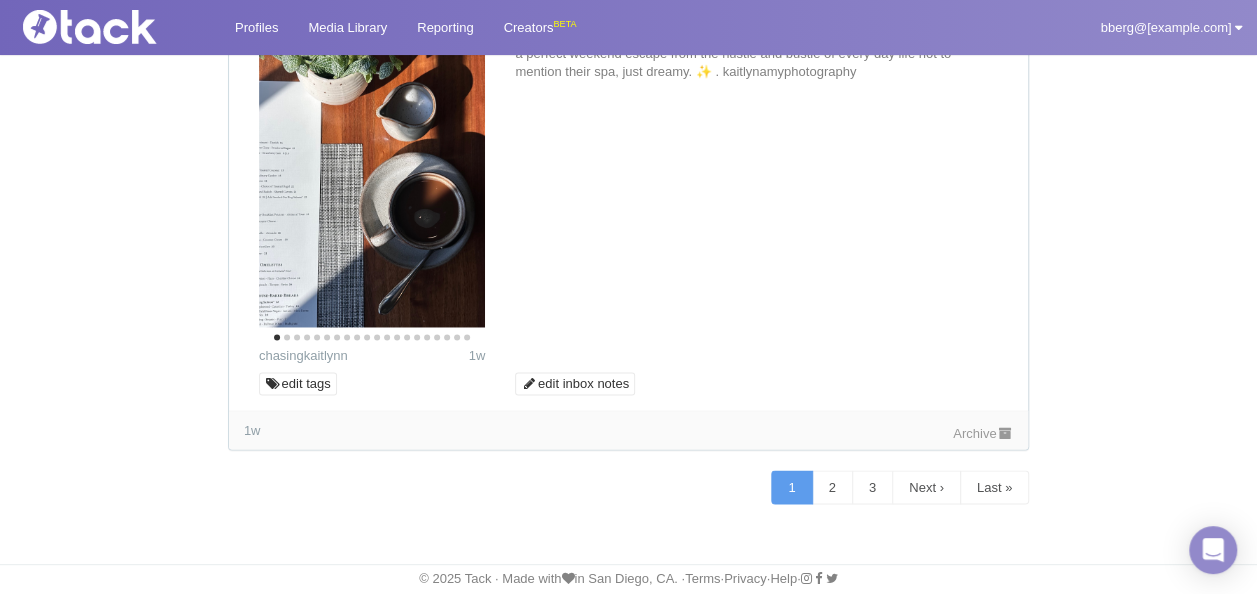 click on "Archive" at bounding box center (983, -2136) 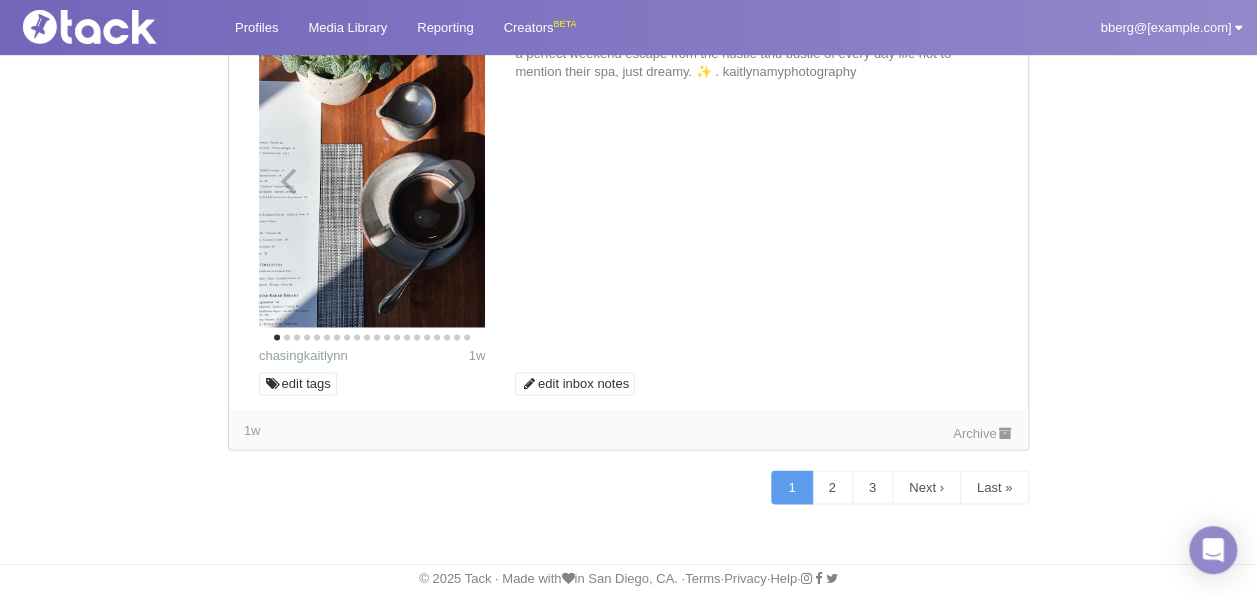 click 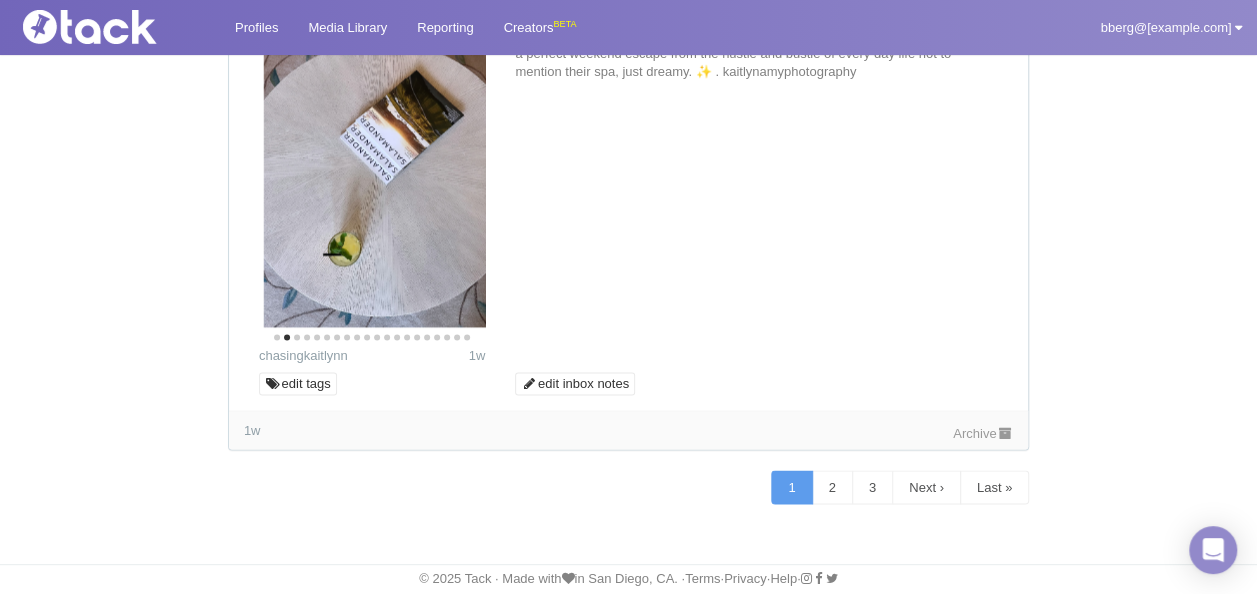 scroll, scrollTop: 11638, scrollLeft: 0, axis: vertical 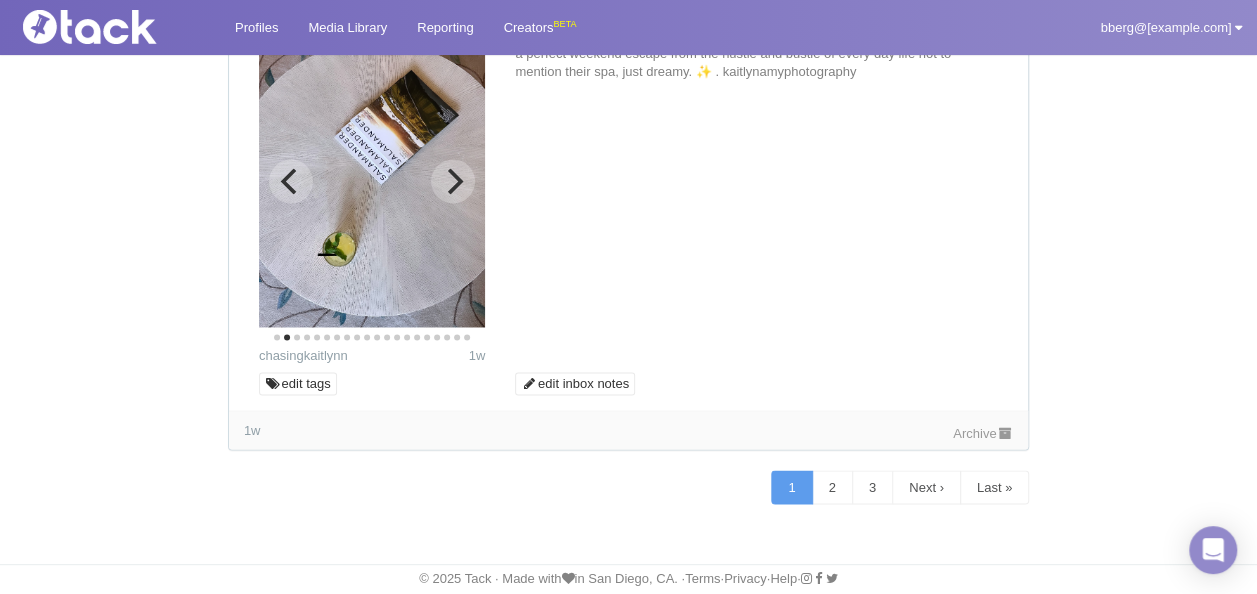 click 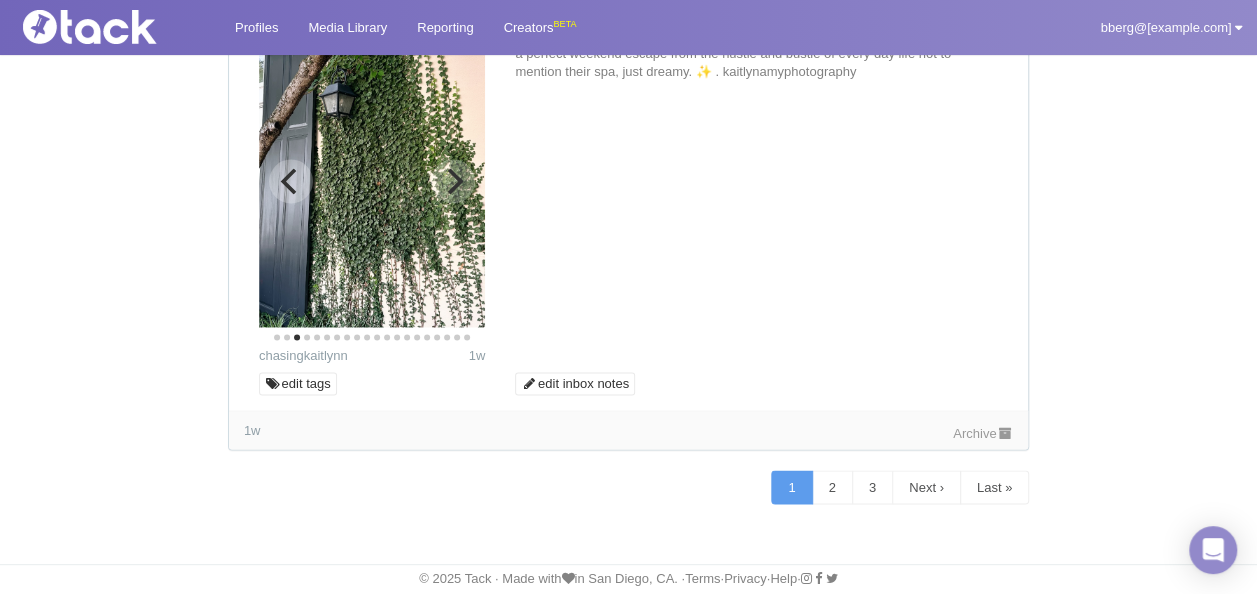 click 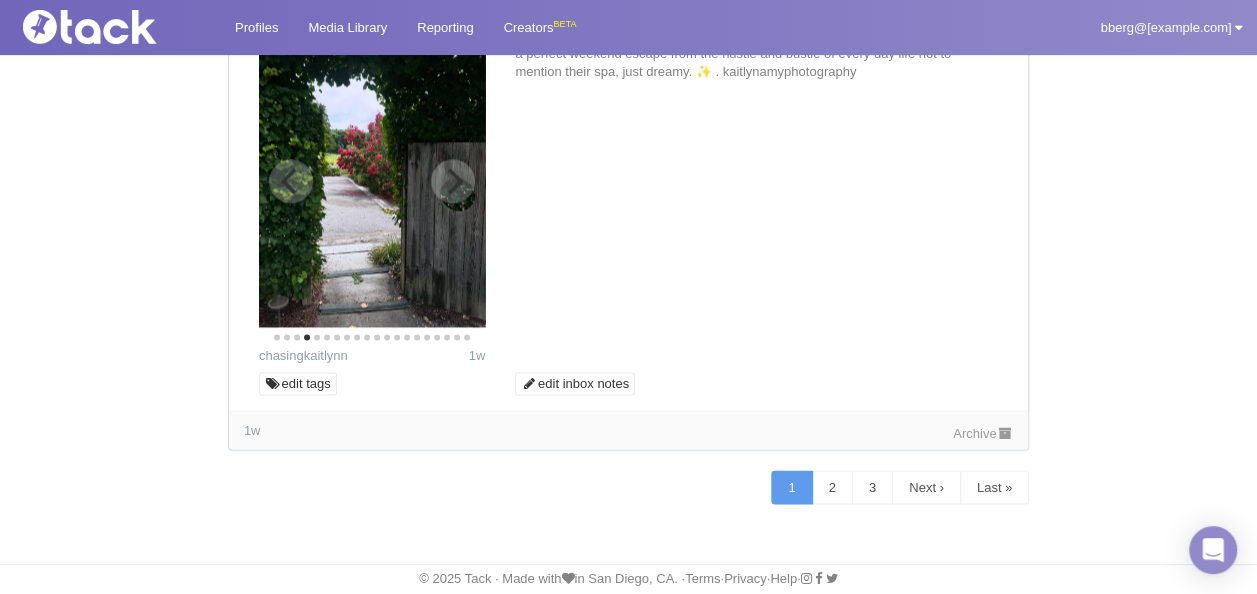 click 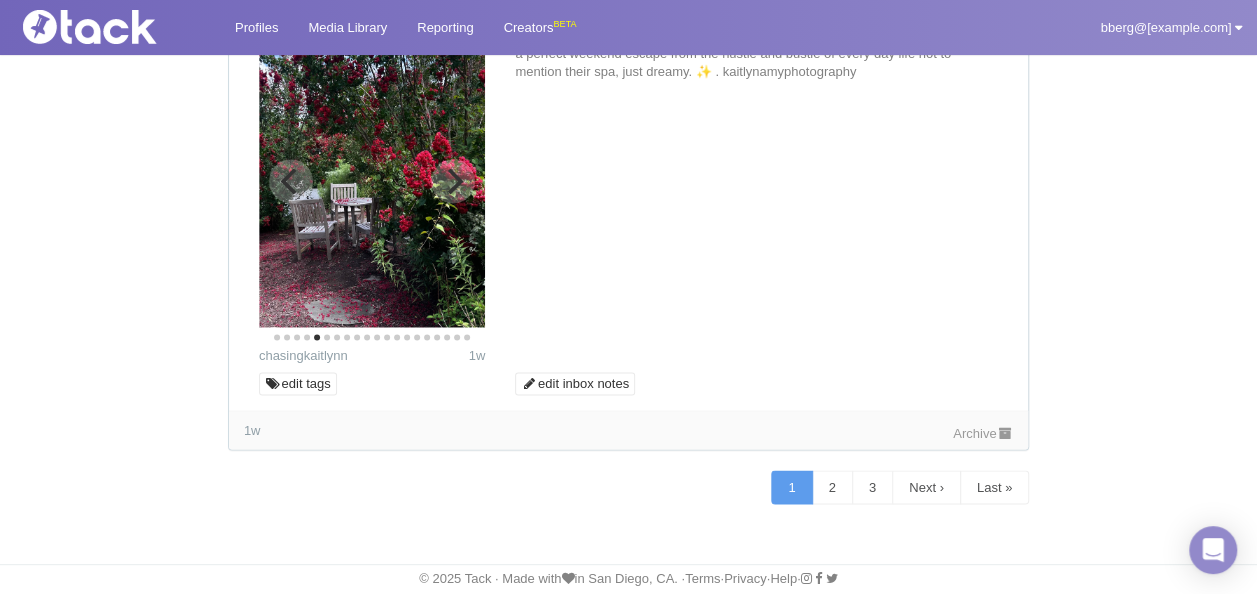 click 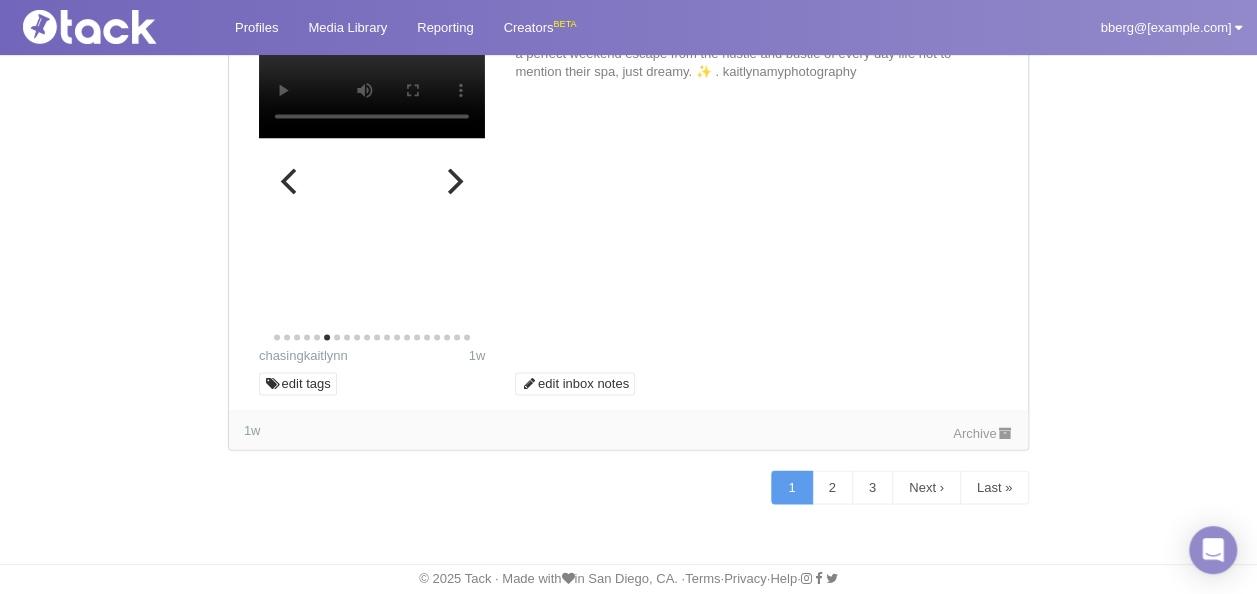 click 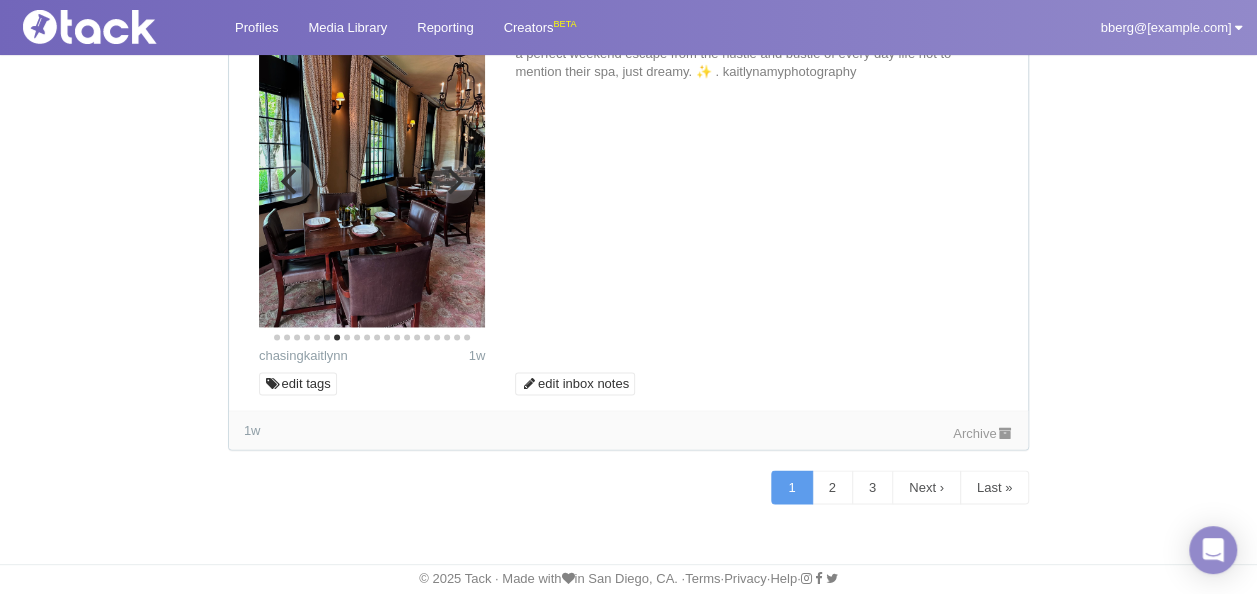 click 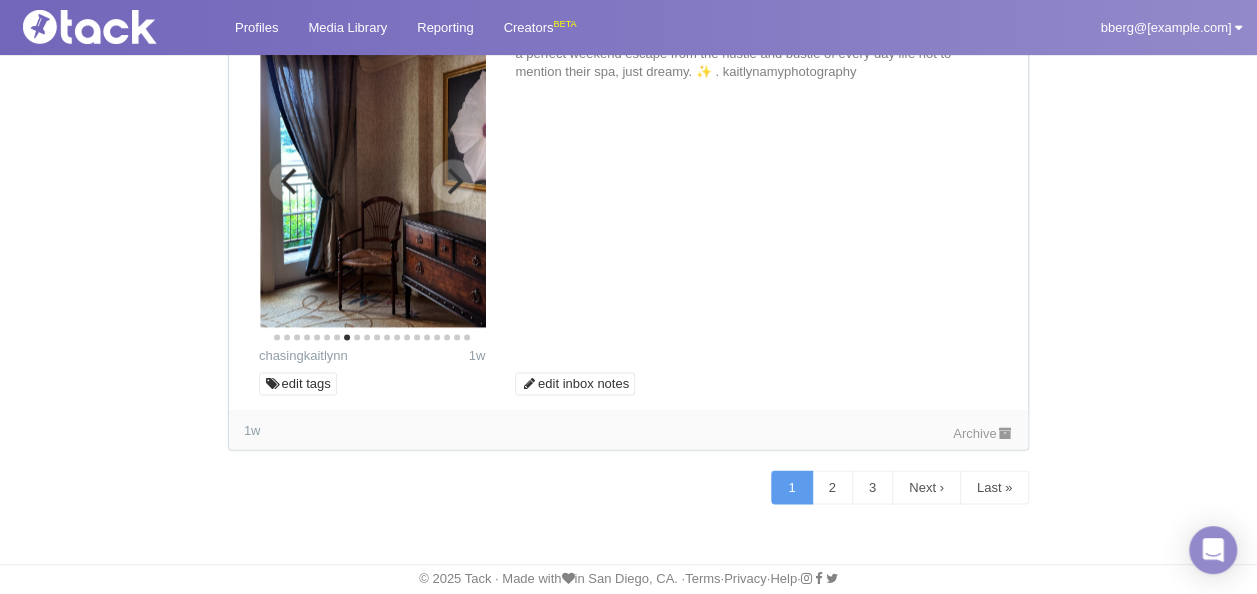 click 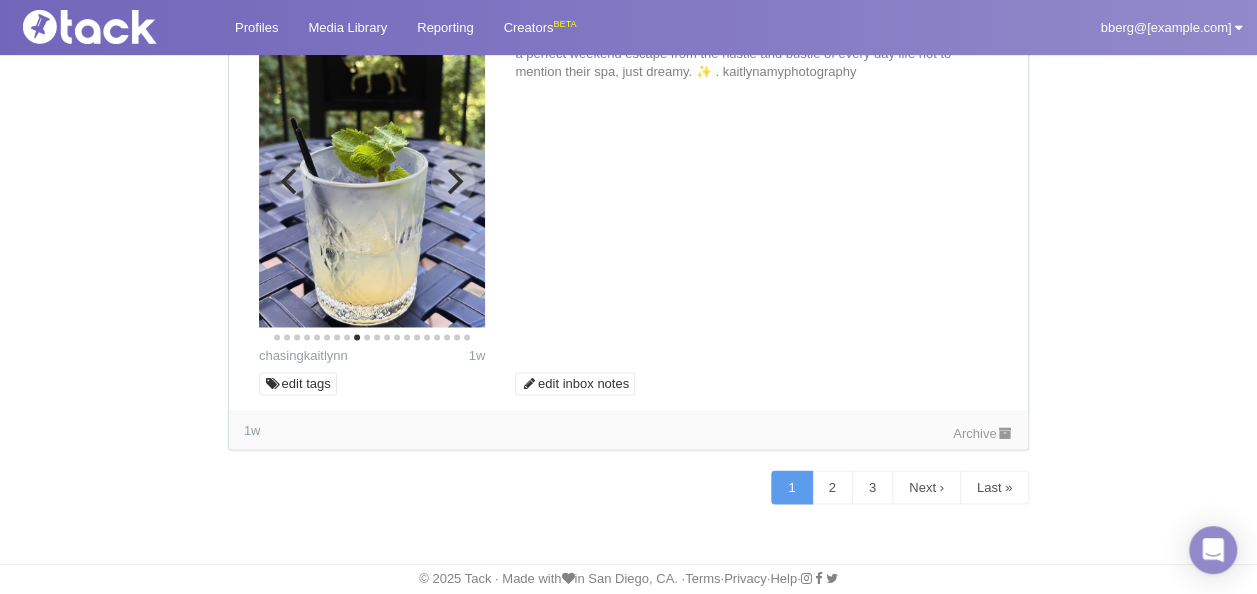 click 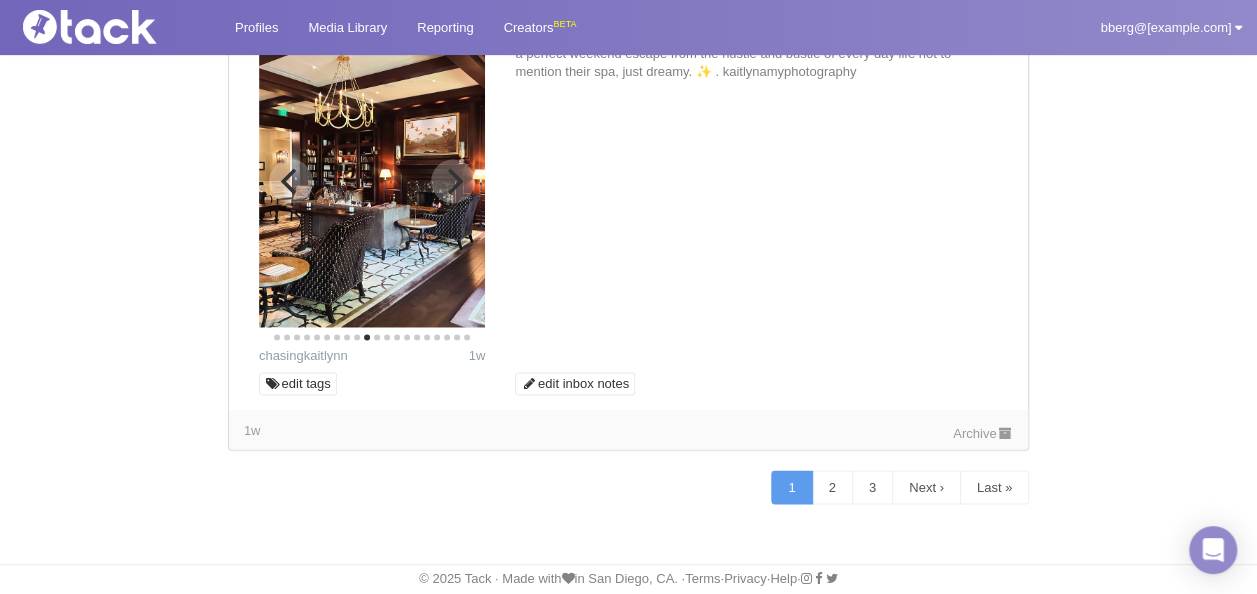 click 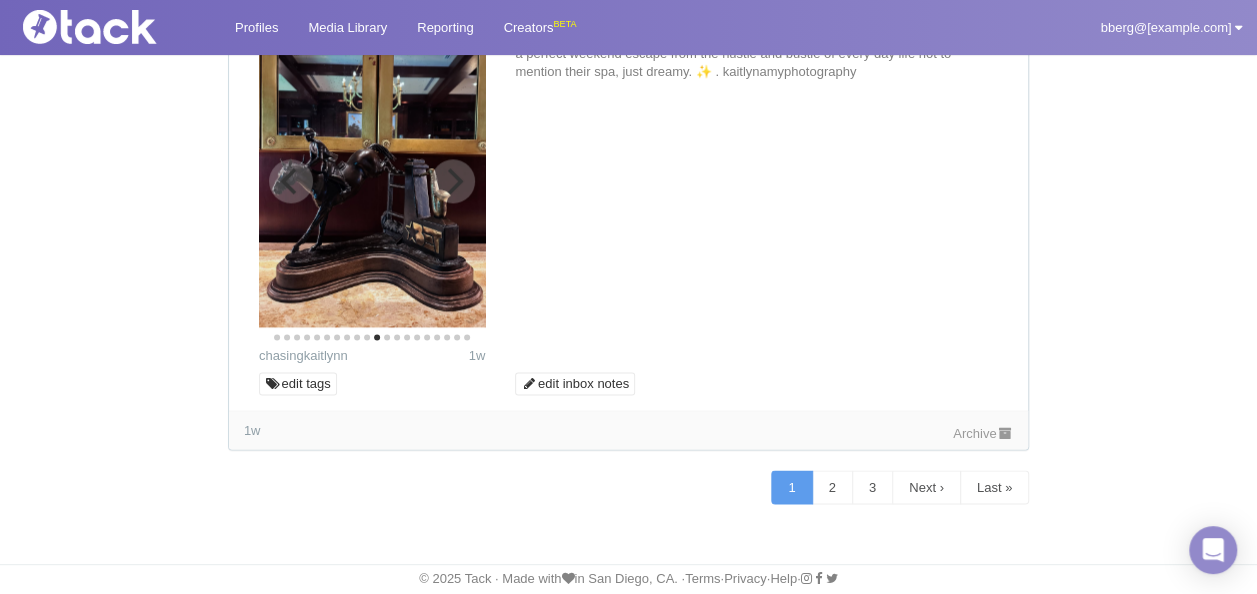 click 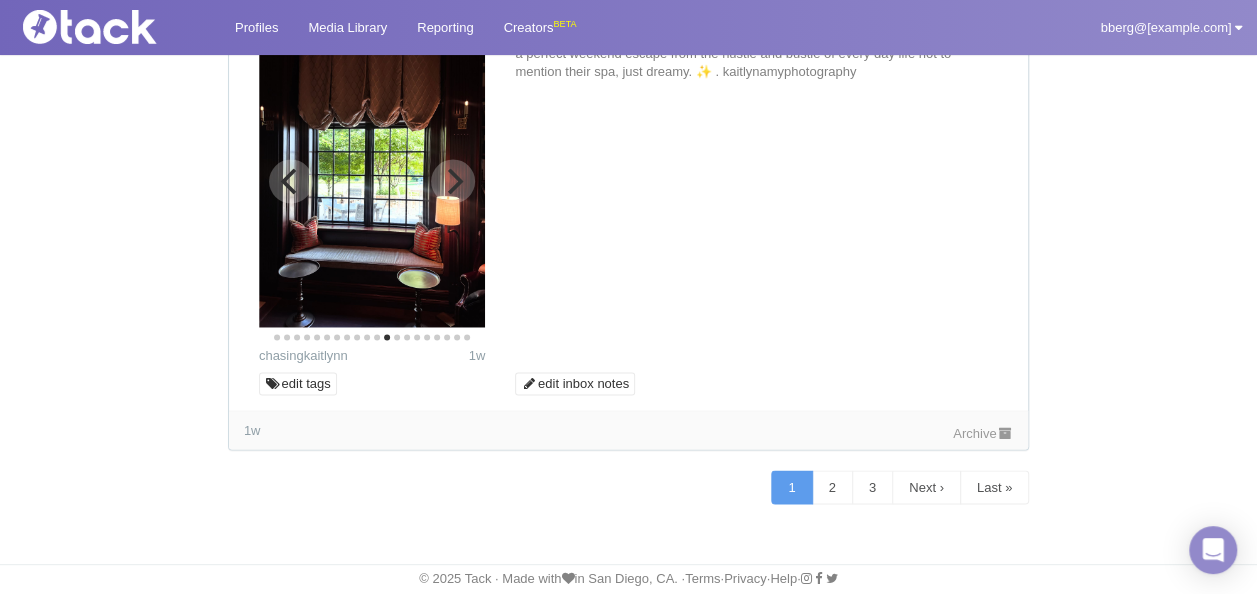 click 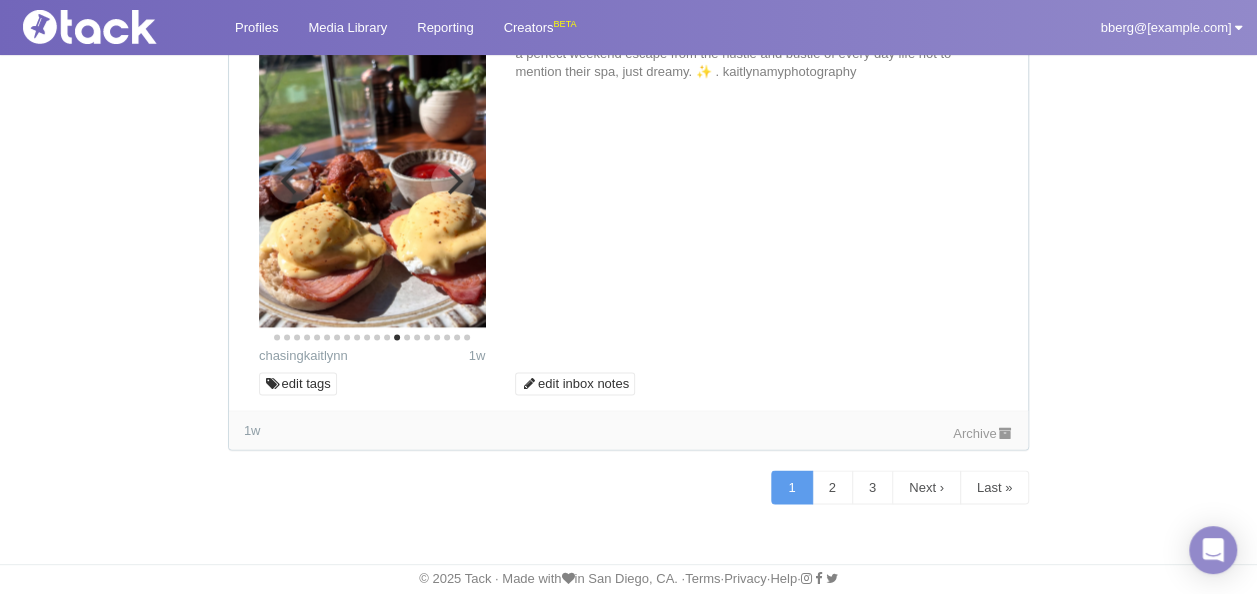 click 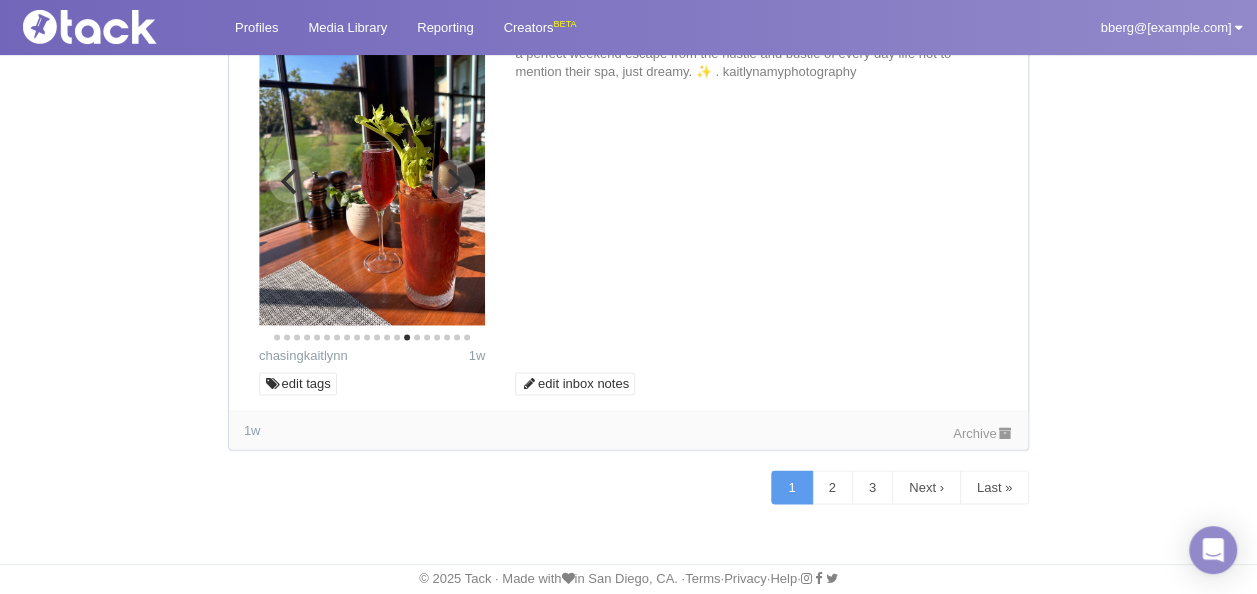 click 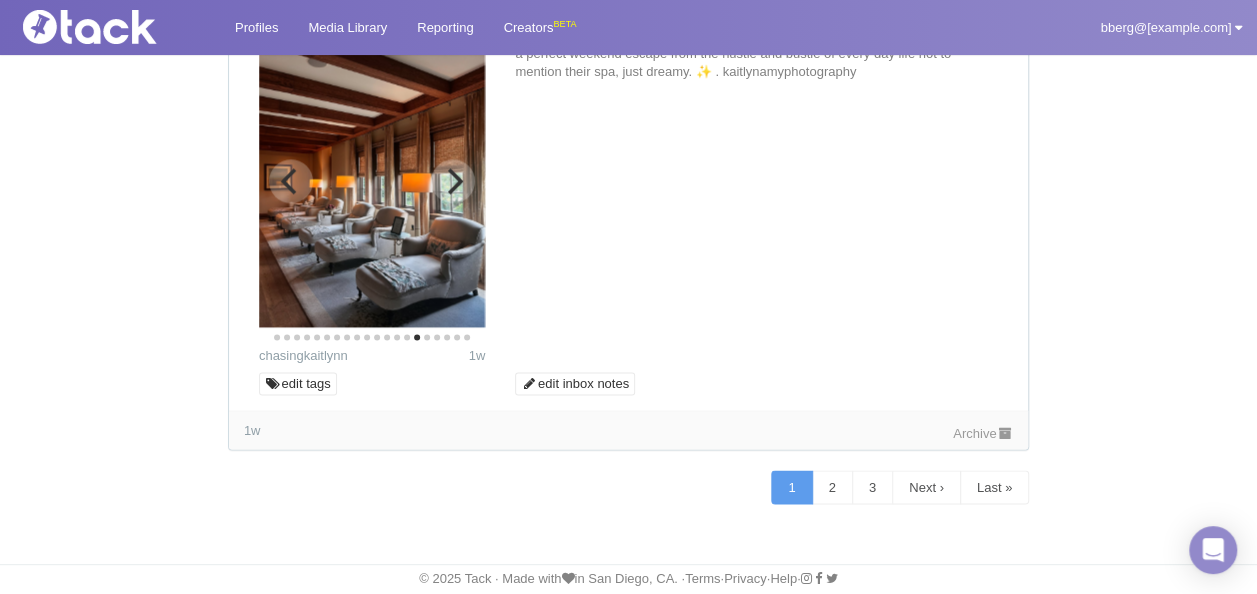 click 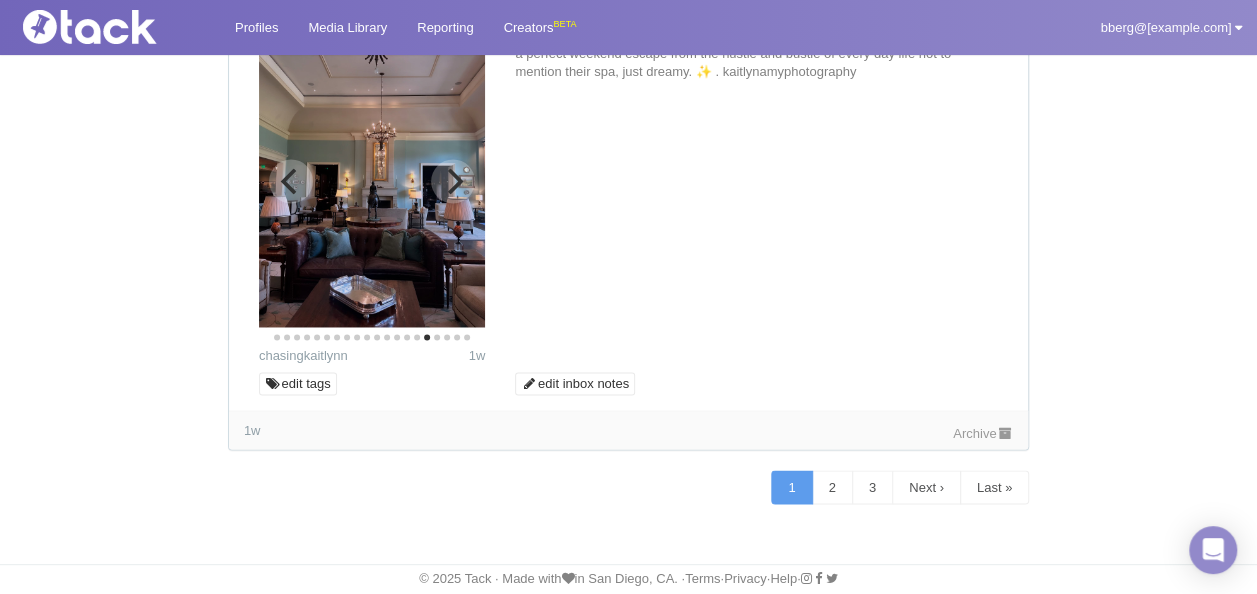 click 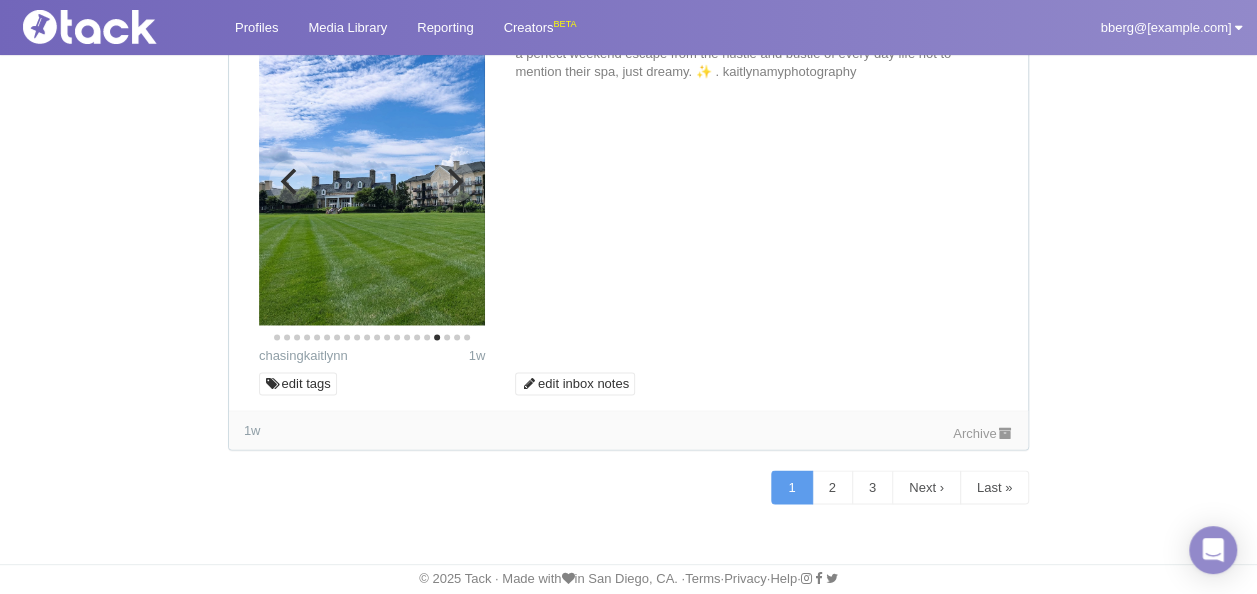 click 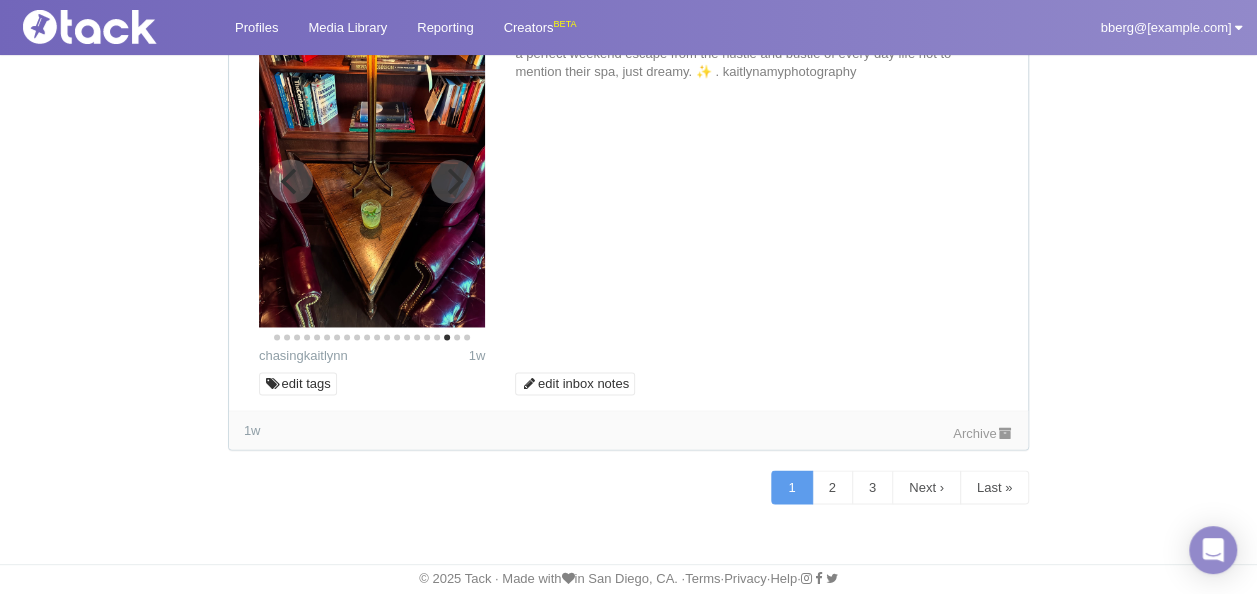 click 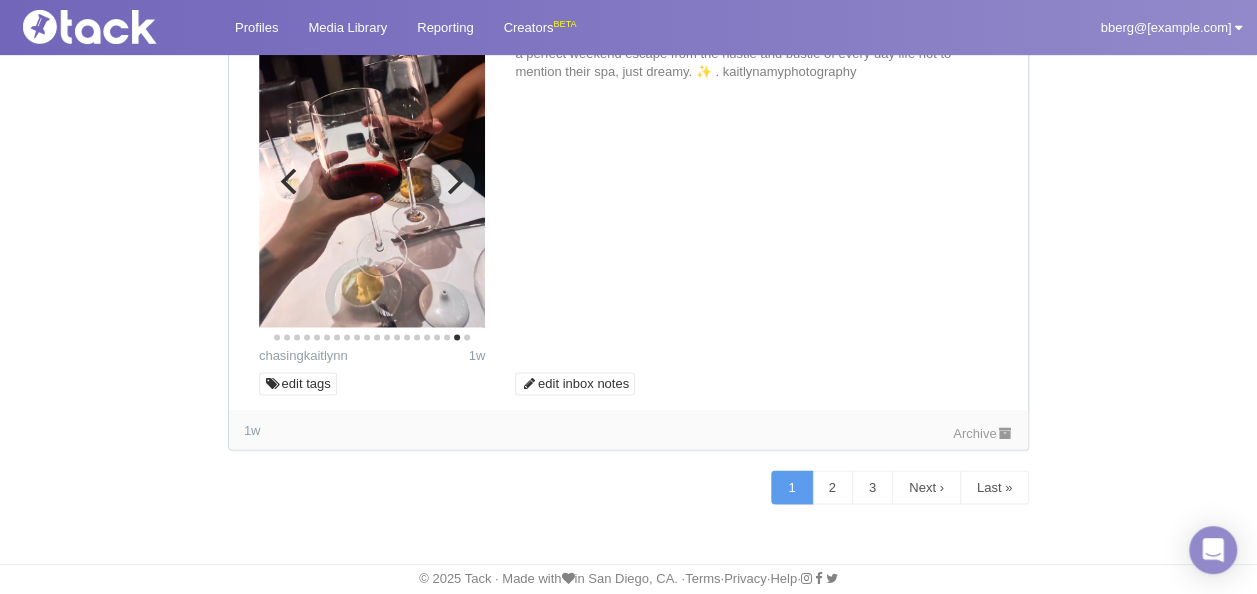 click 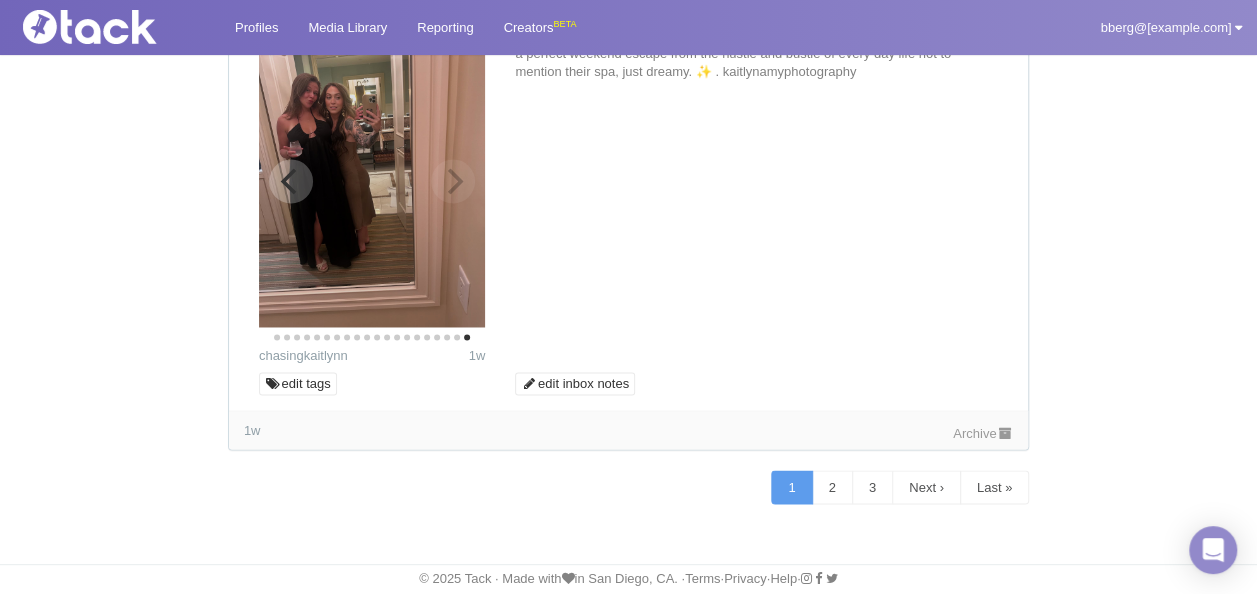click at bounding box center (372, 176) 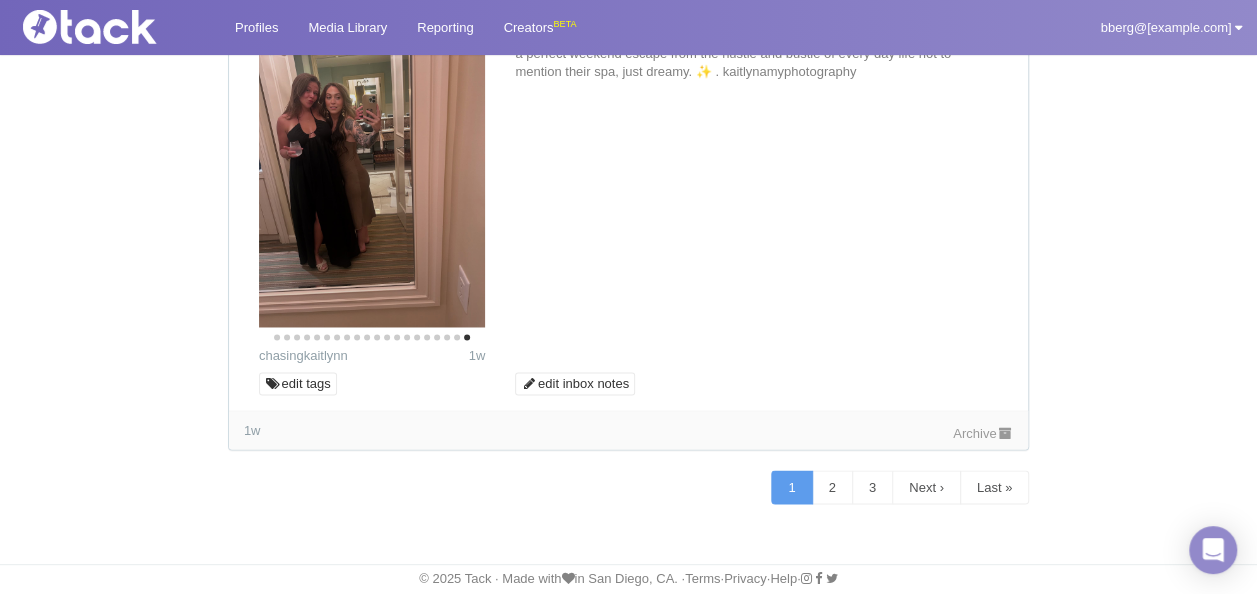 scroll, scrollTop: 11838, scrollLeft: 0, axis: vertical 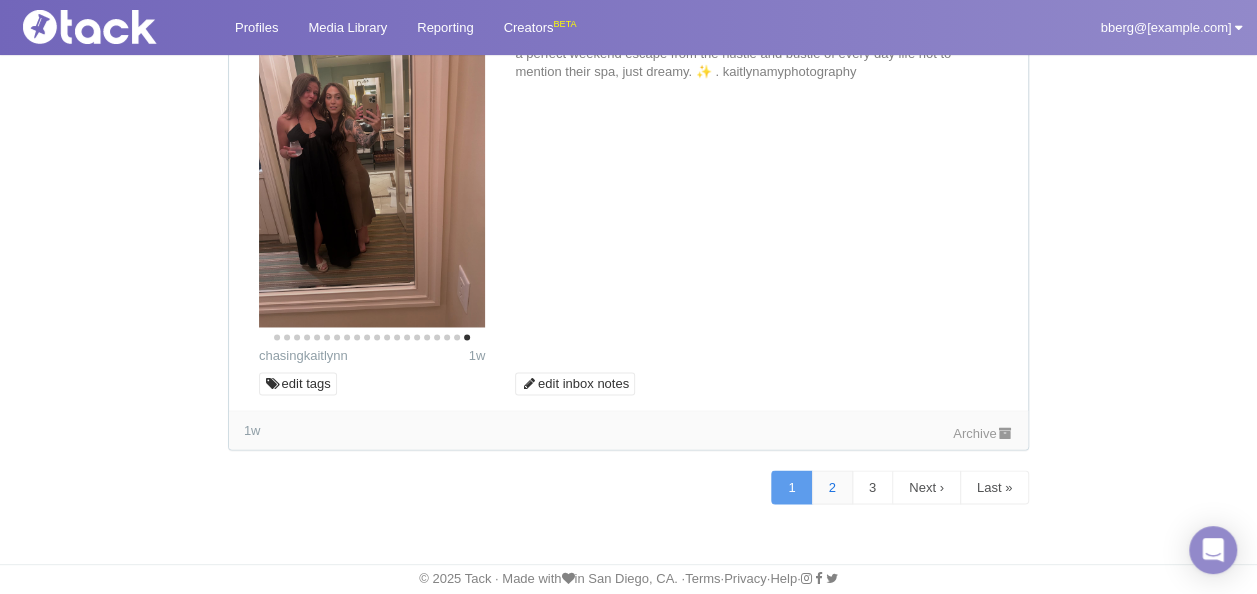 click on "2" at bounding box center [832, 487] 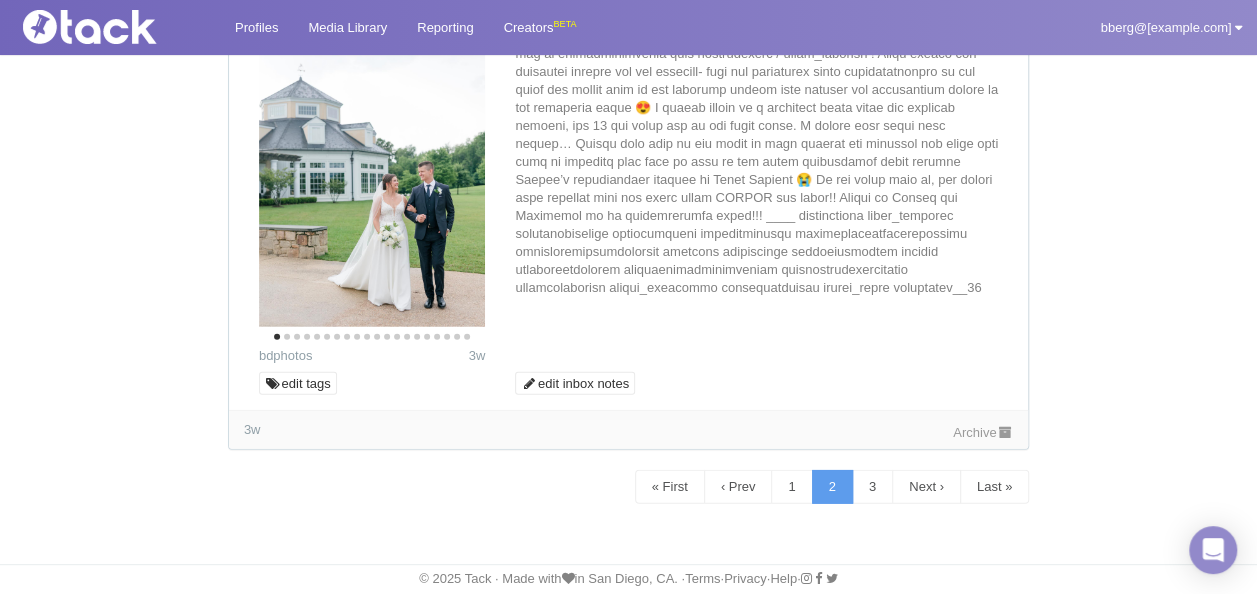 scroll, scrollTop: 11921, scrollLeft: 0, axis: vertical 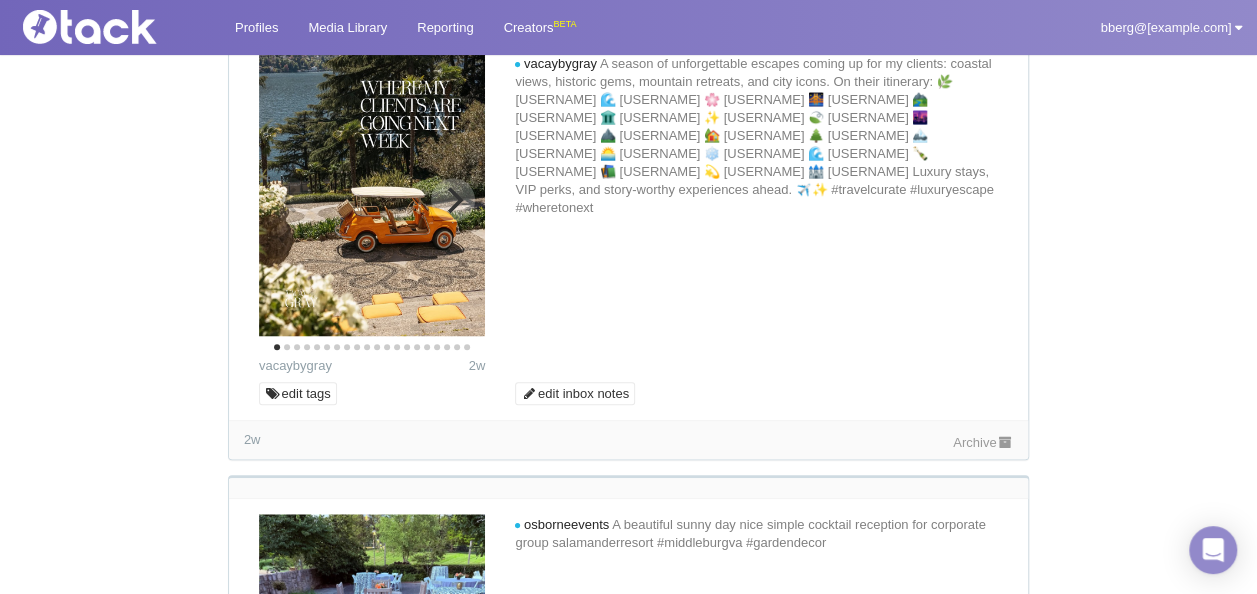 click 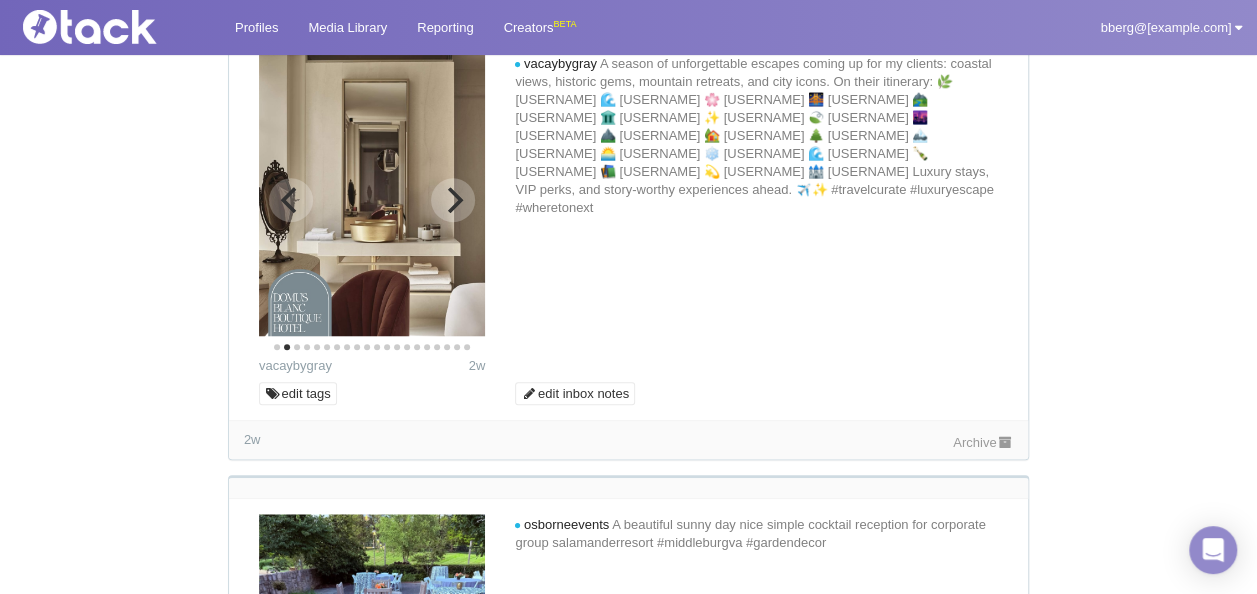 click 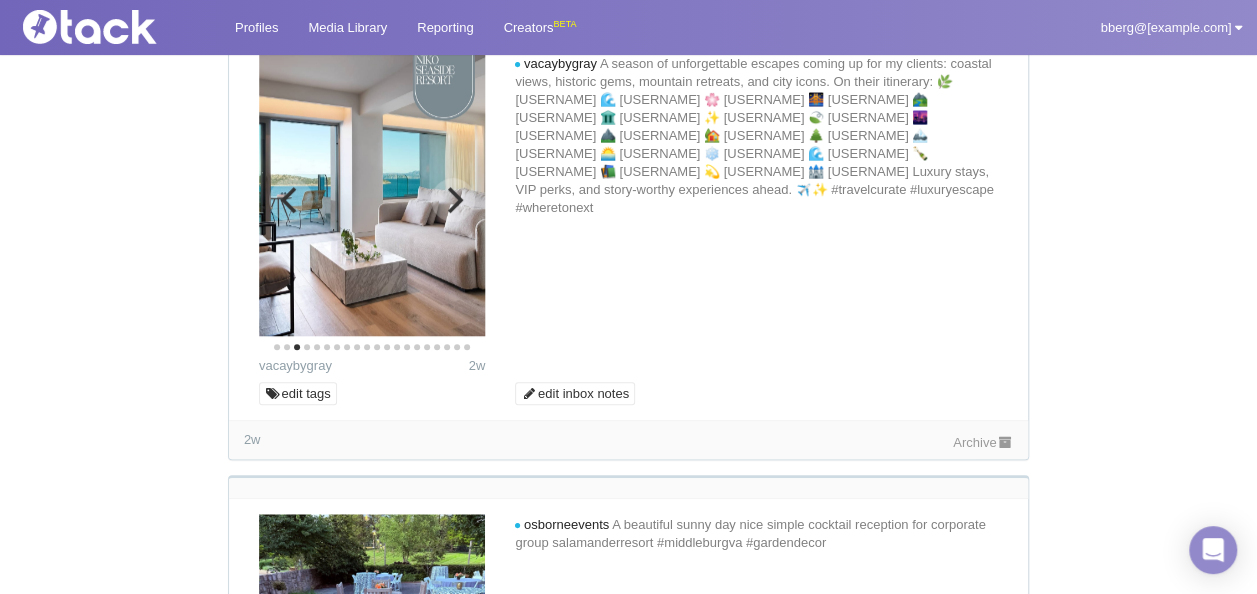 click 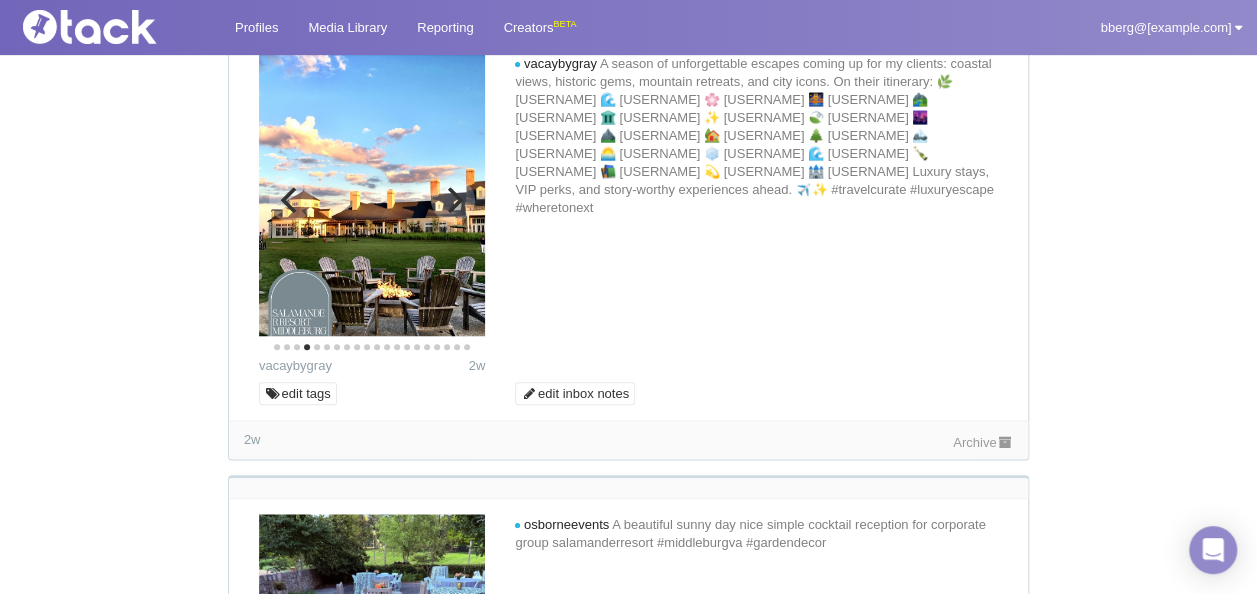 click 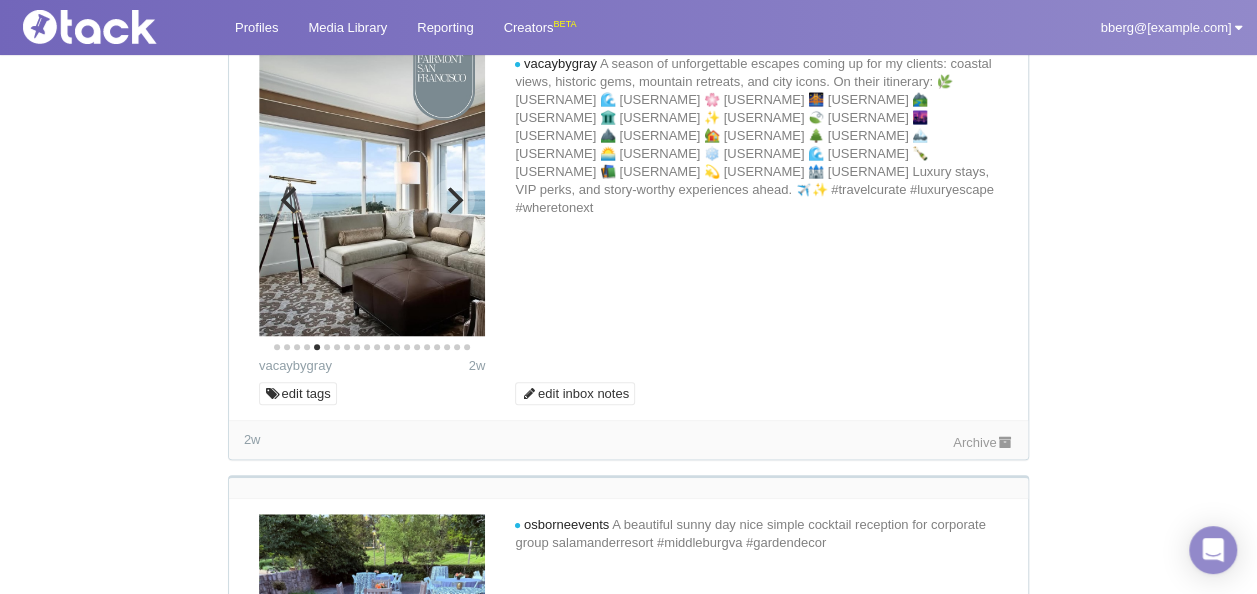 click 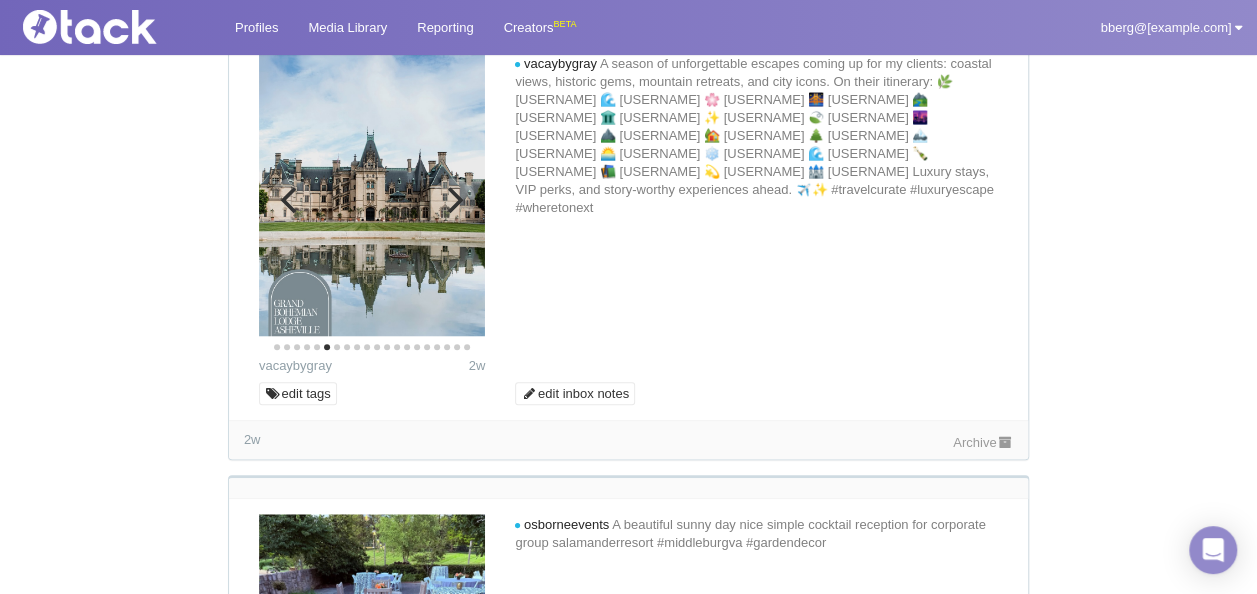 click 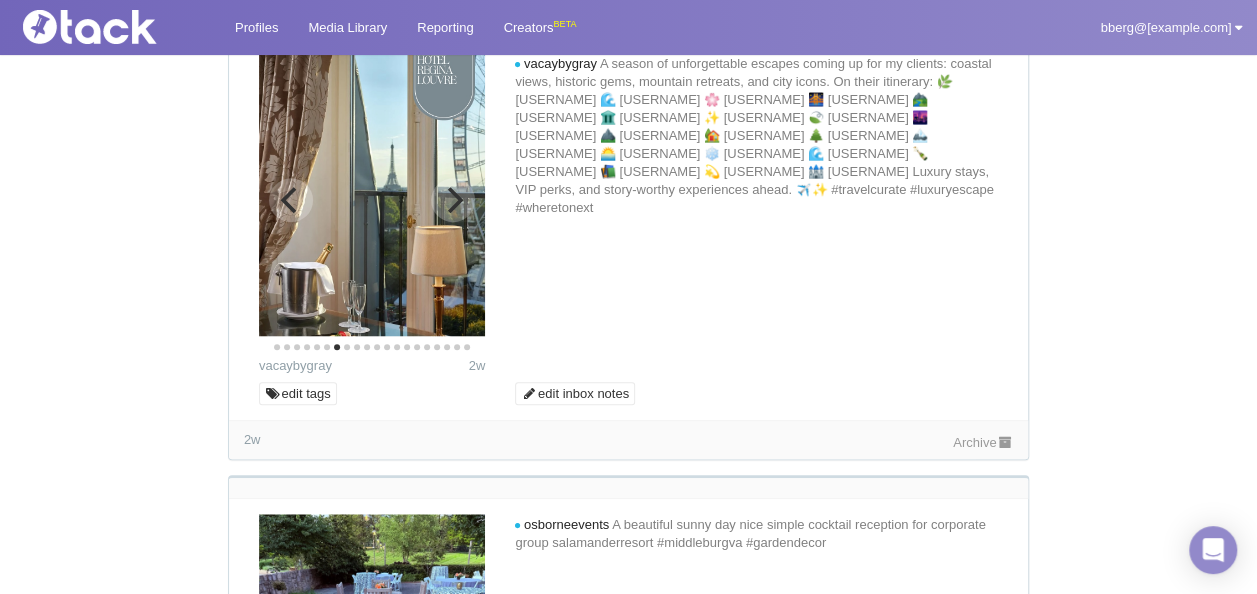 click 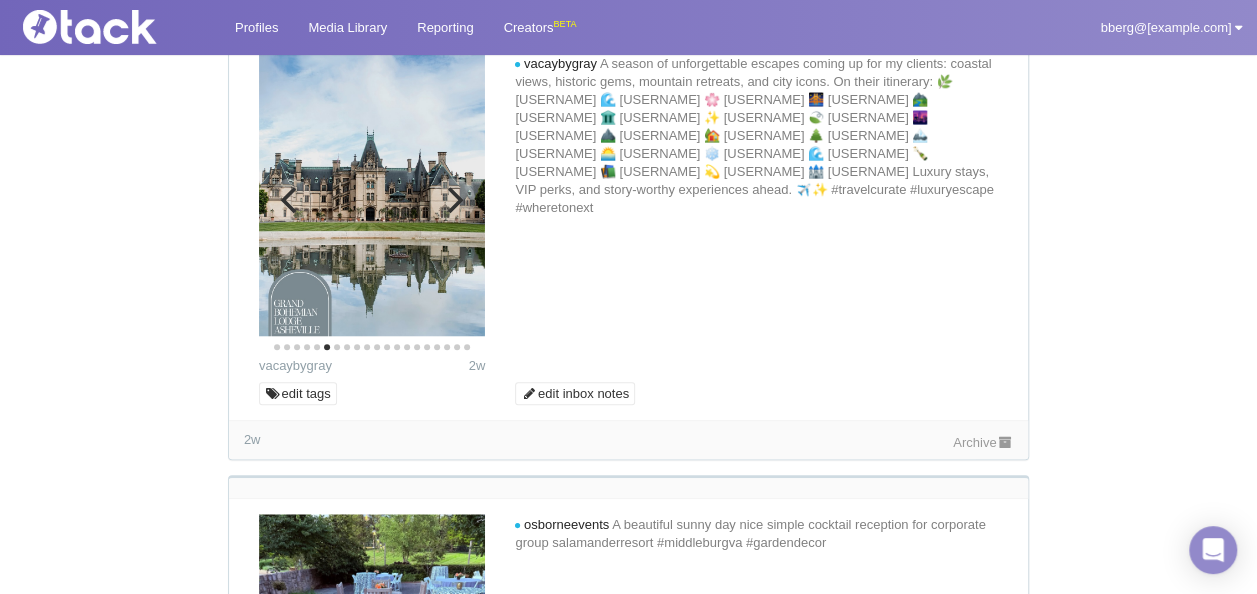 click 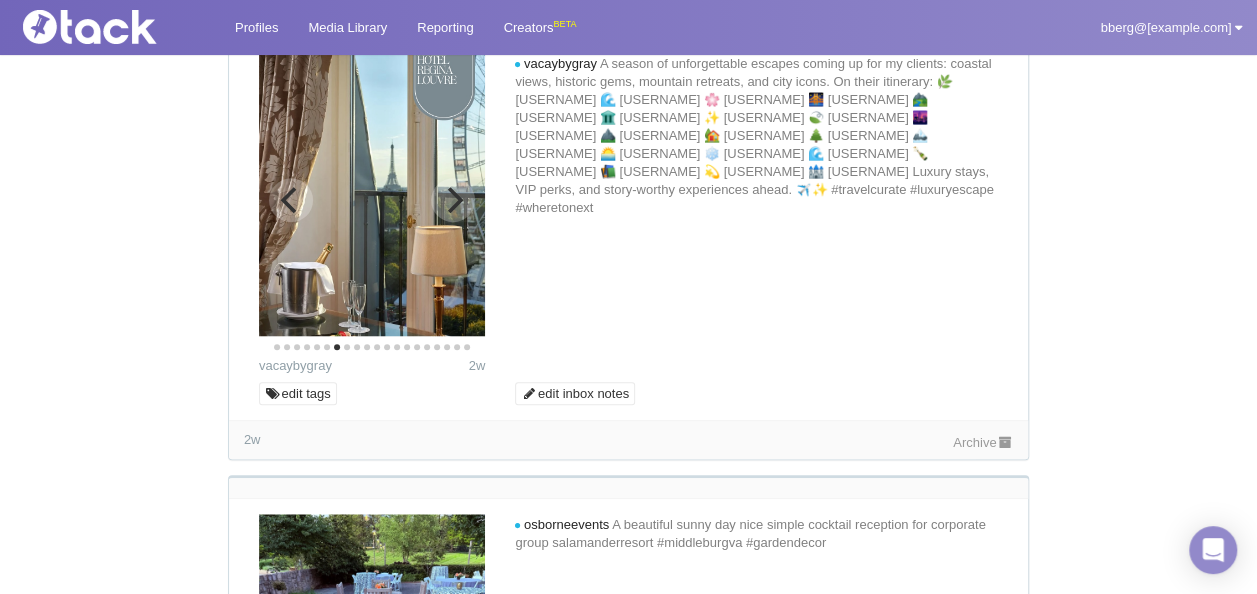 click 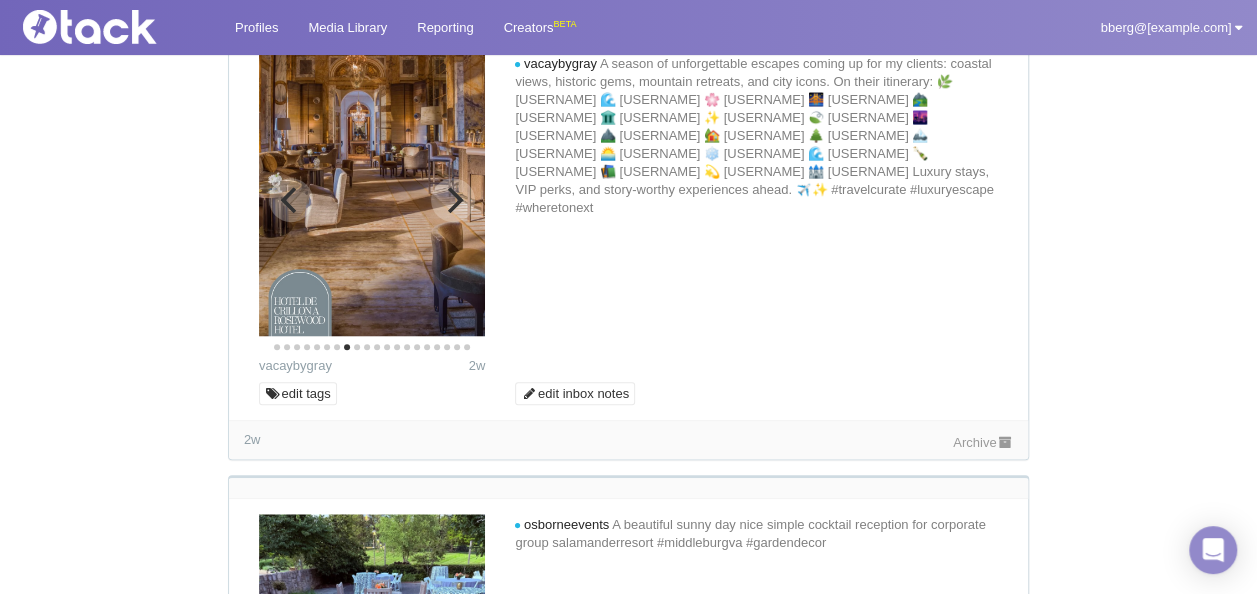 click 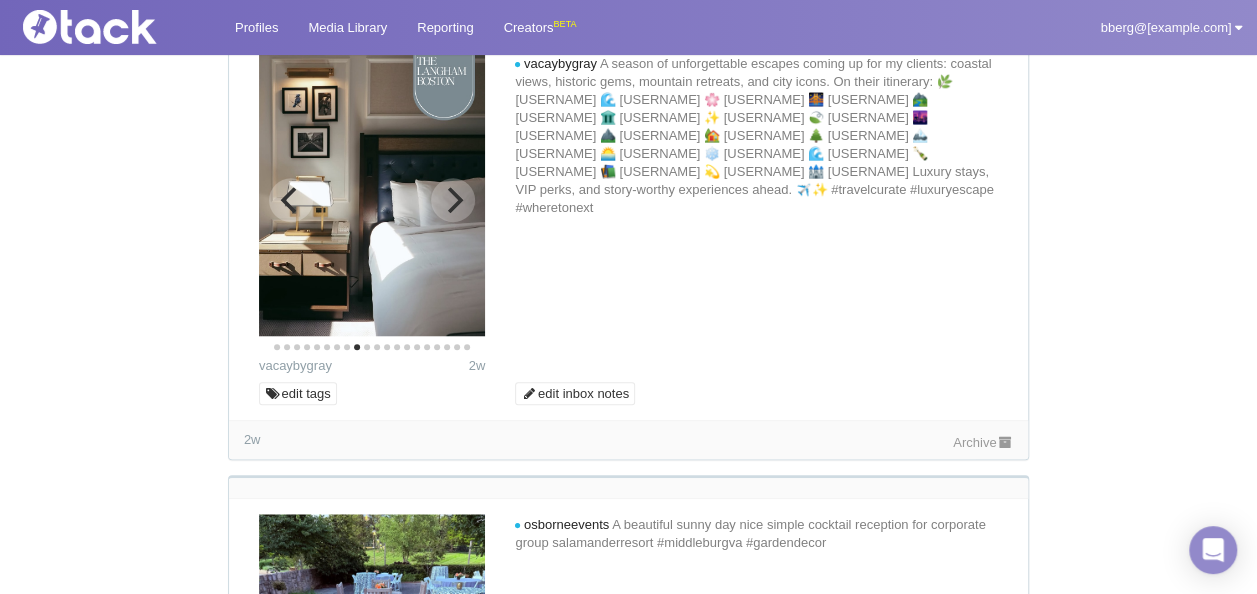 click 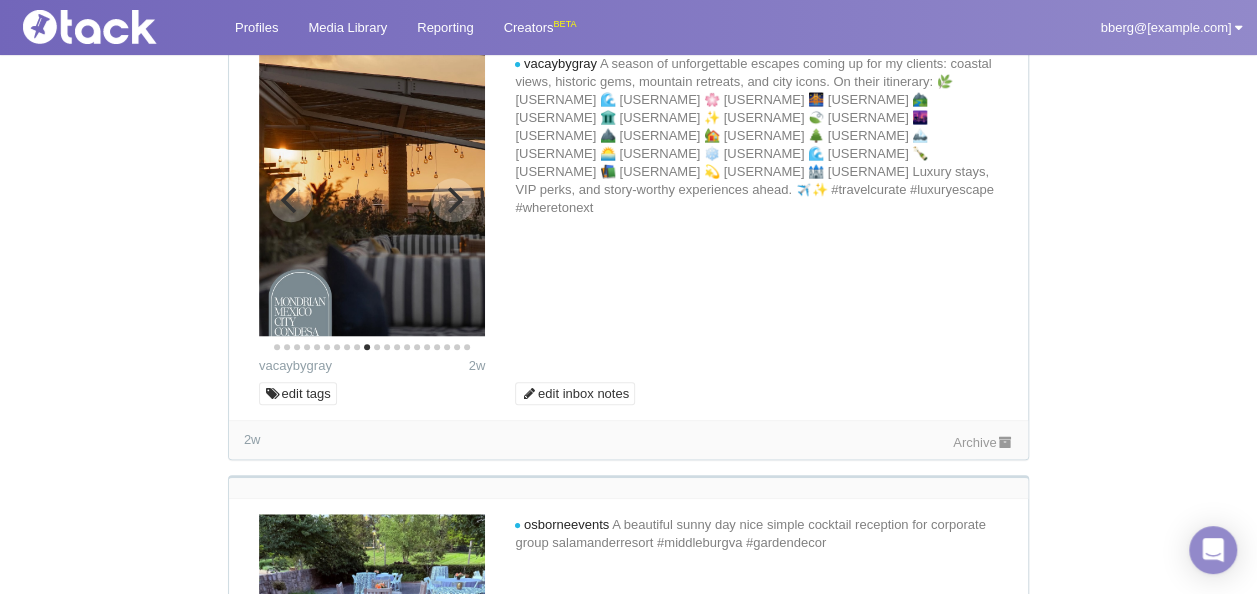 click 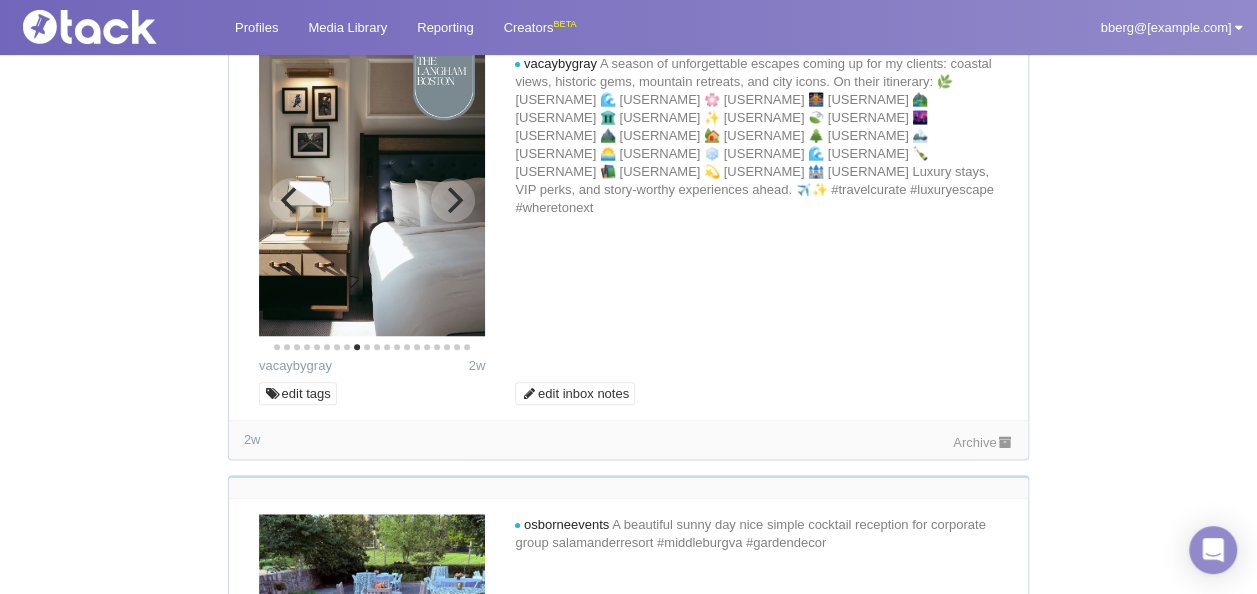 click 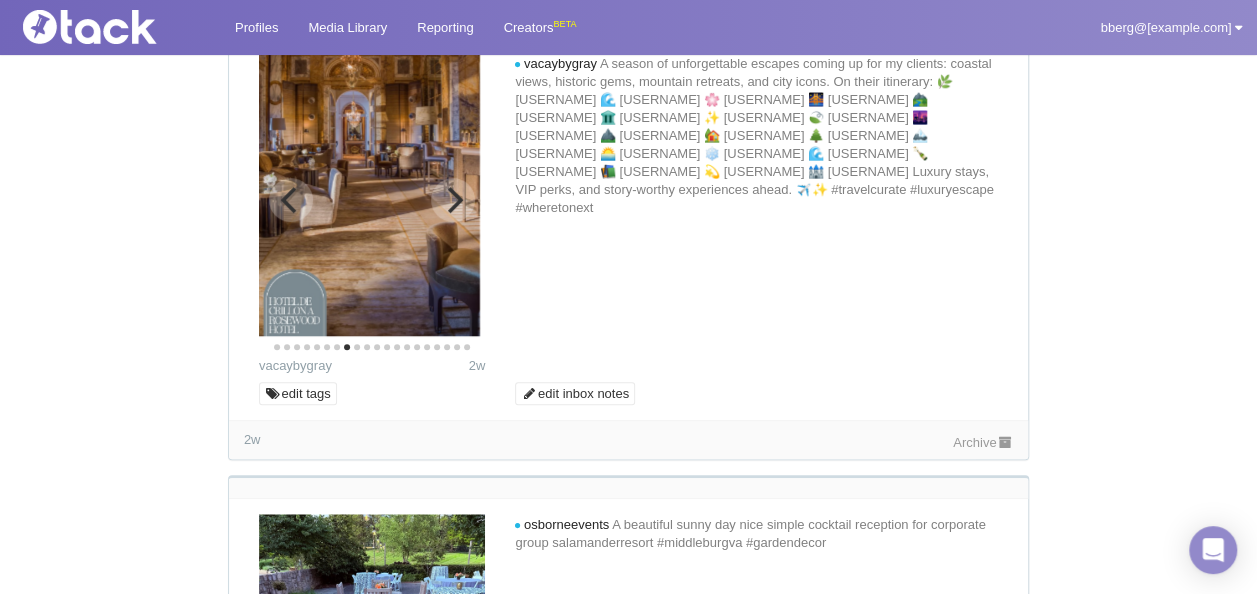 click 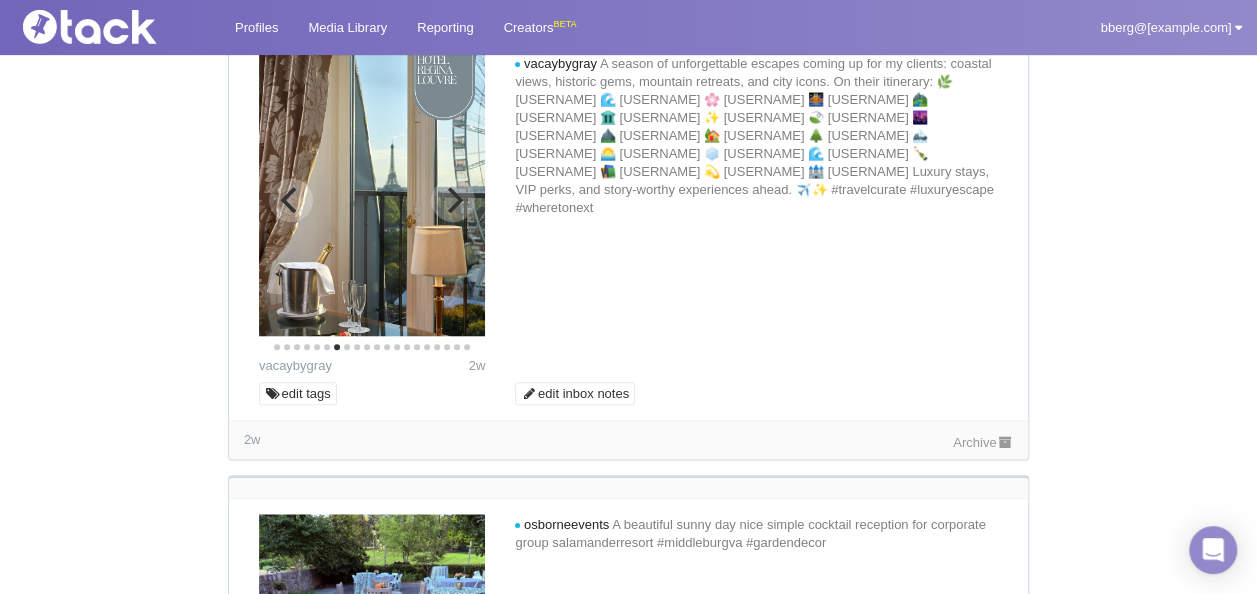 click 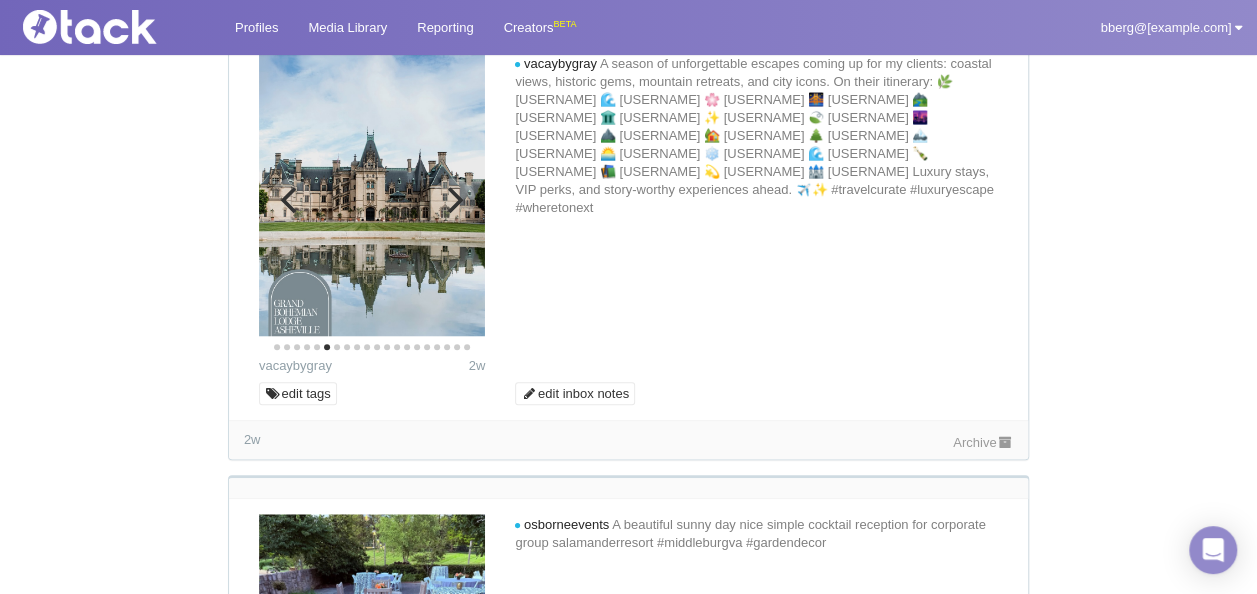 click 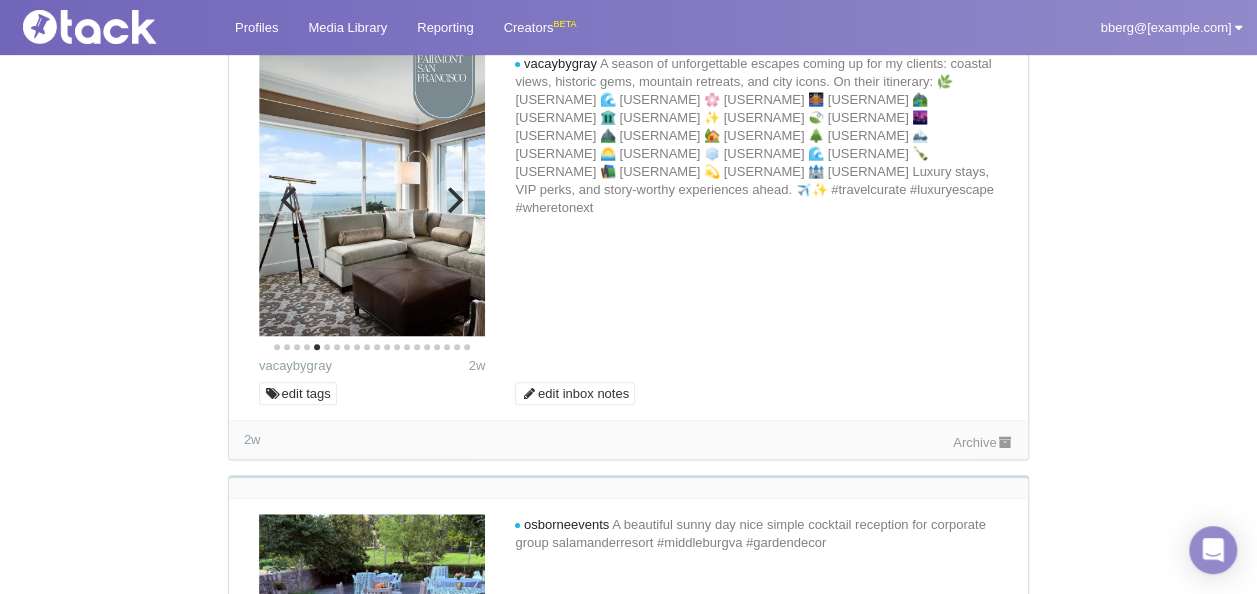 click 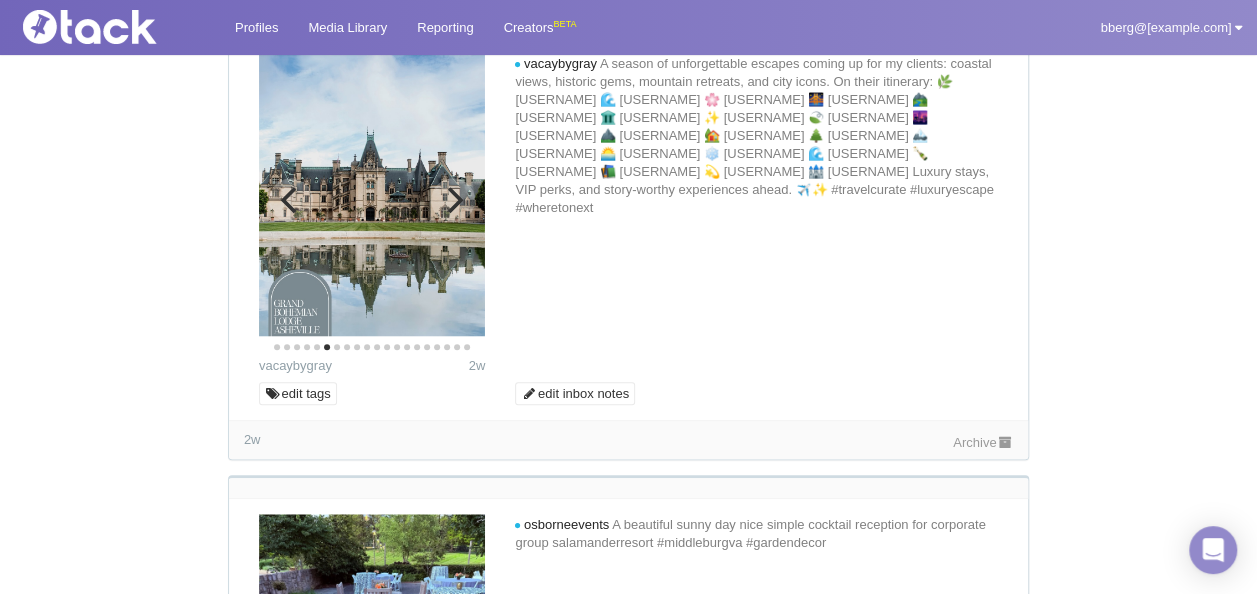 click 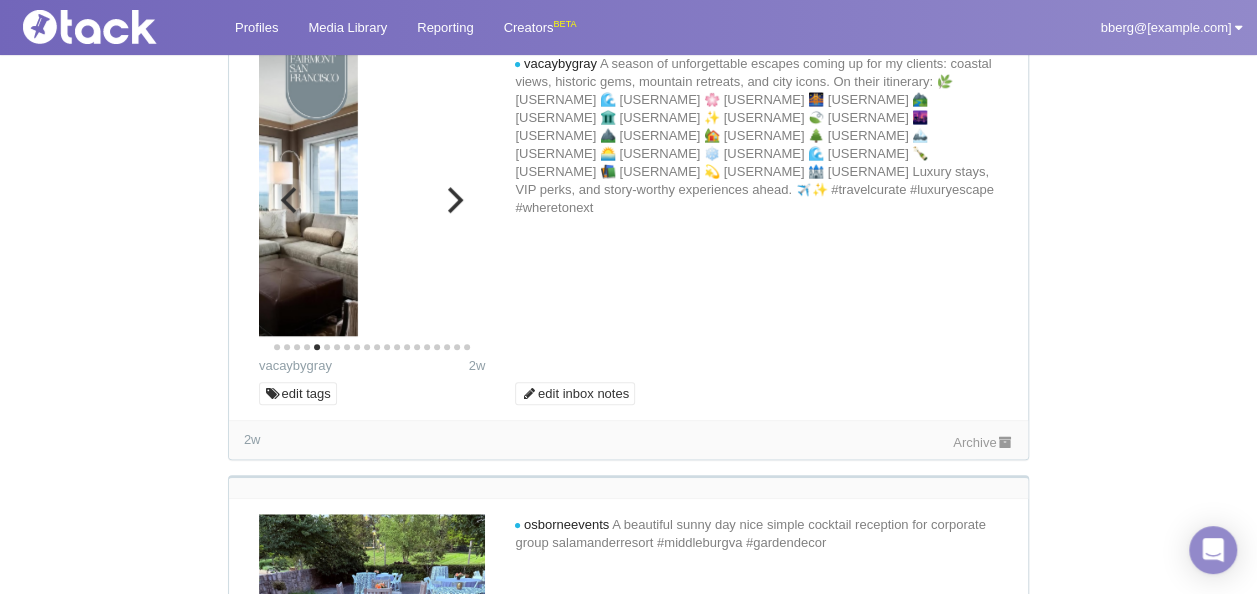 click 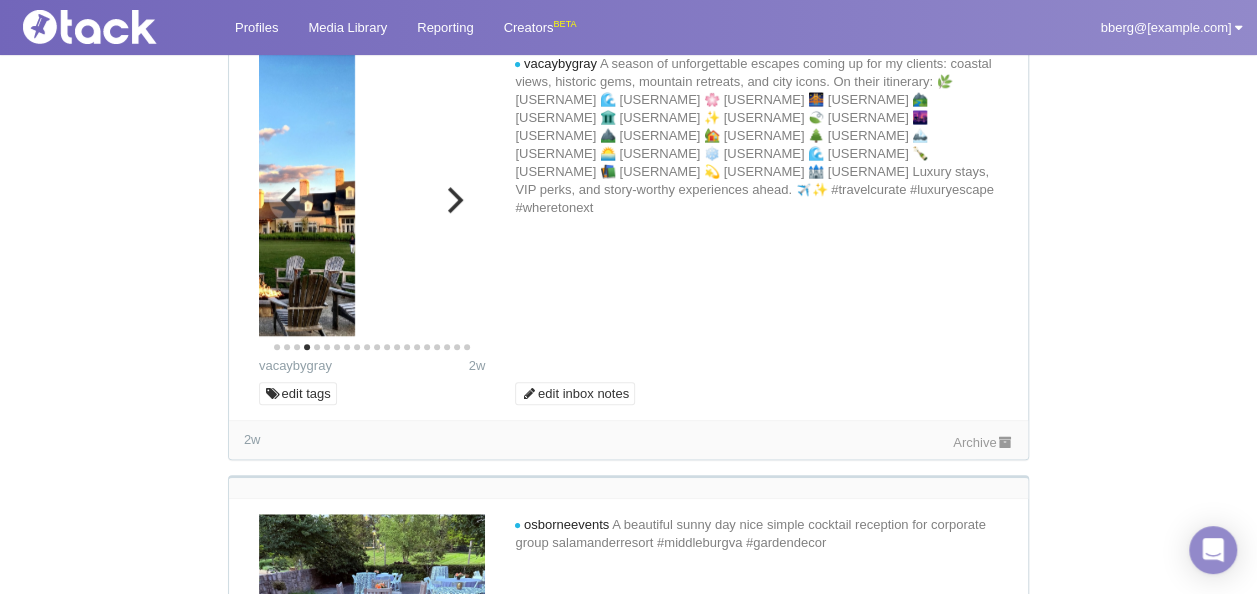 click 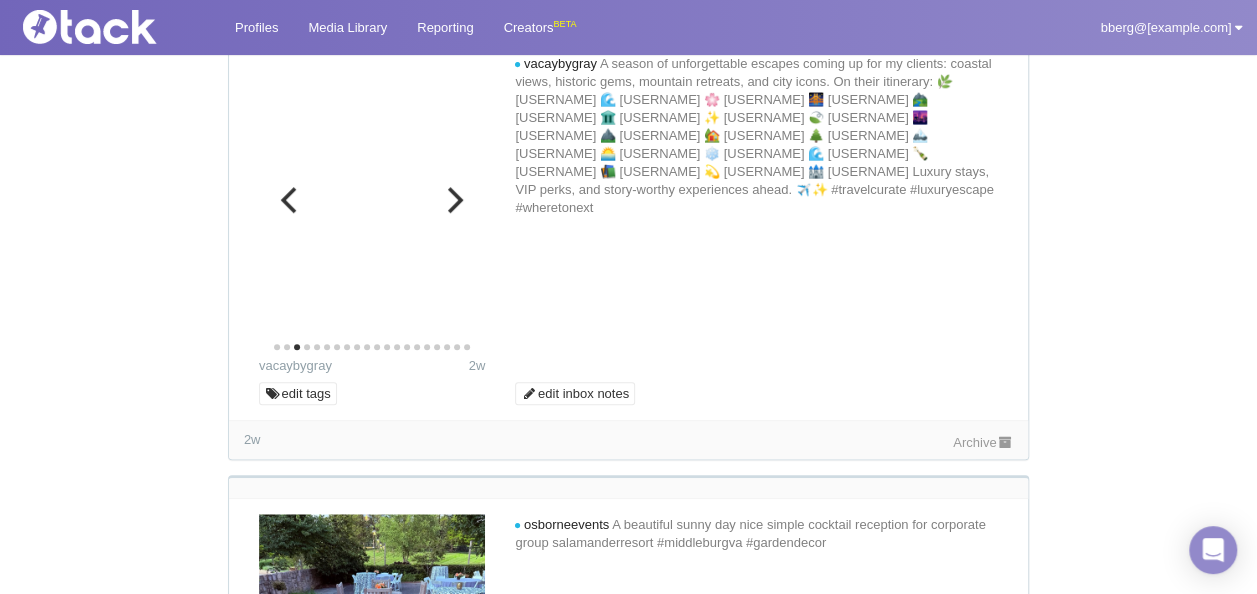 click 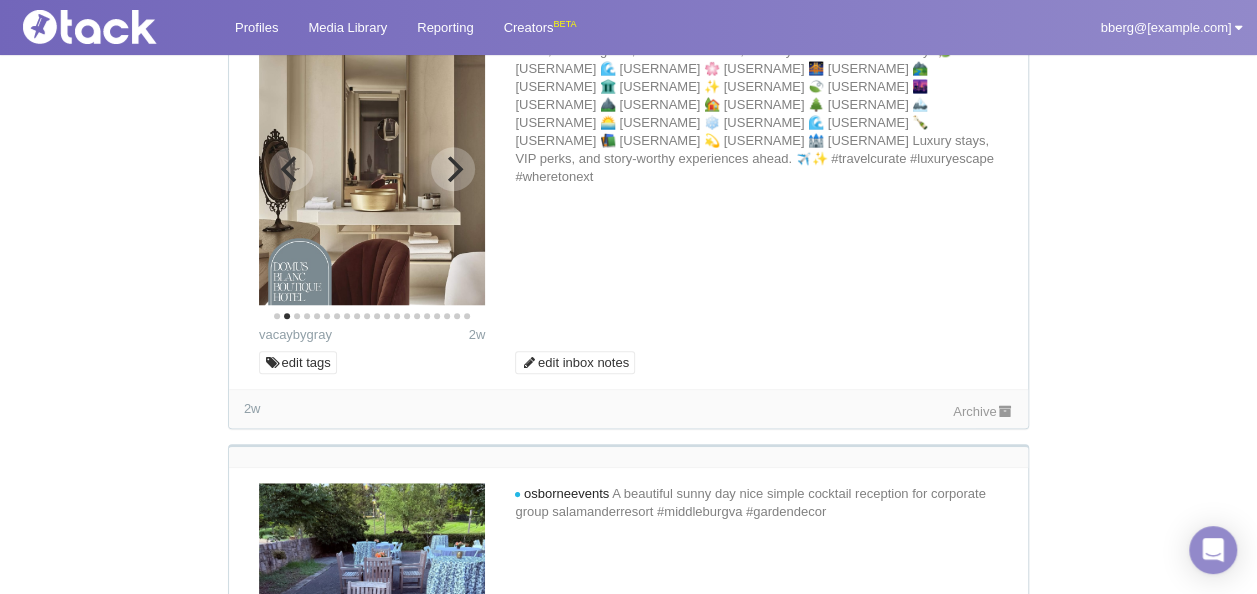 scroll, scrollTop: 700, scrollLeft: 0, axis: vertical 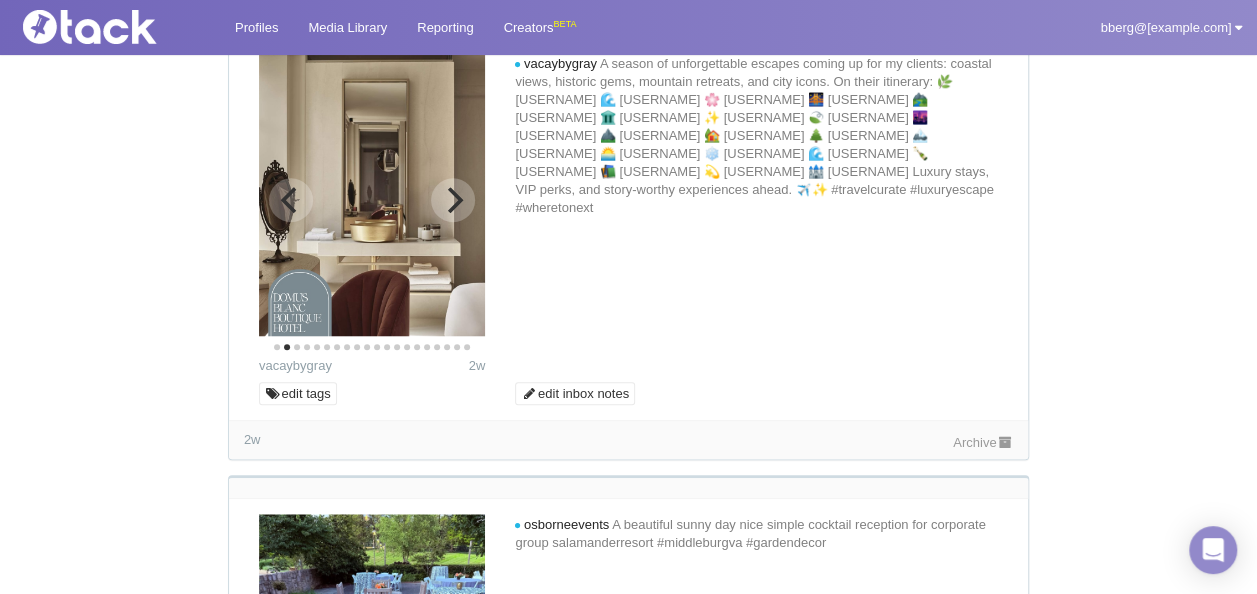 click 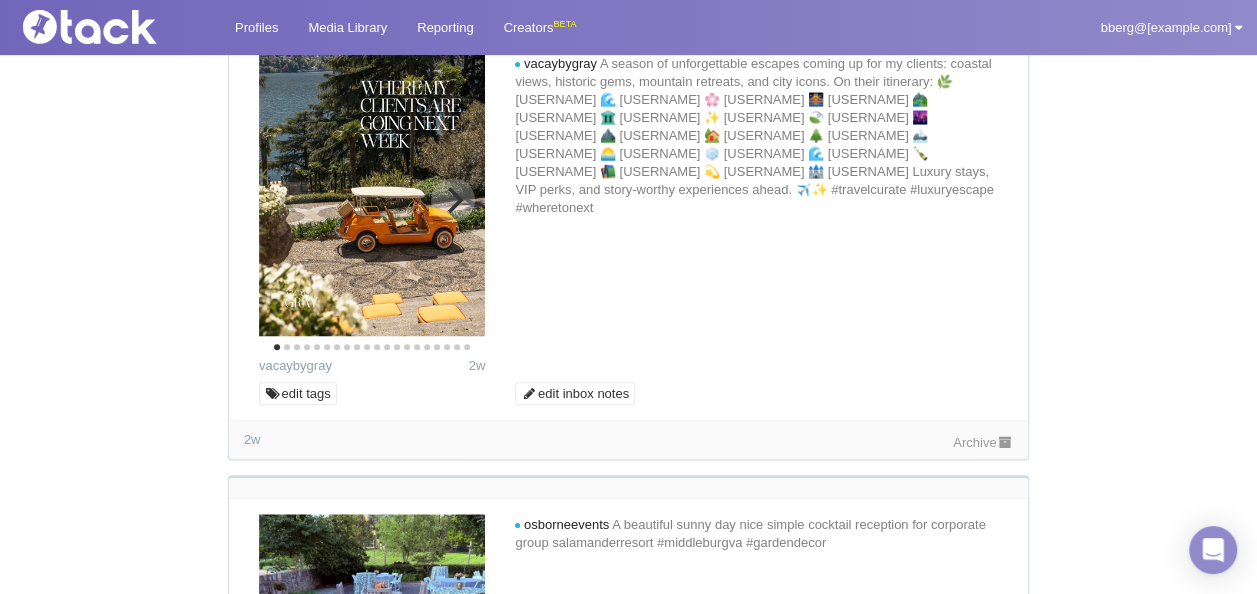 click 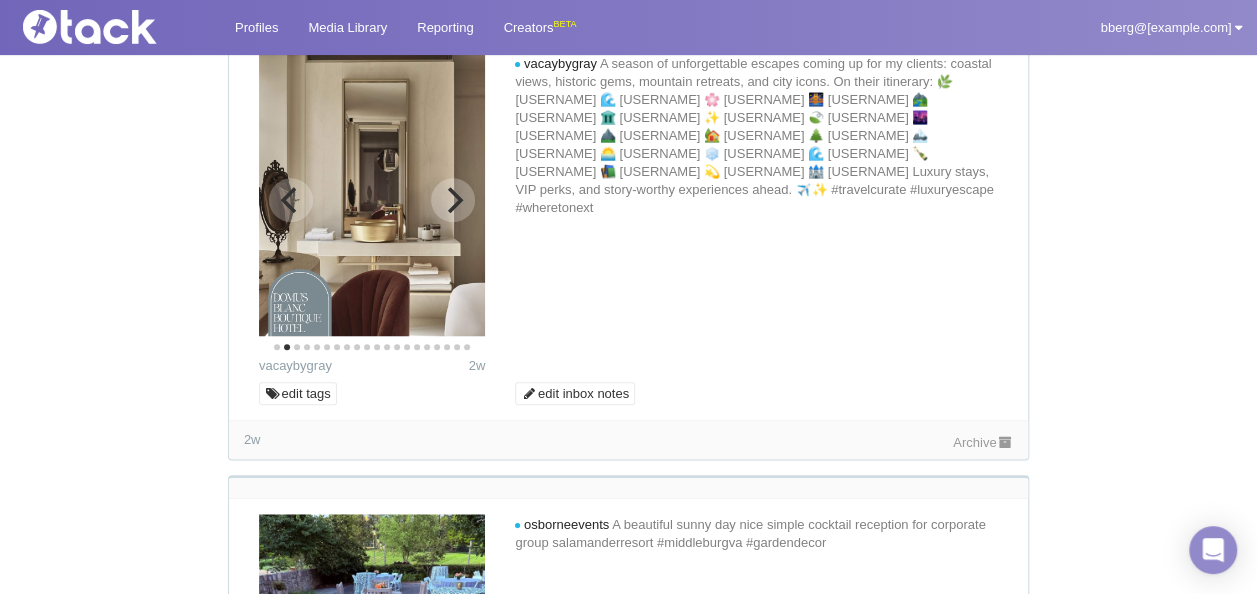 click 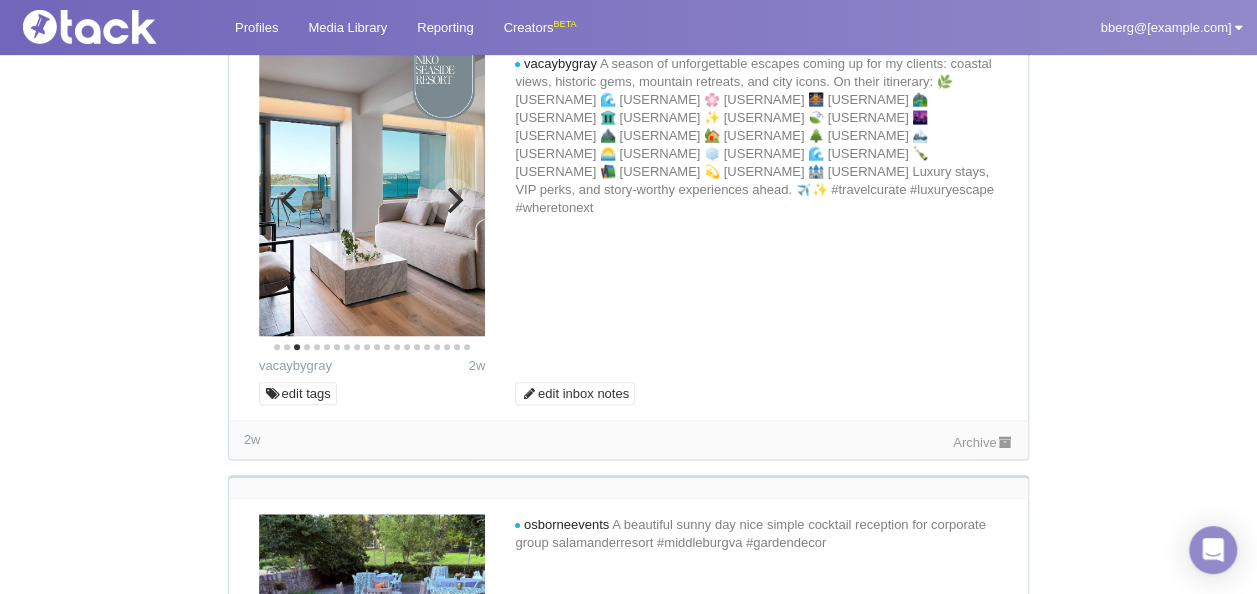 click 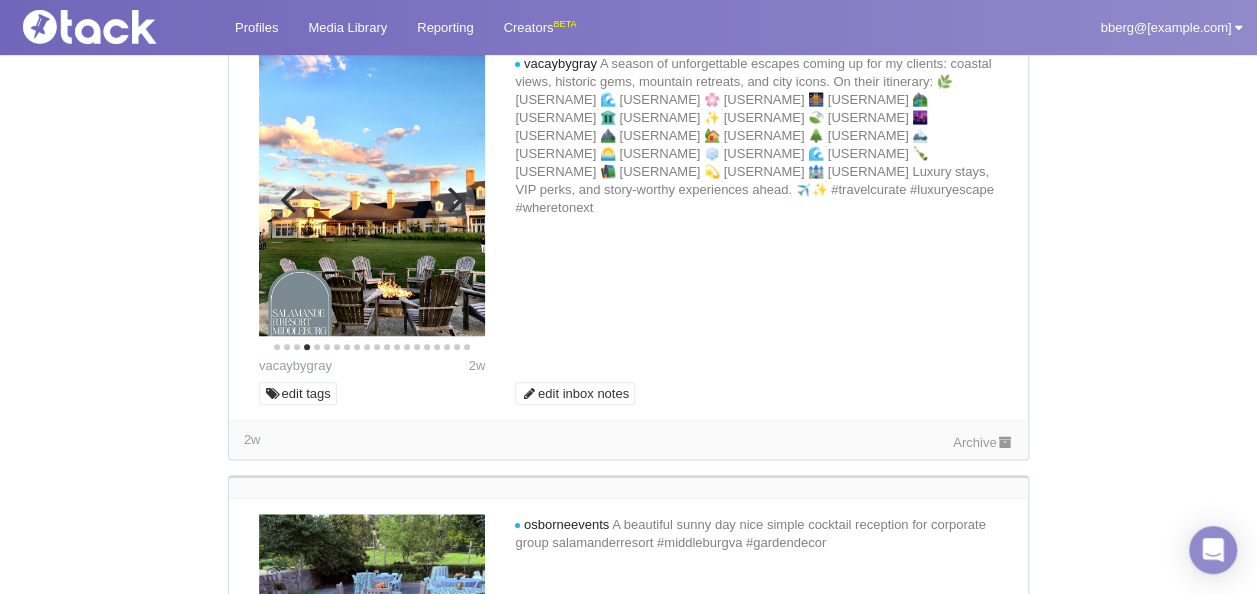 click 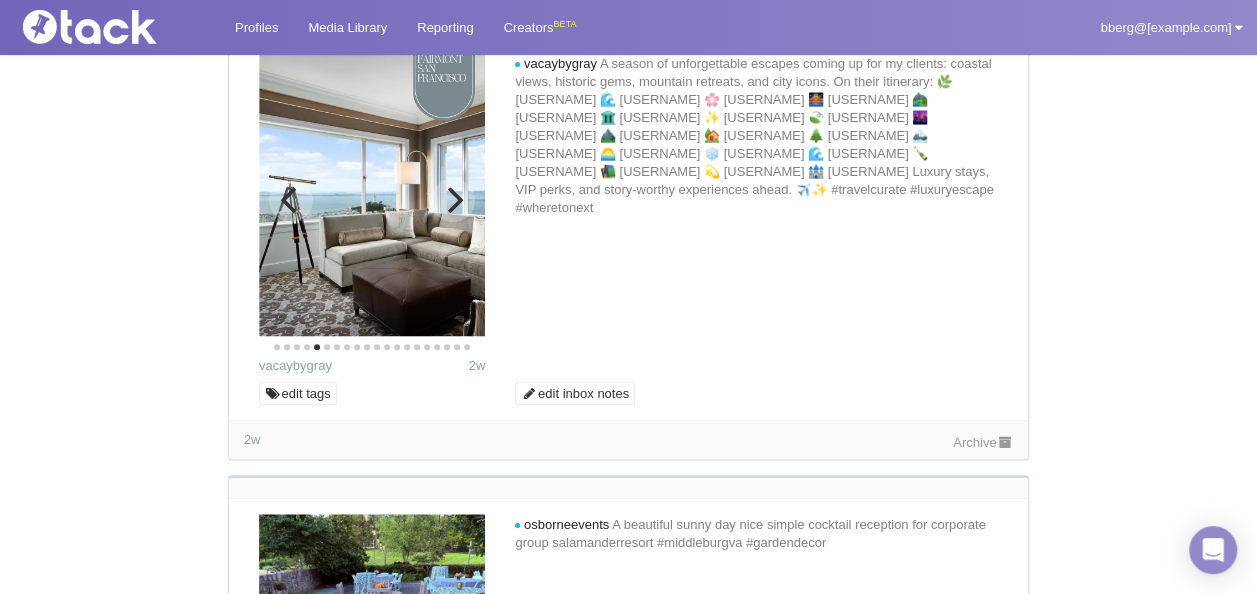 click 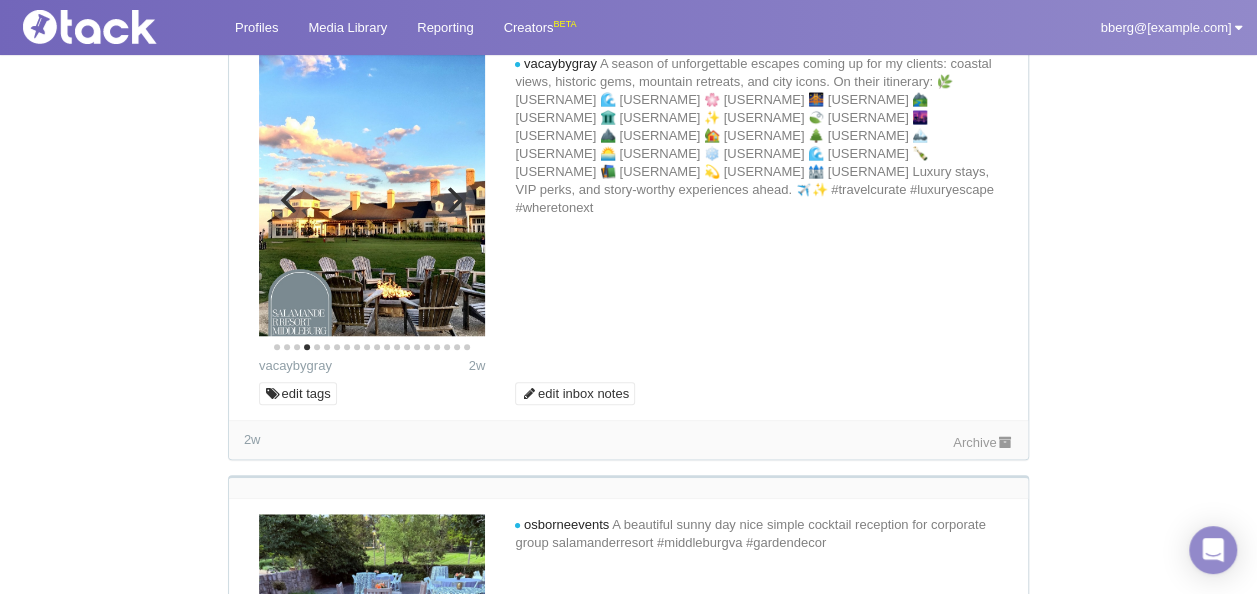 click 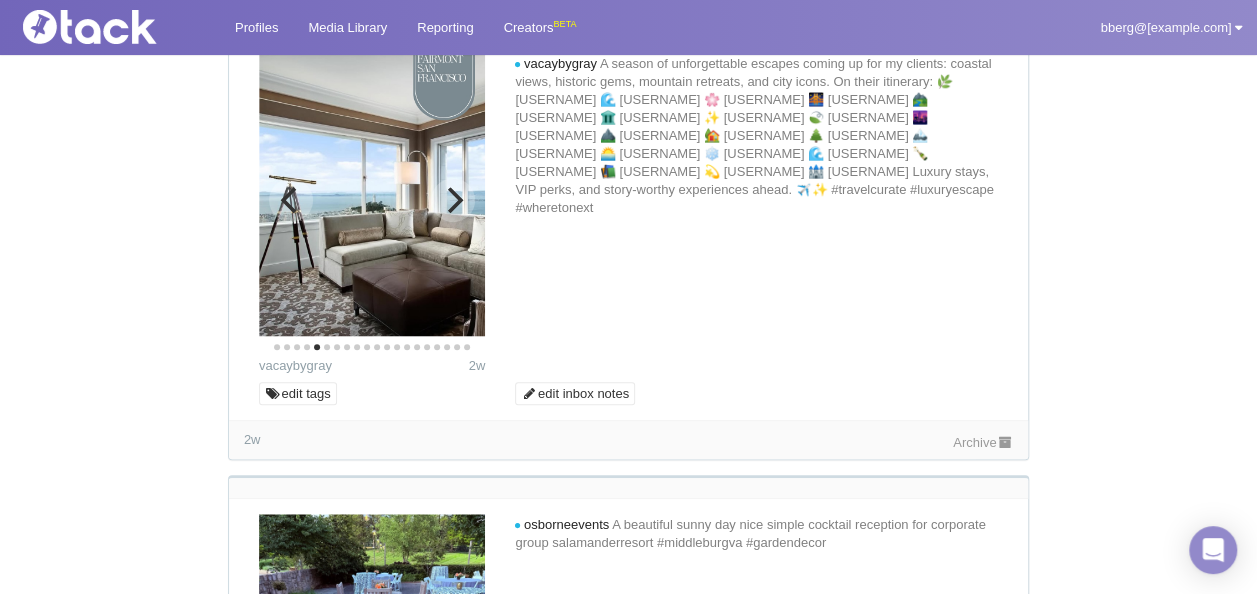 click 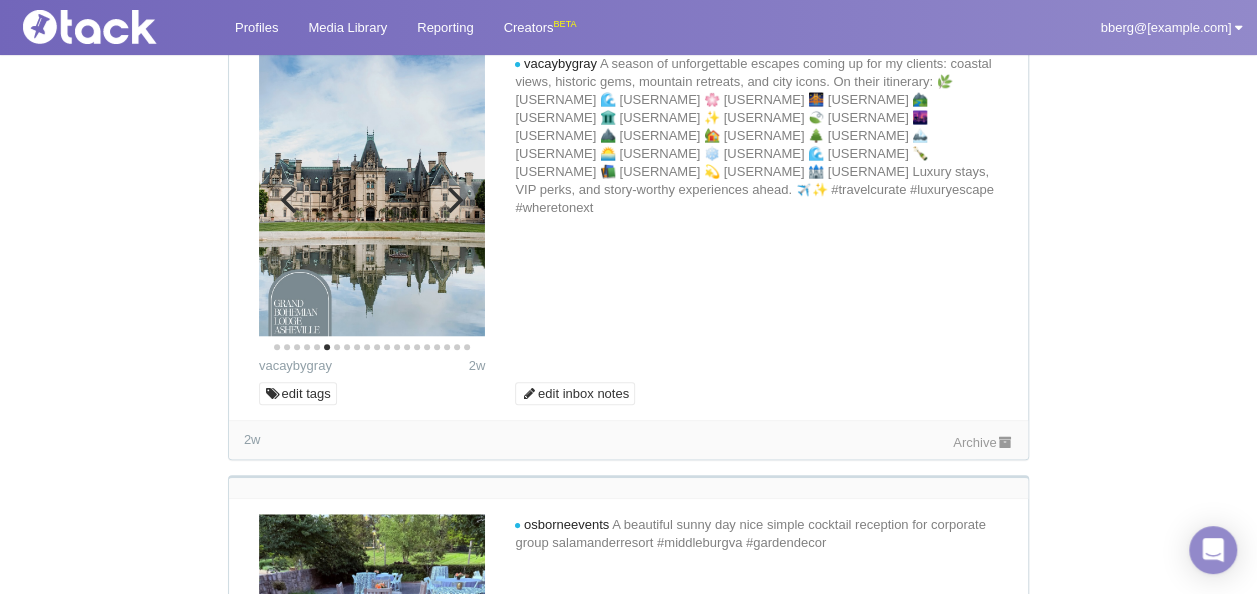 click 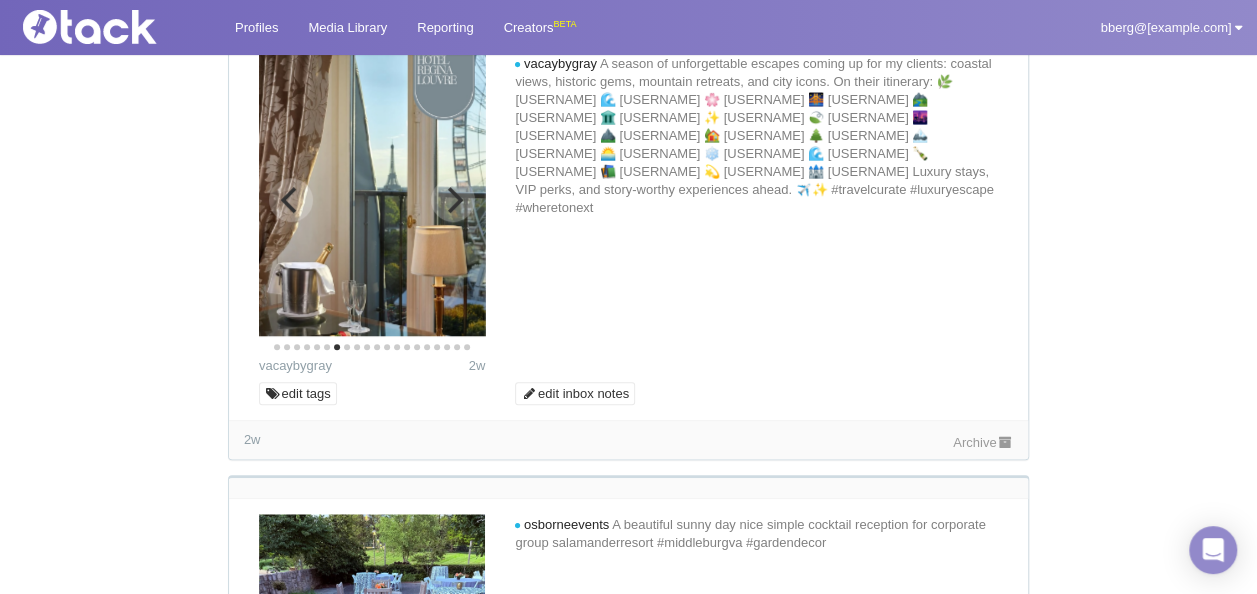 click 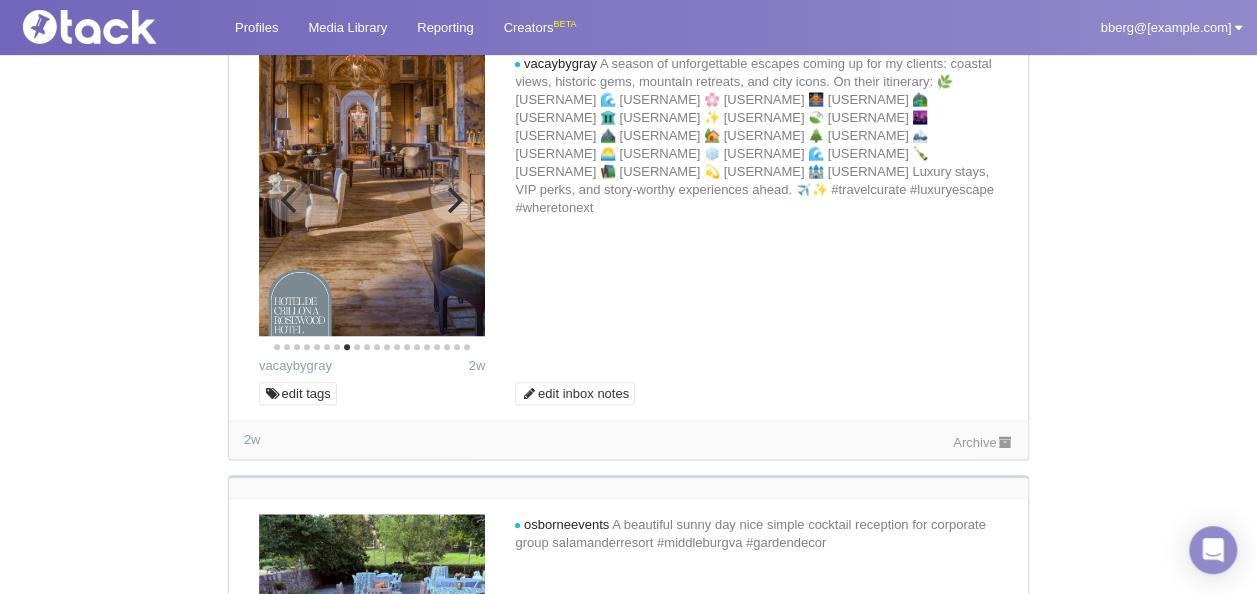 click 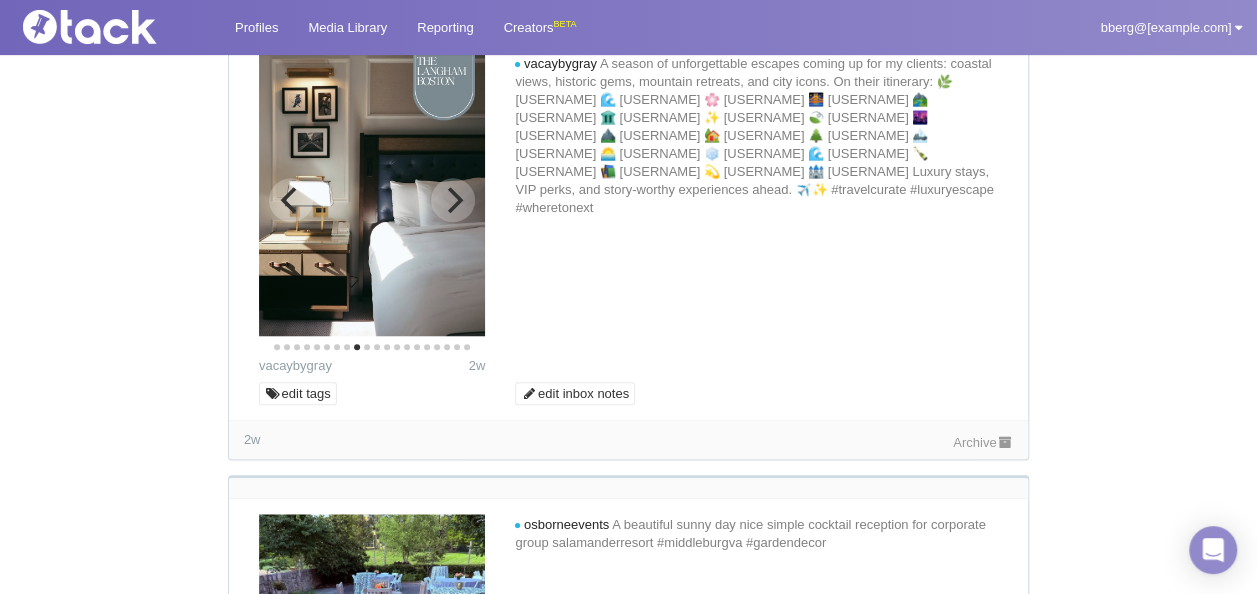 click 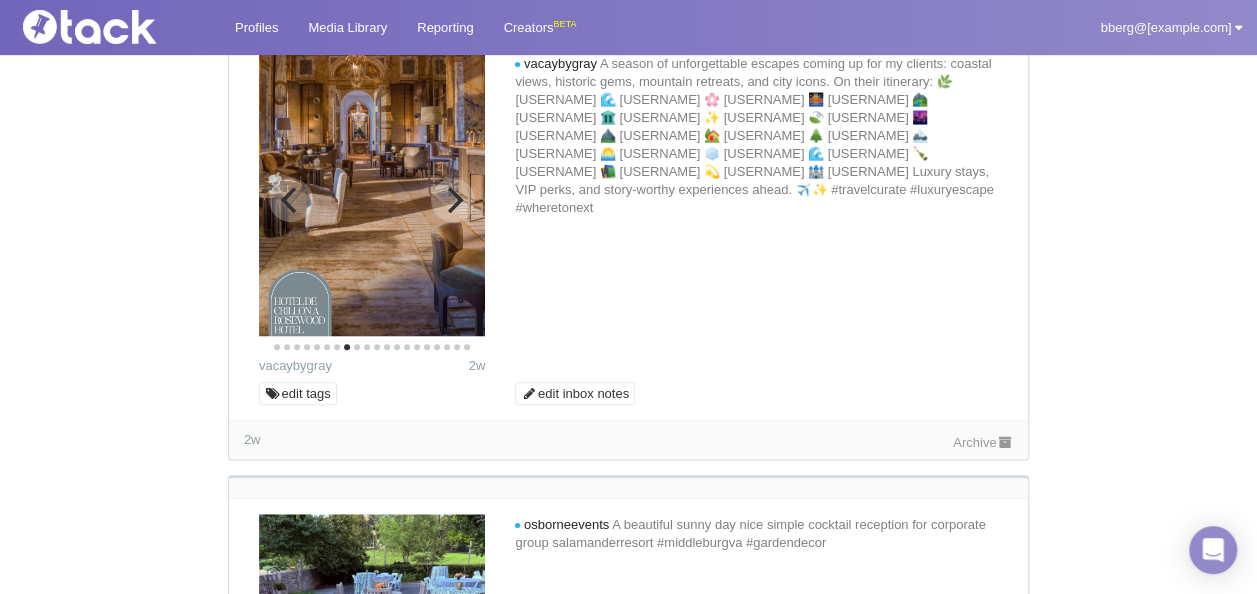 click 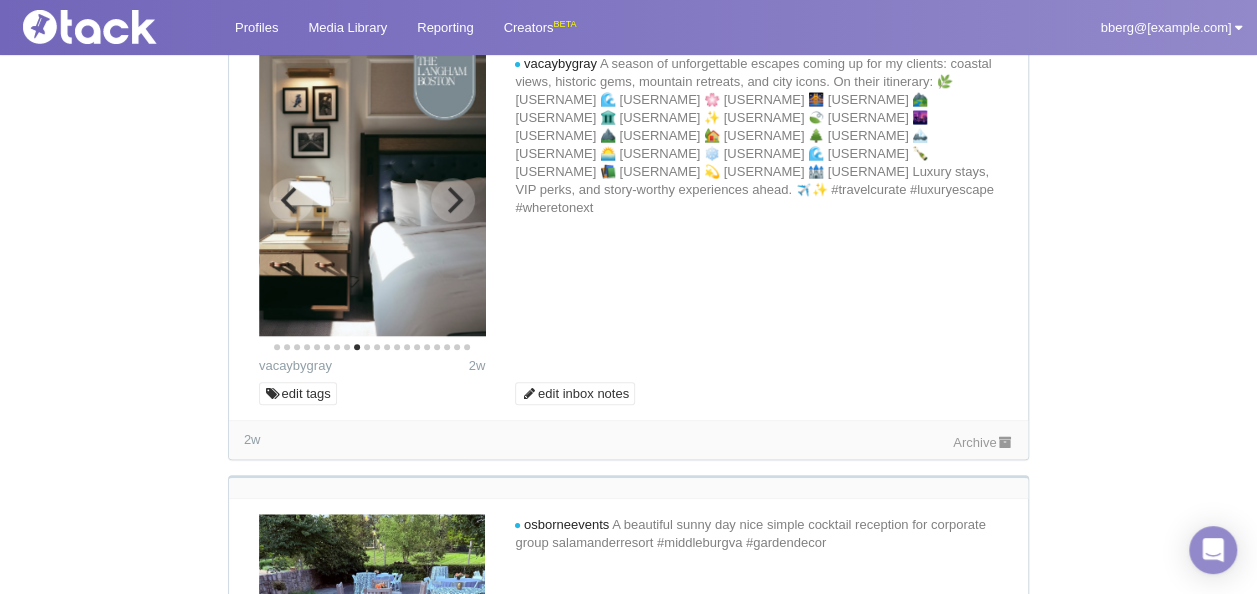 click 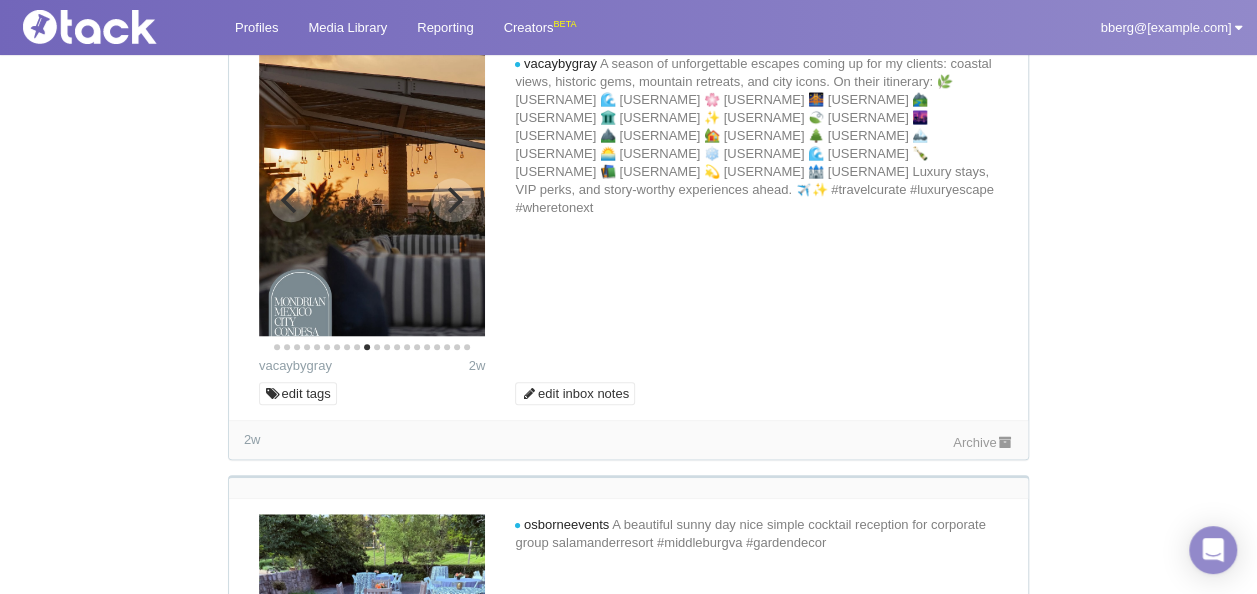 click 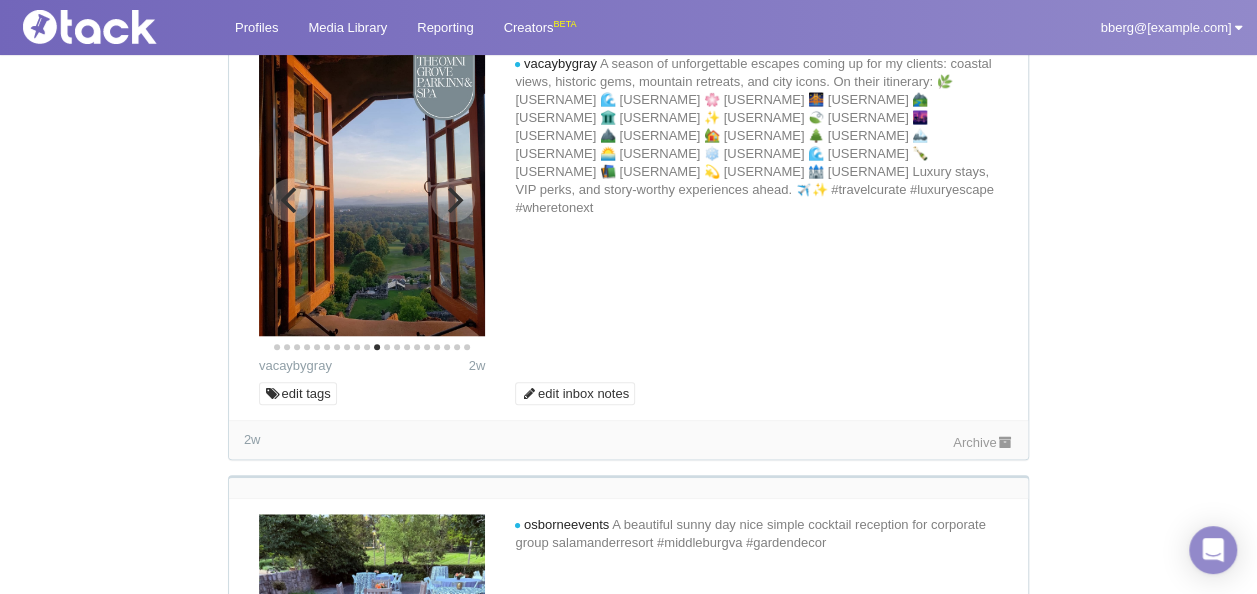 click 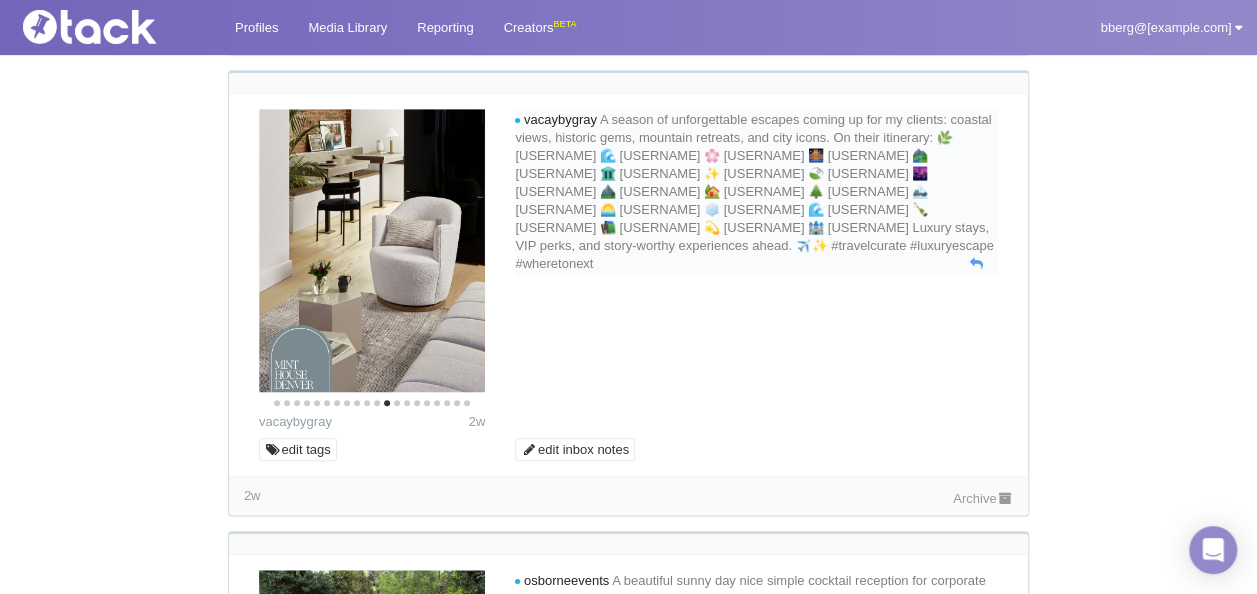 scroll, scrollTop: 600, scrollLeft: 0, axis: vertical 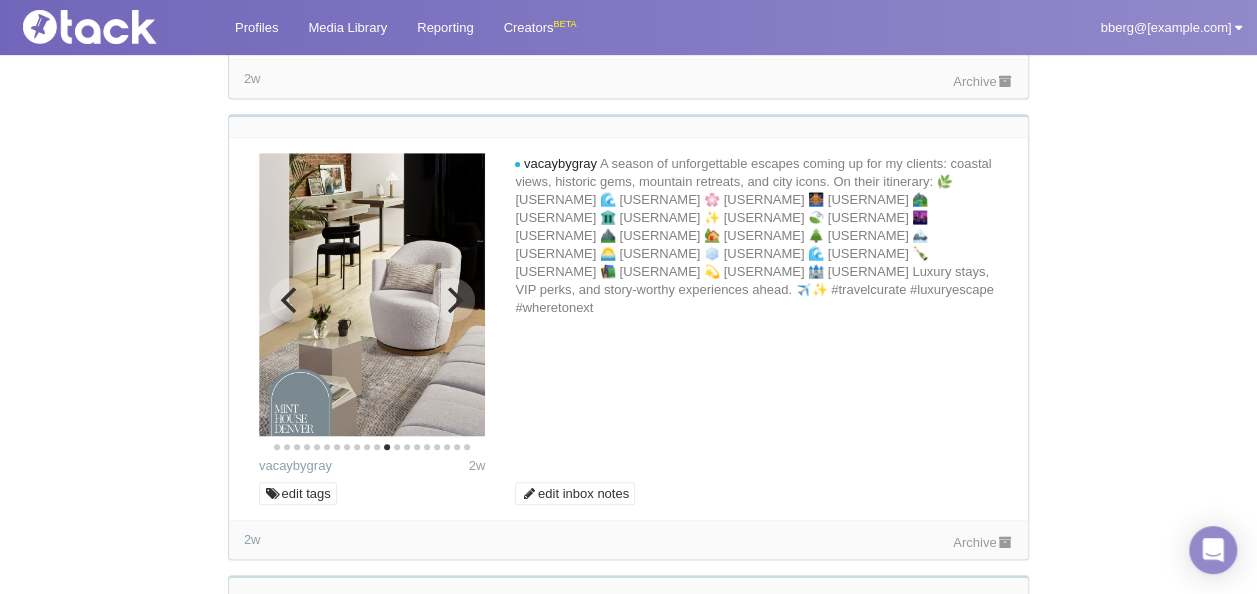 click 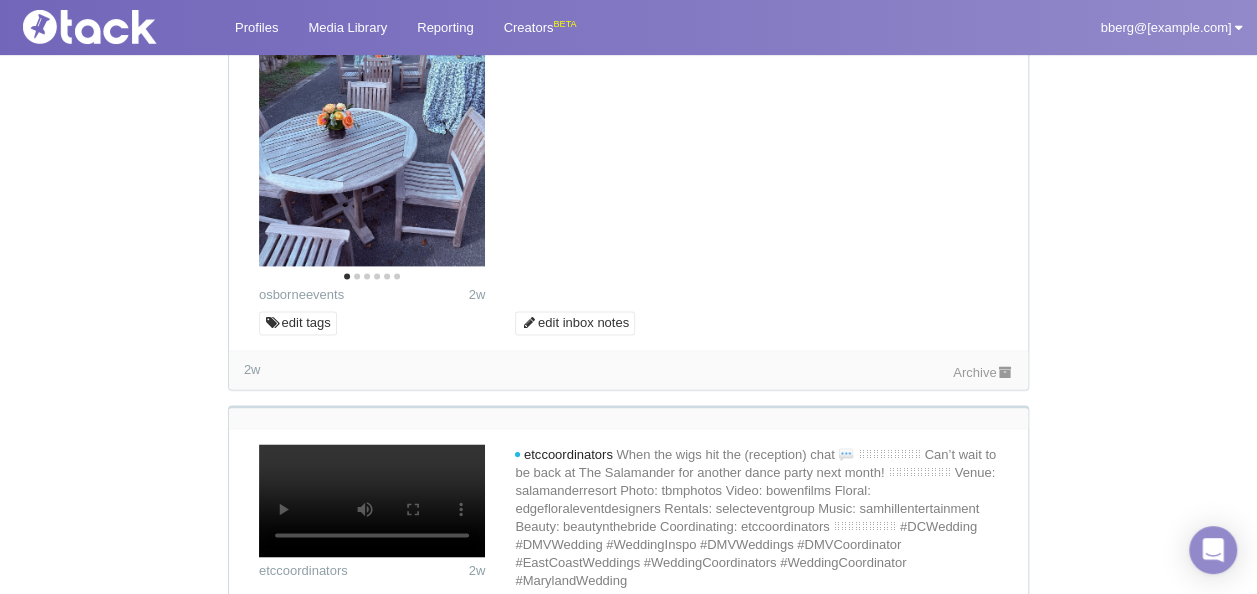 scroll, scrollTop: 1200, scrollLeft: 0, axis: vertical 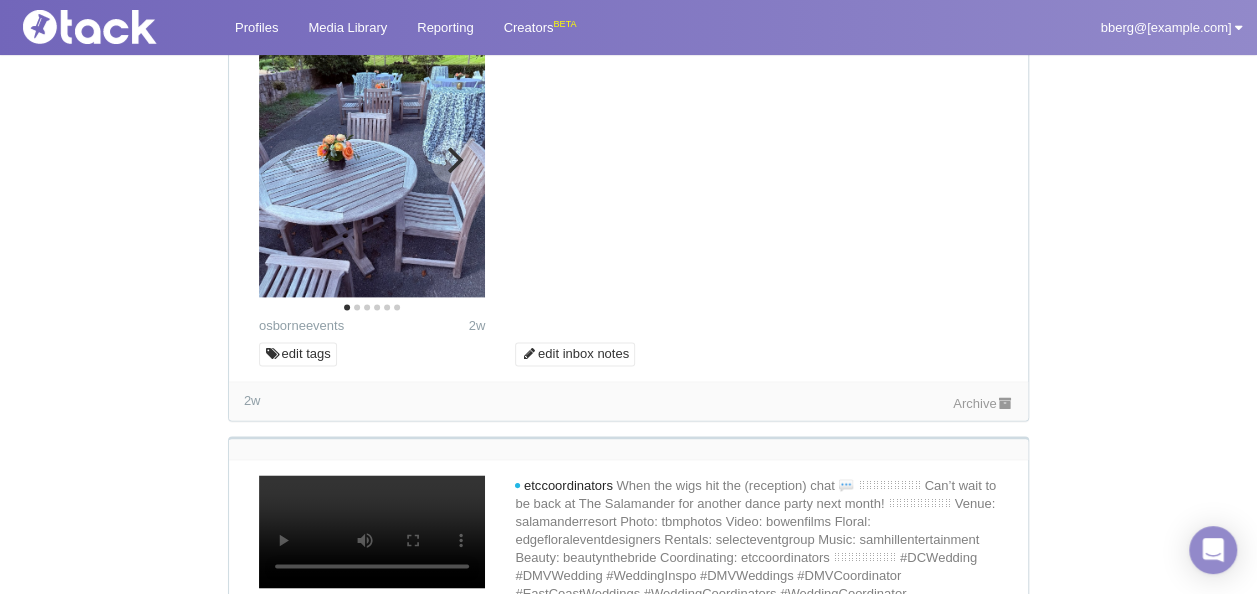 click 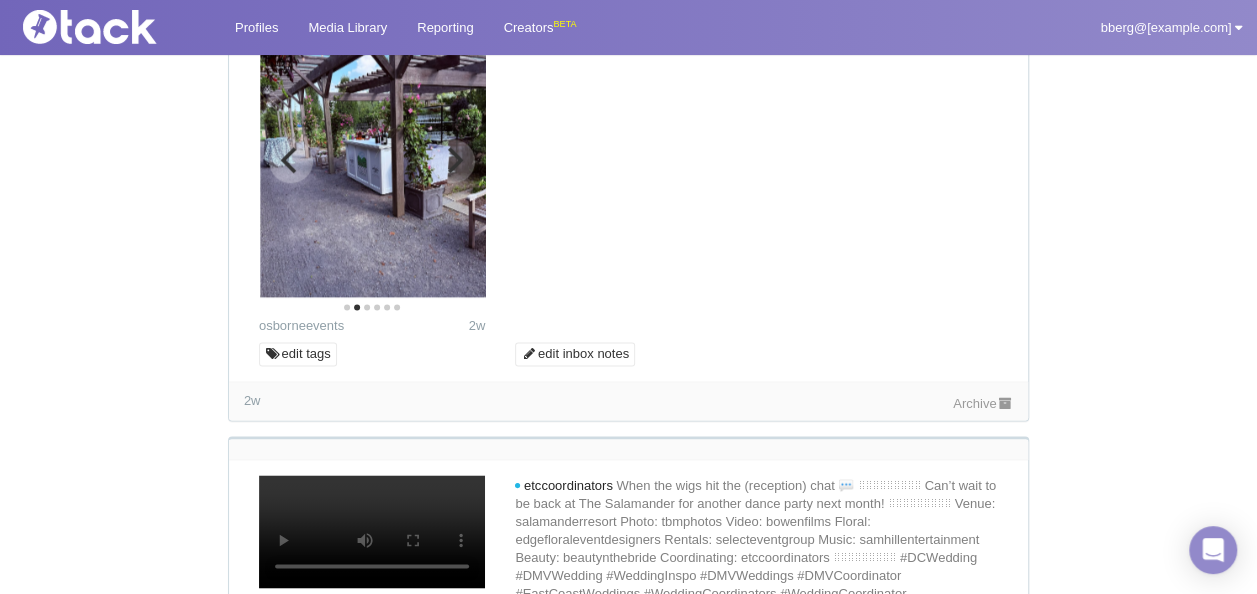 click 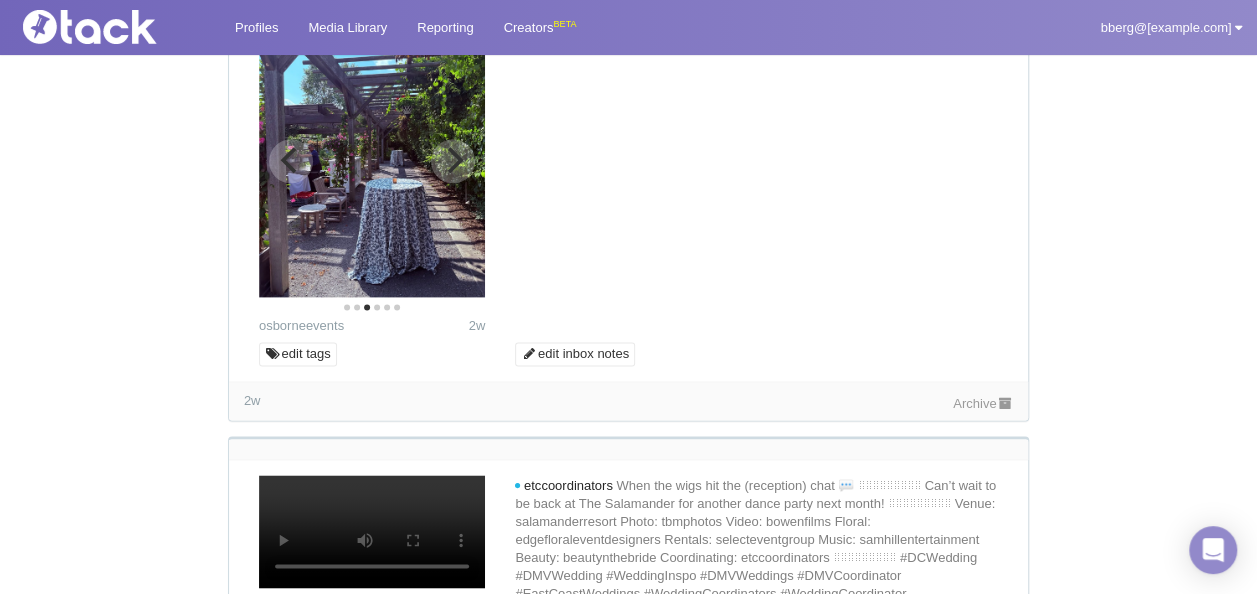 click 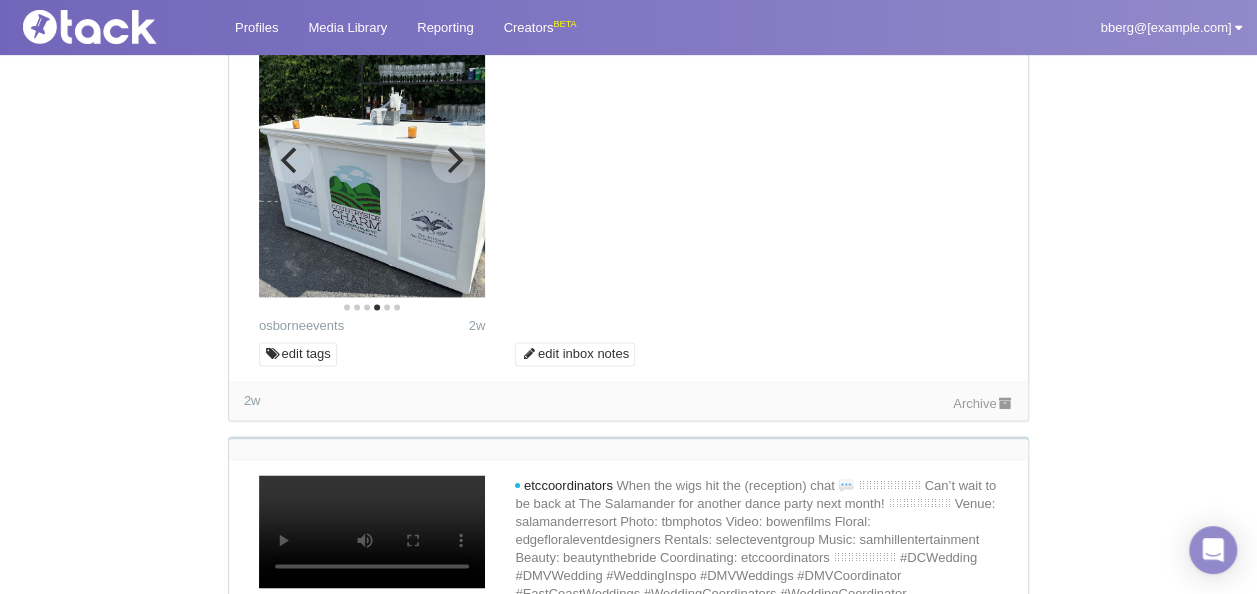 click 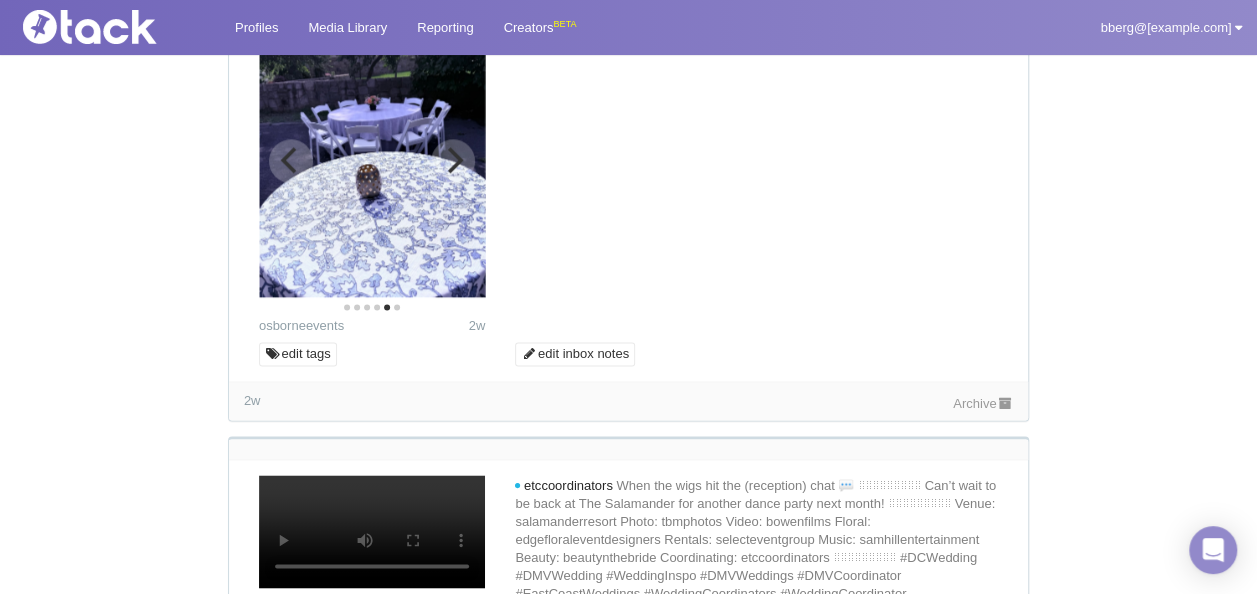 click 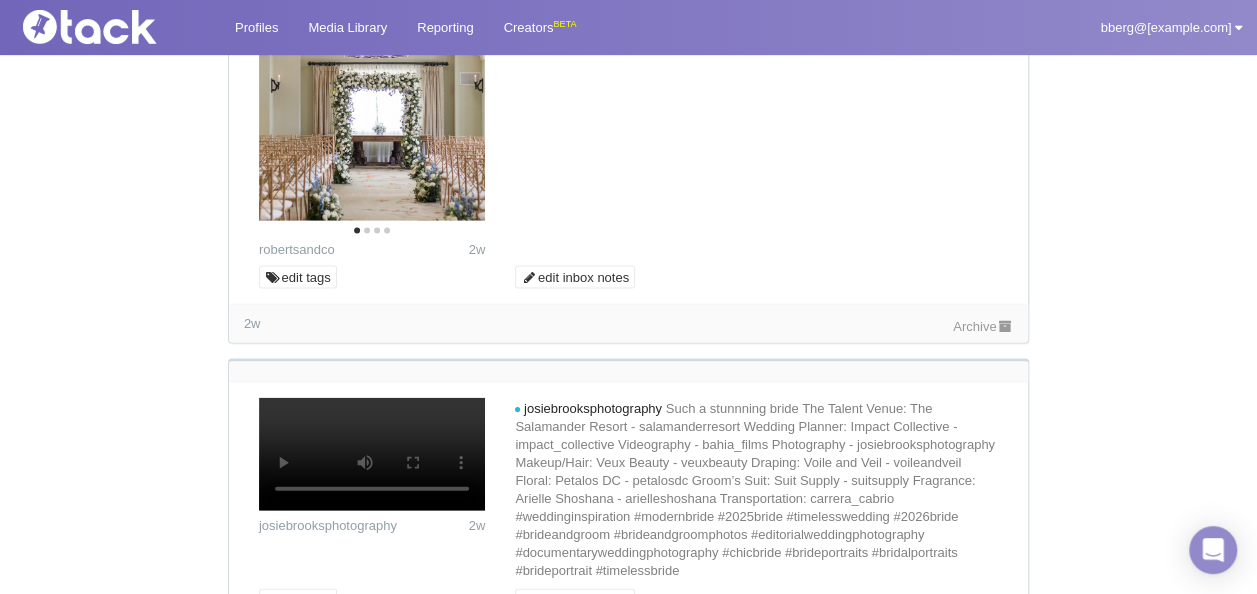scroll, scrollTop: 2100, scrollLeft: 0, axis: vertical 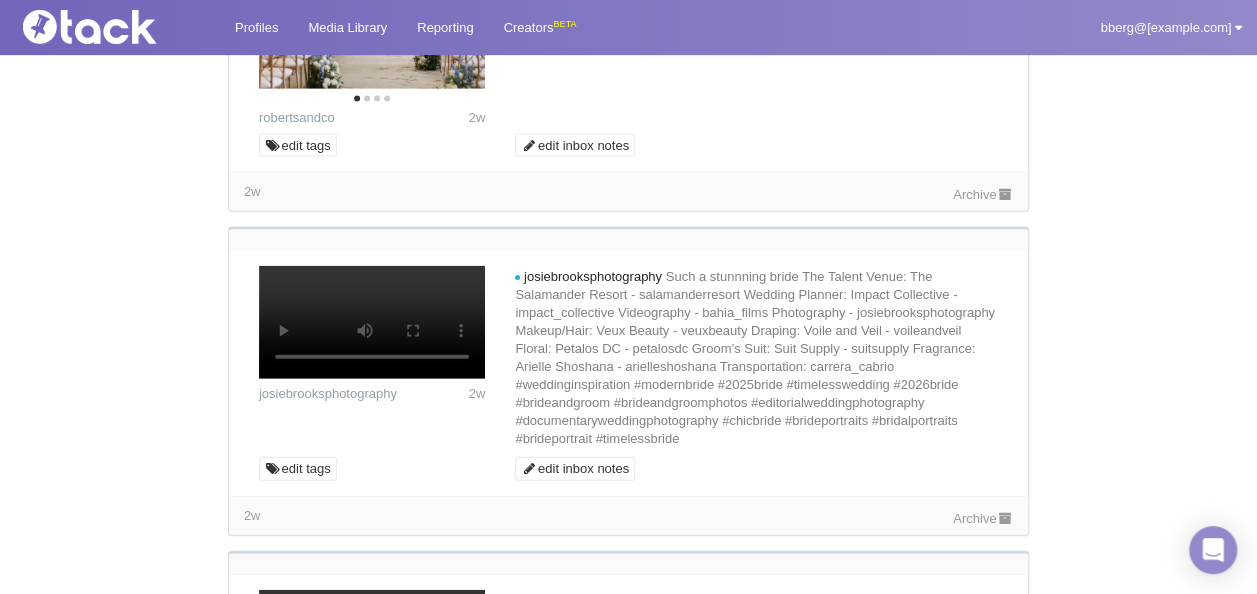 click 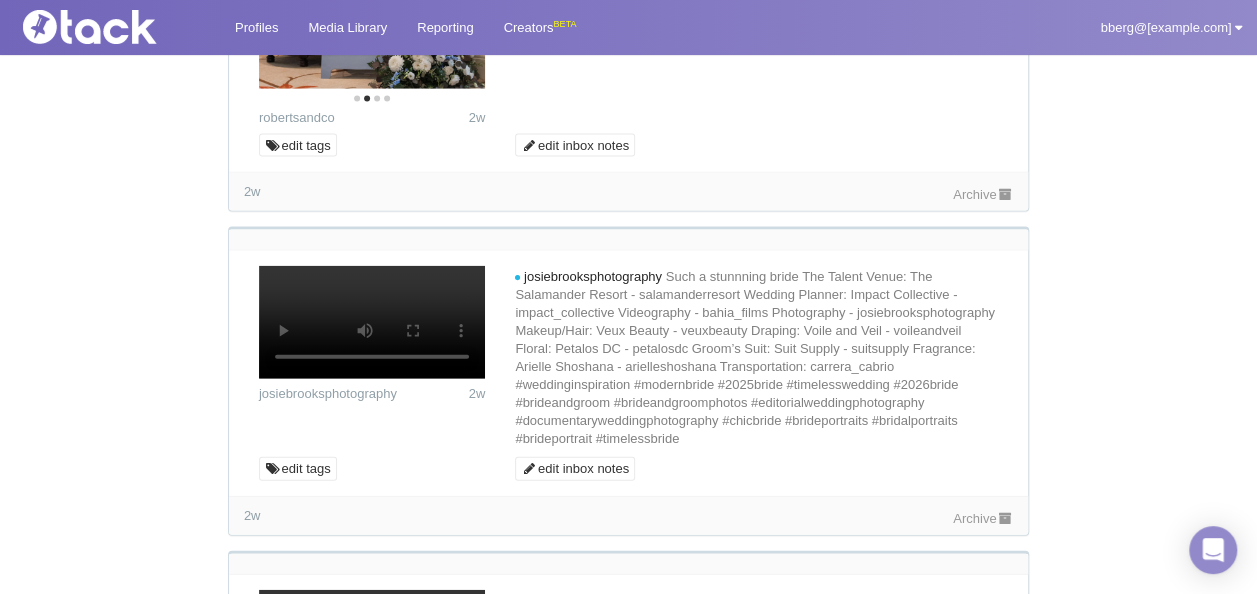 click 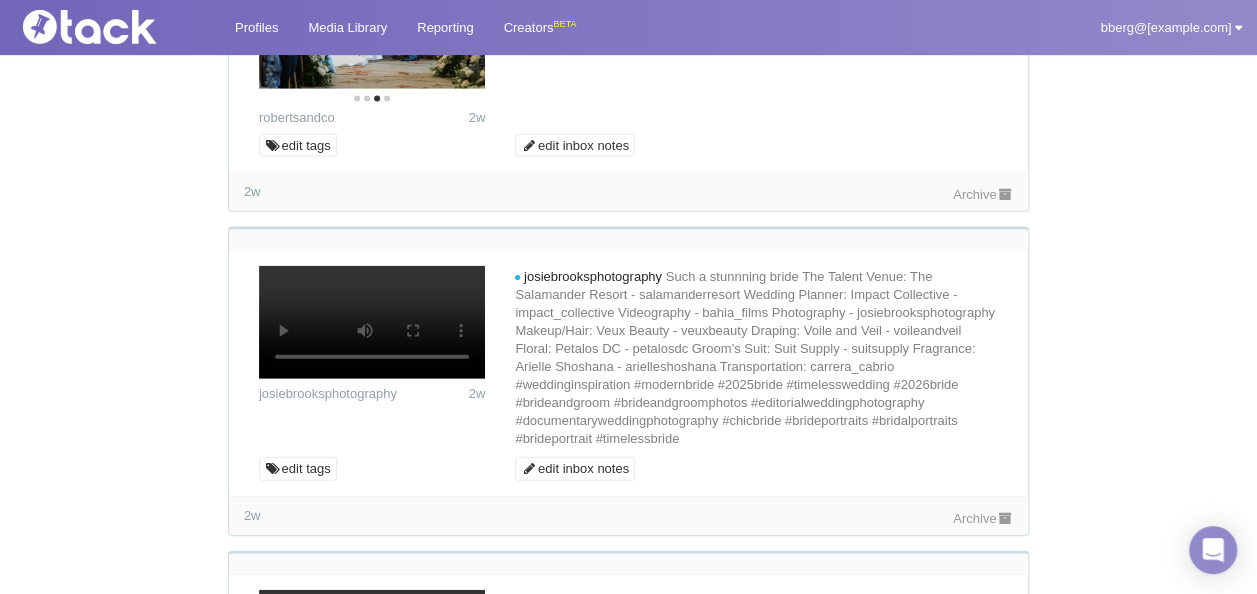 click 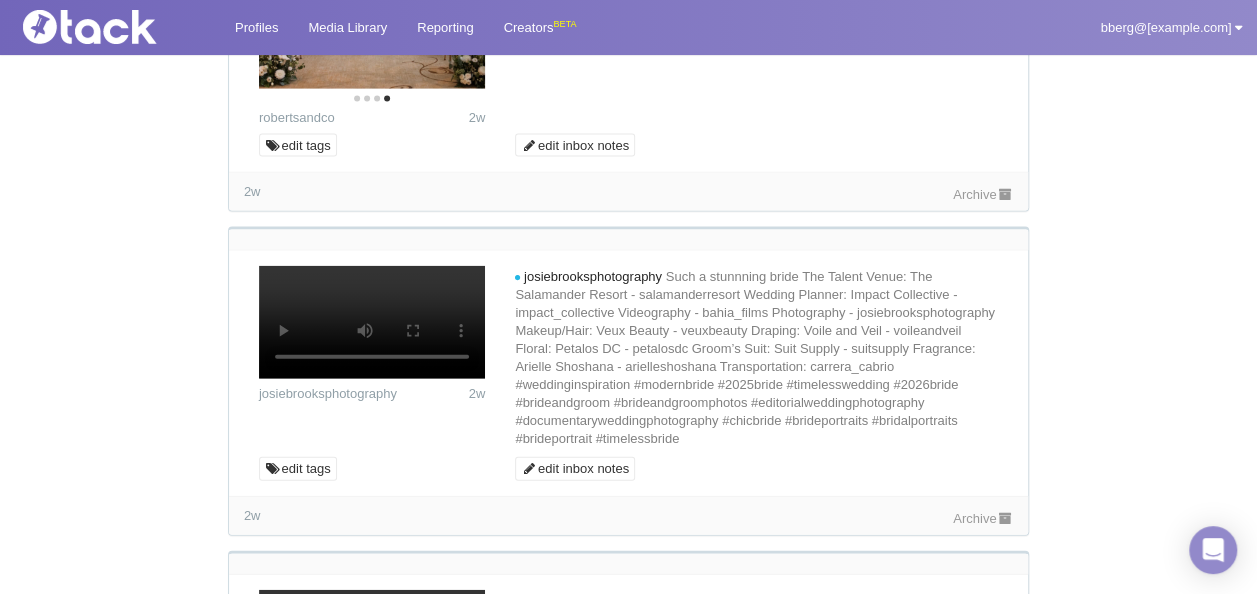 click at bounding box center (372, -25) 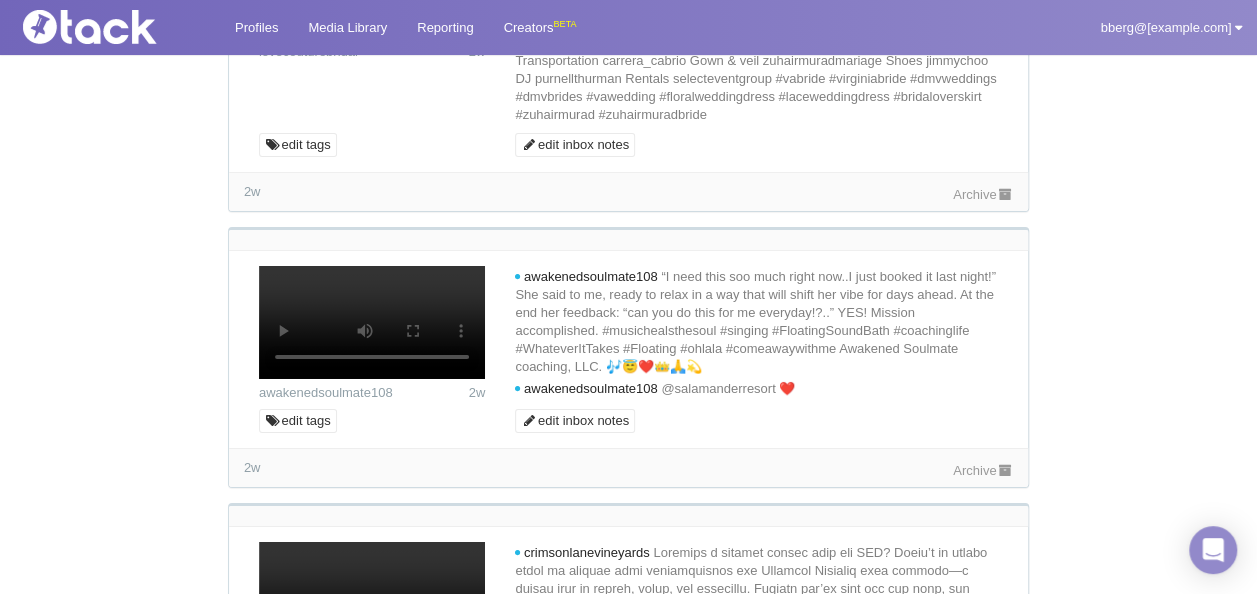 scroll, scrollTop: 3200, scrollLeft: 0, axis: vertical 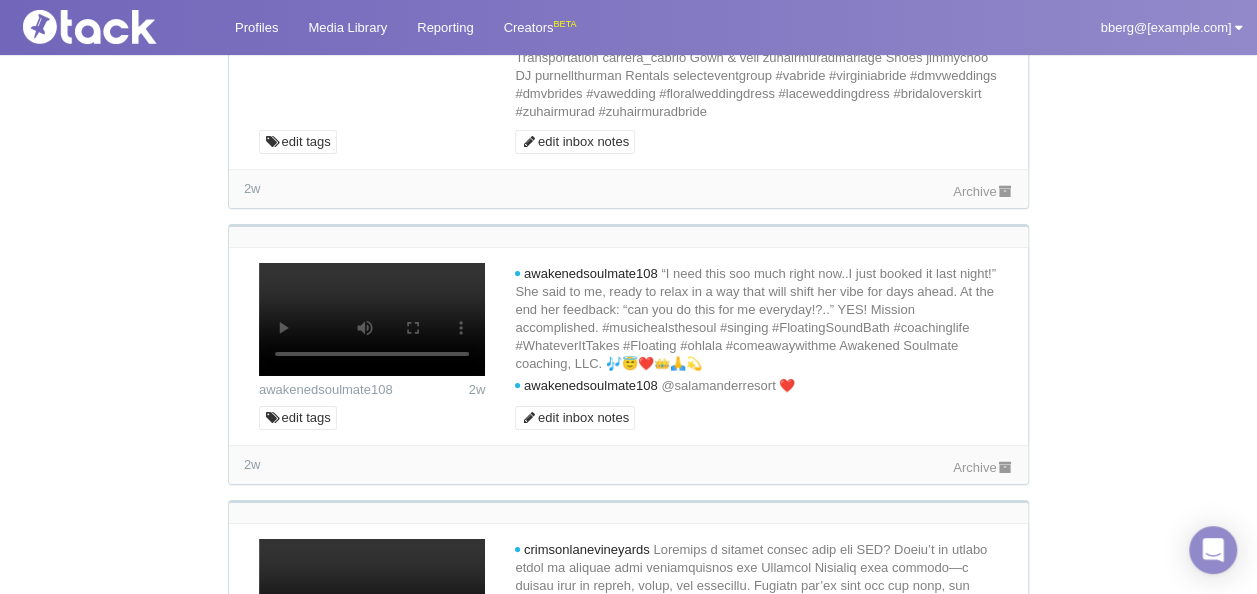 type 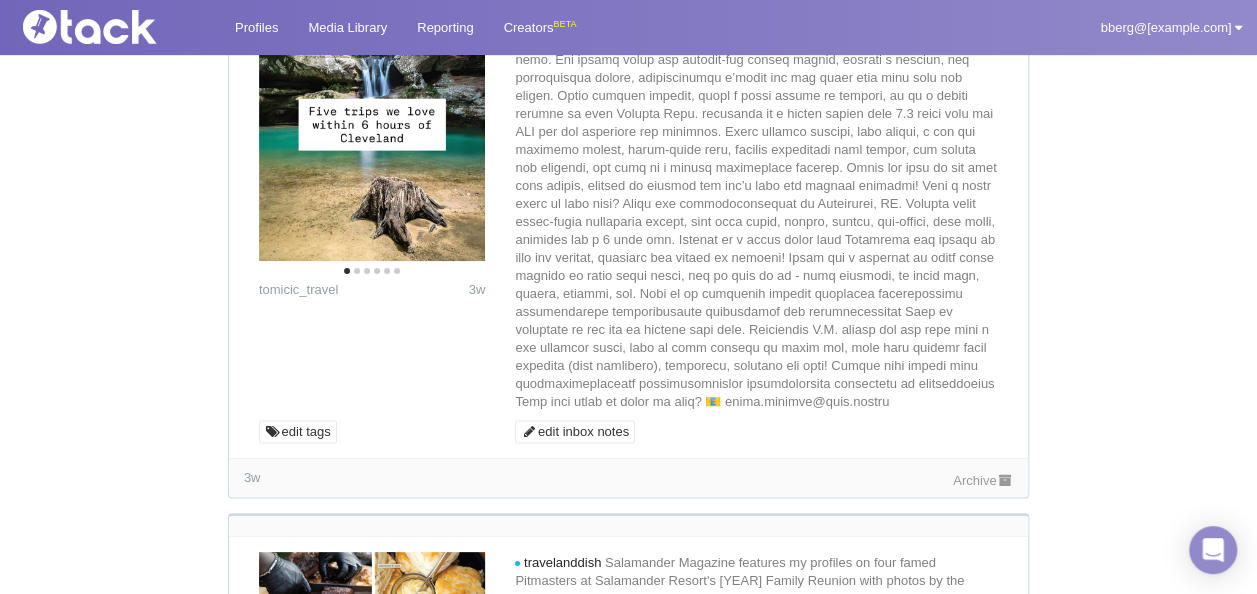 scroll, scrollTop: 4800, scrollLeft: 0, axis: vertical 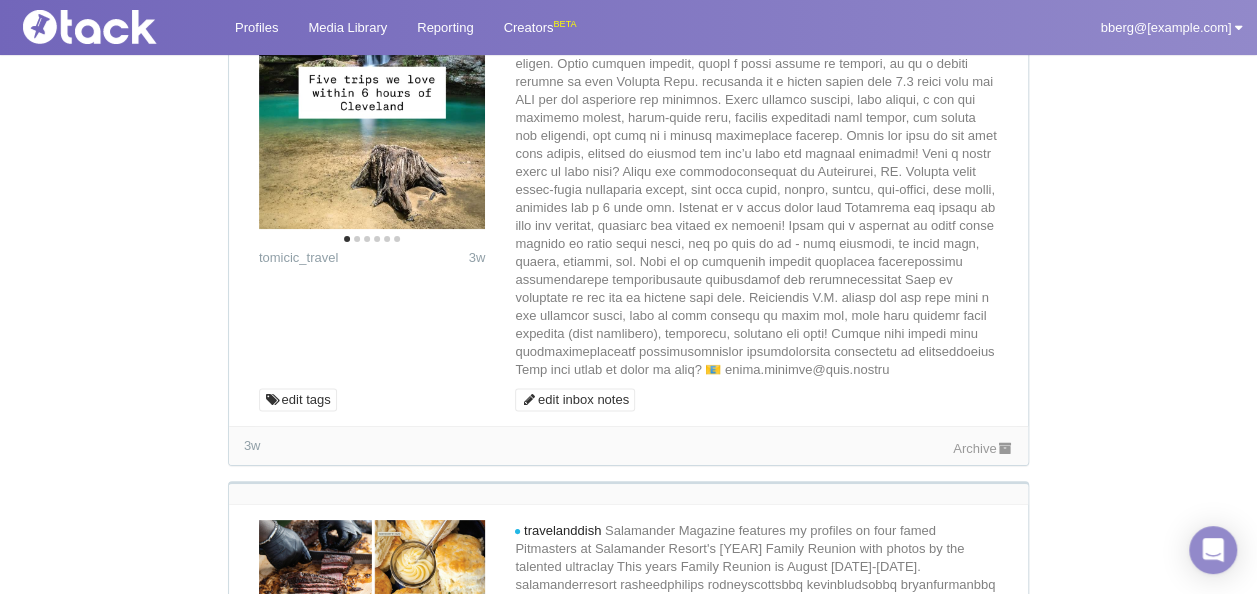 click 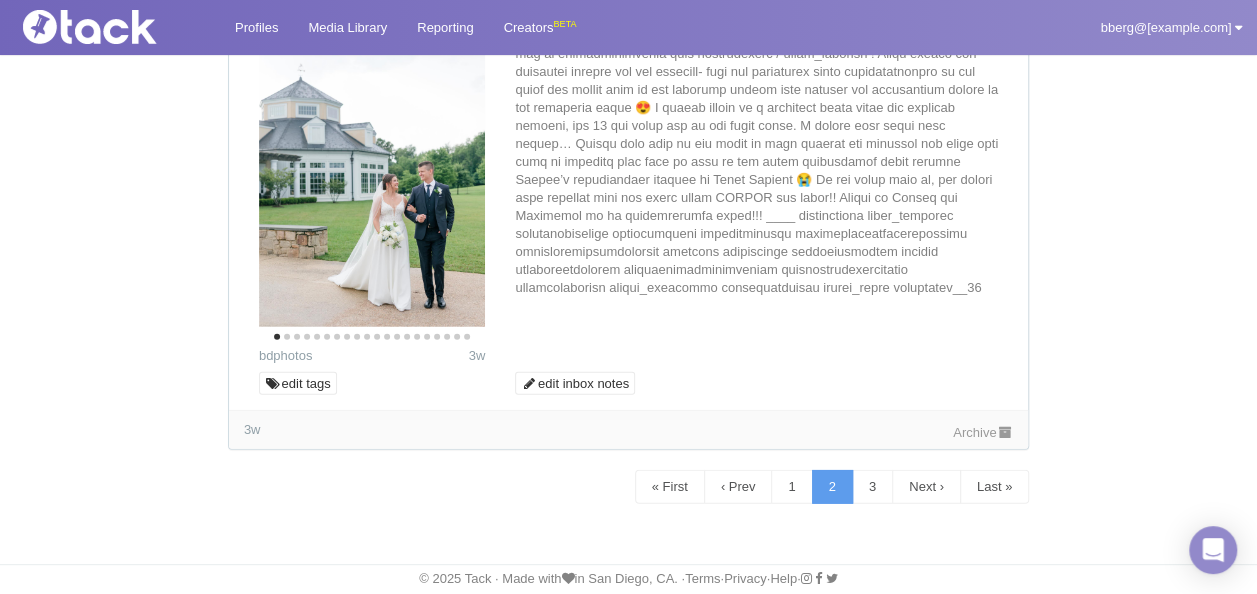 scroll, scrollTop: 10800, scrollLeft: 0, axis: vertical 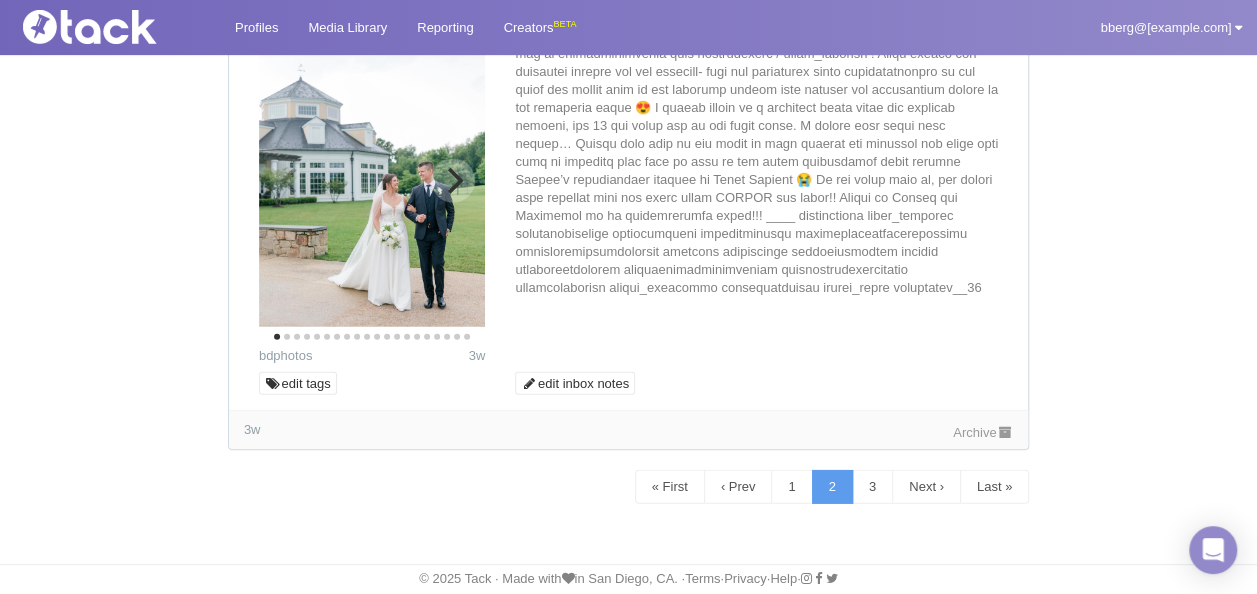 click 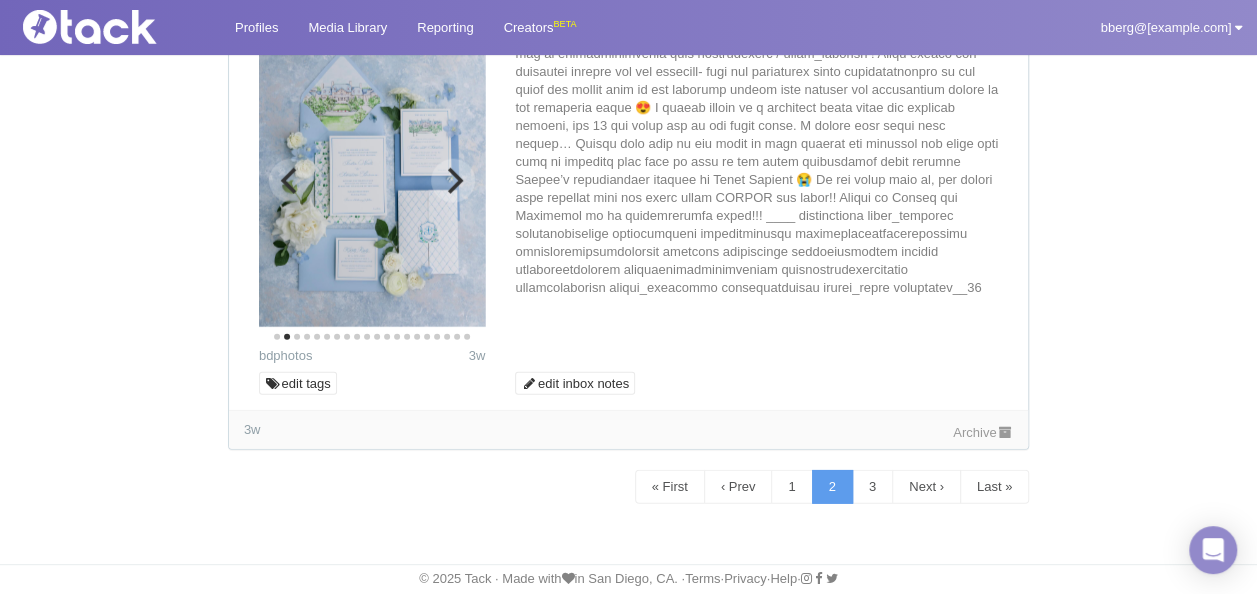 click 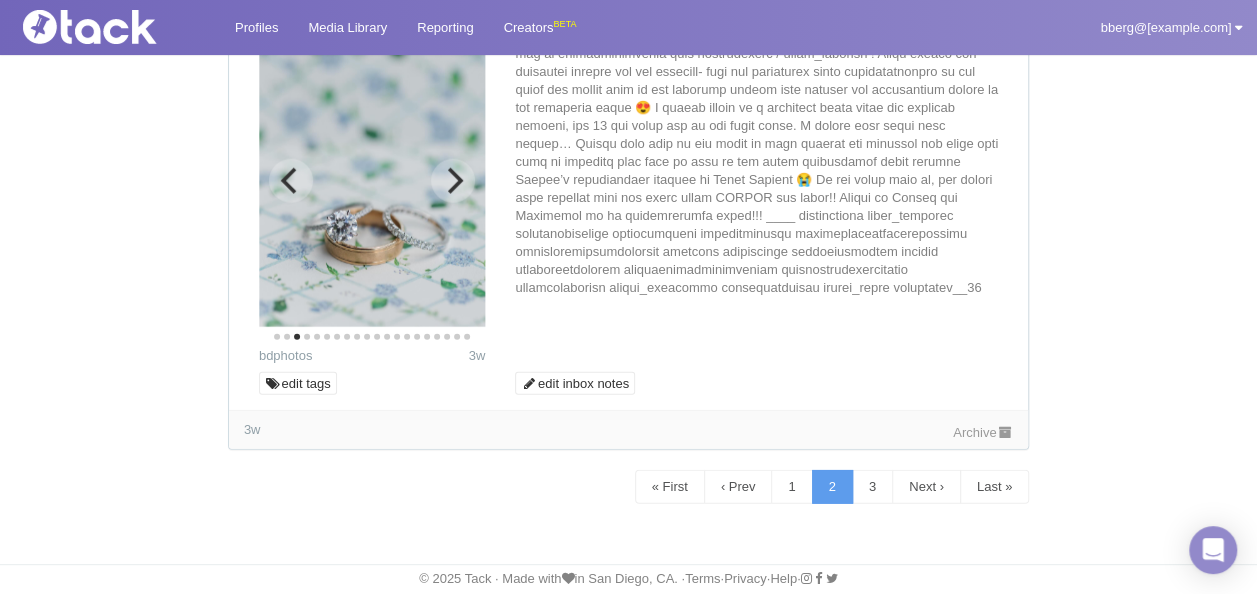click 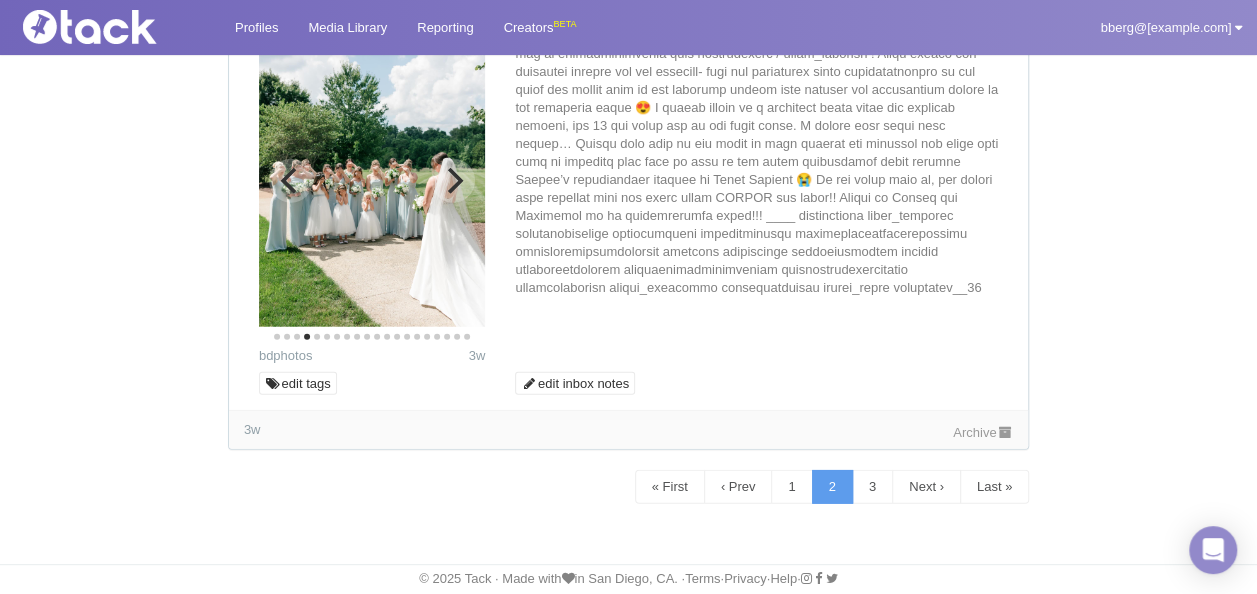 click 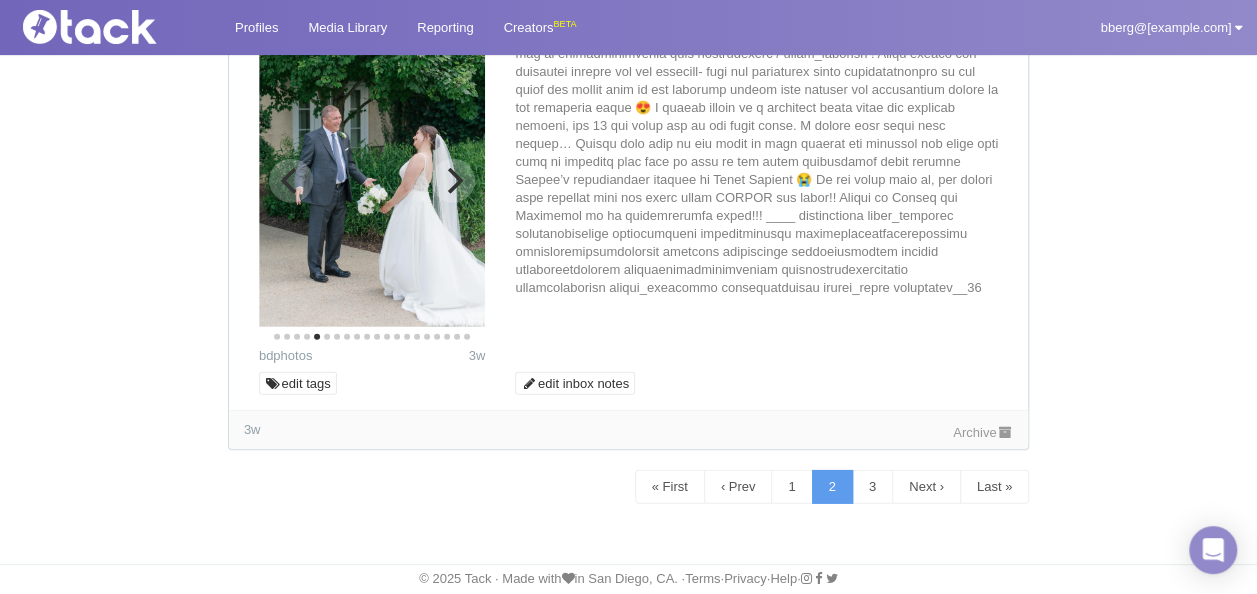 click 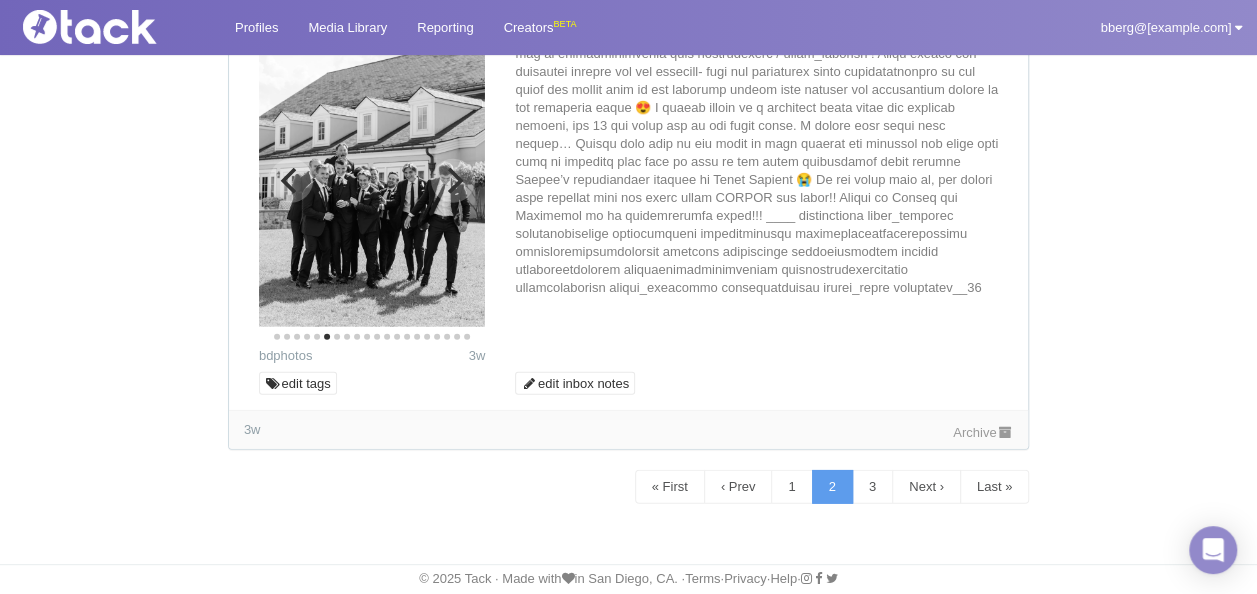 click 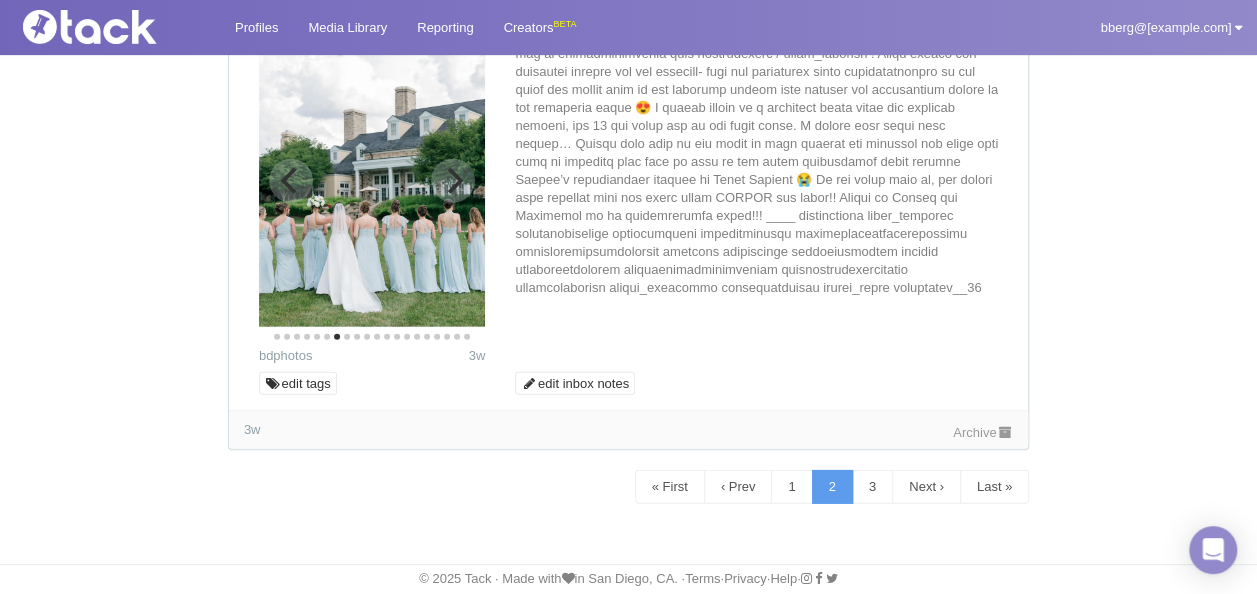 click 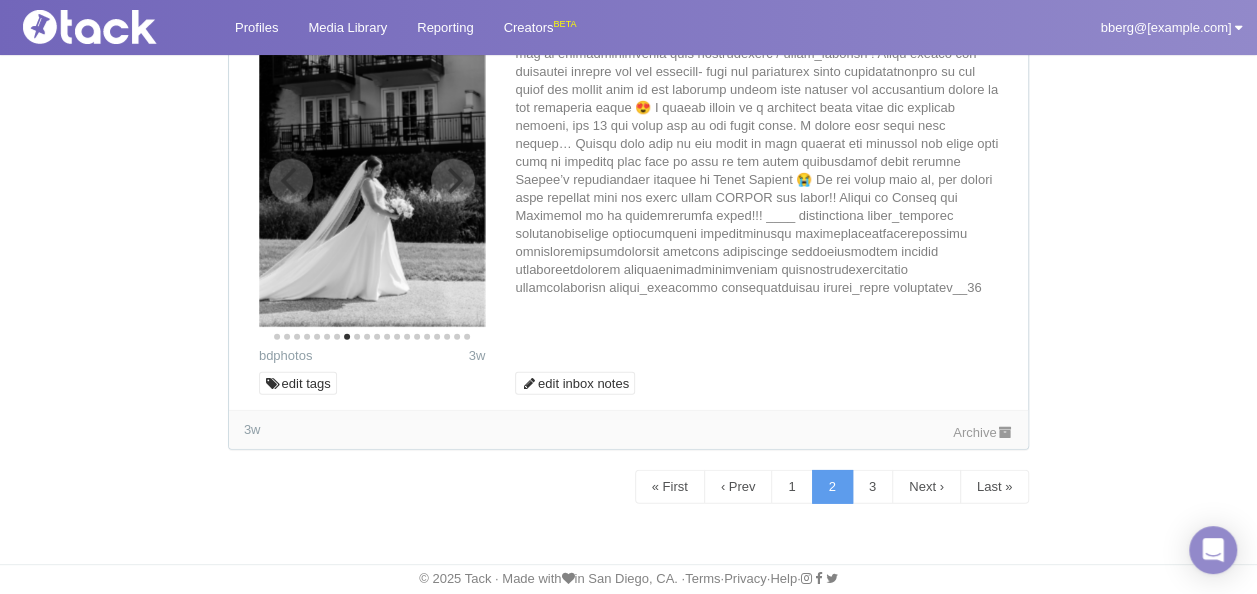 click 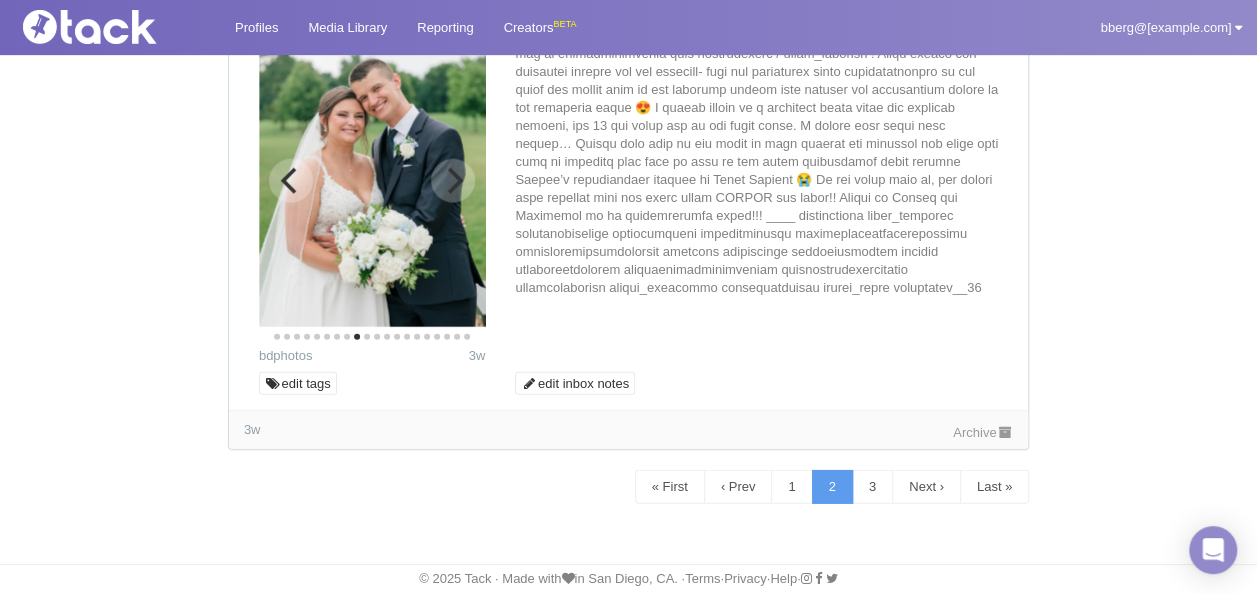 click 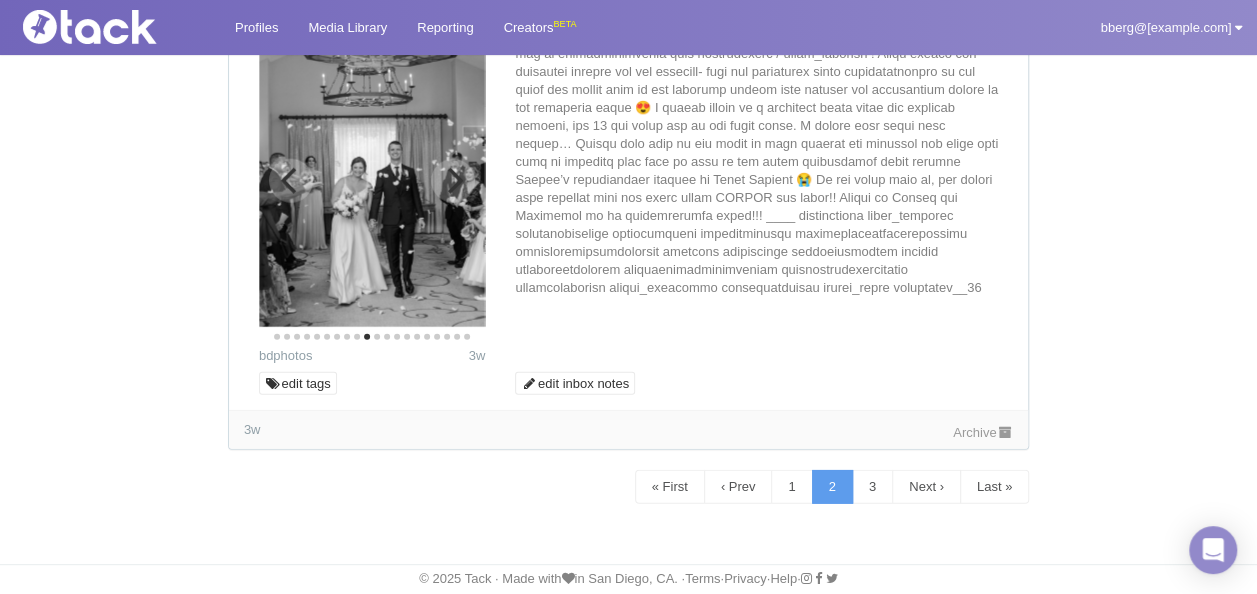 click 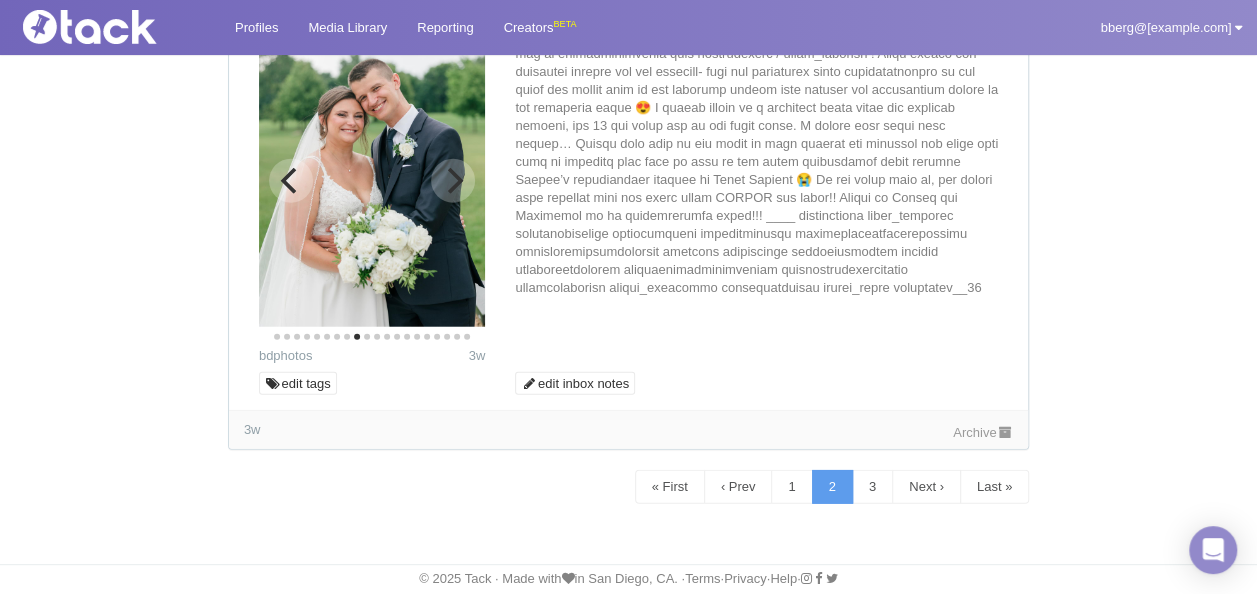 click at bounding box center [453, 181] 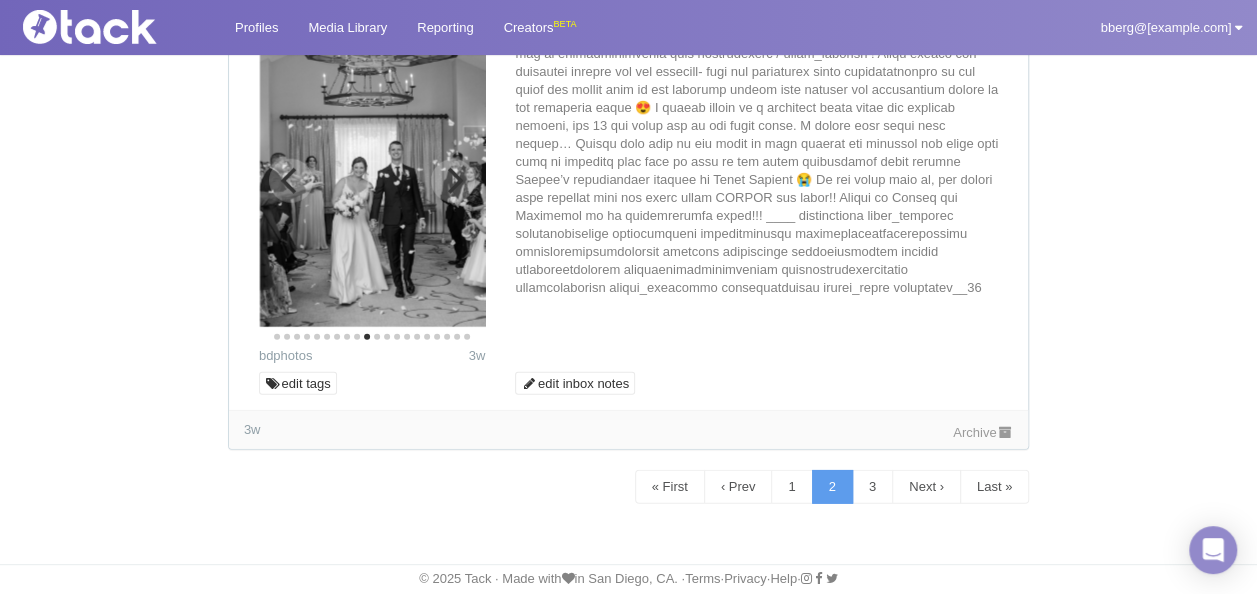click at bounding box center [453, 181] 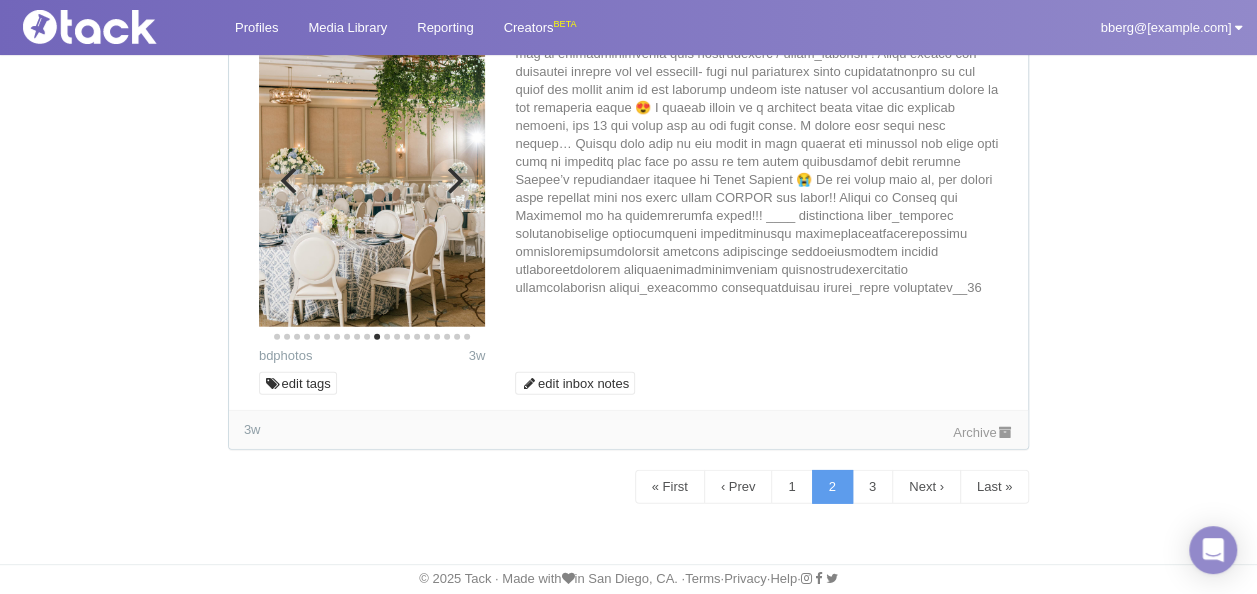 click 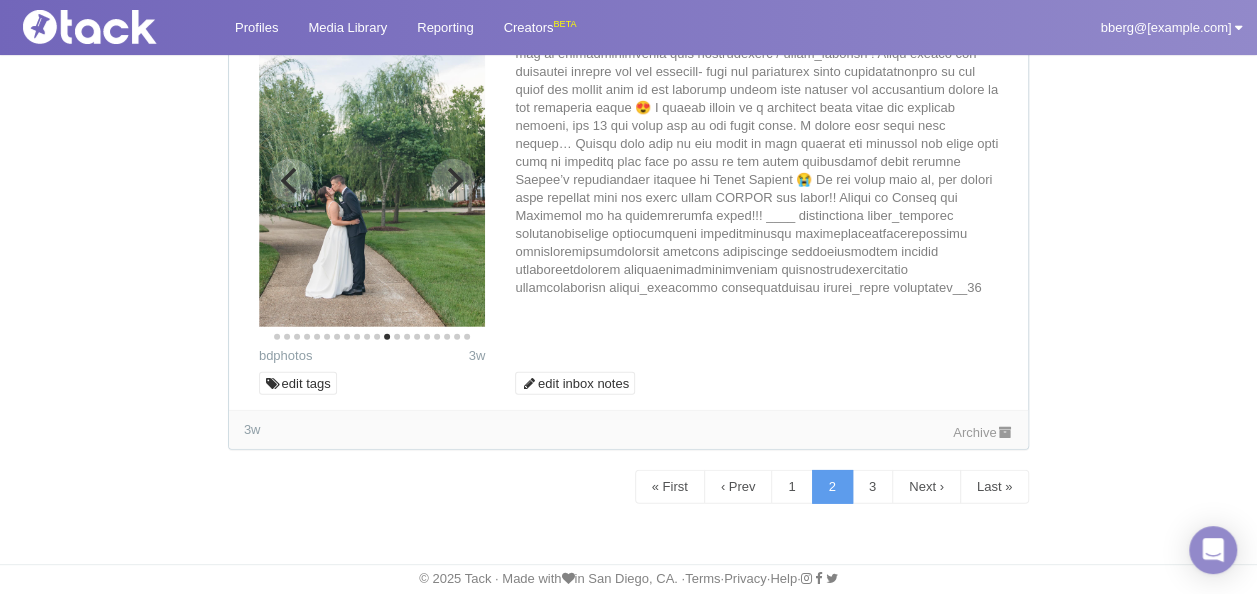 click 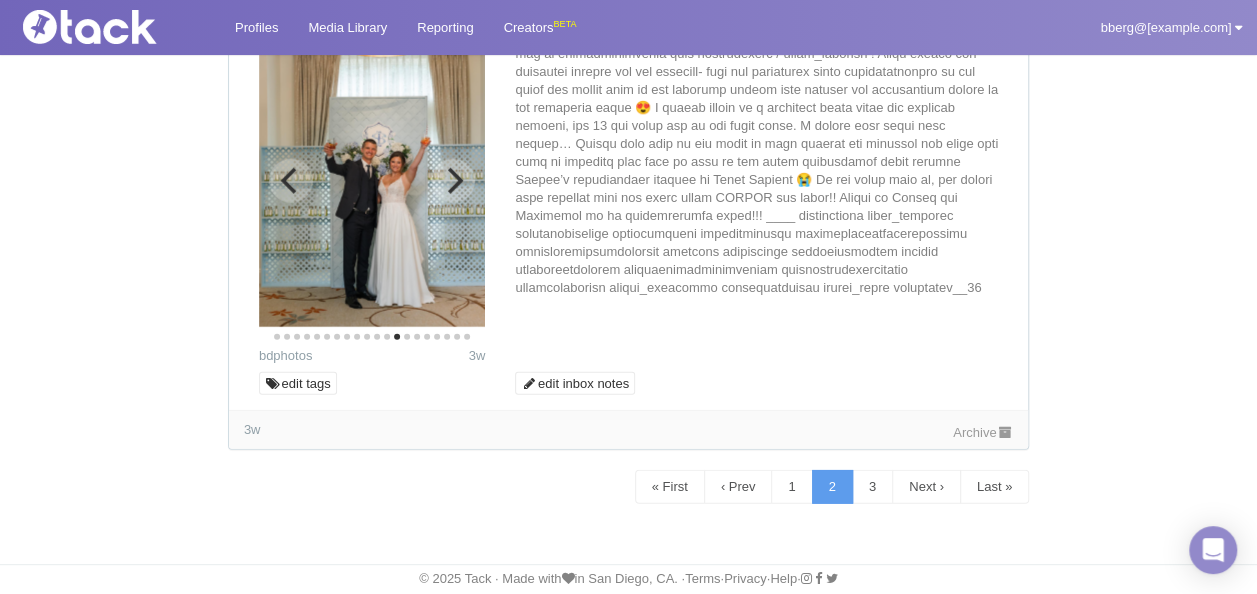 click 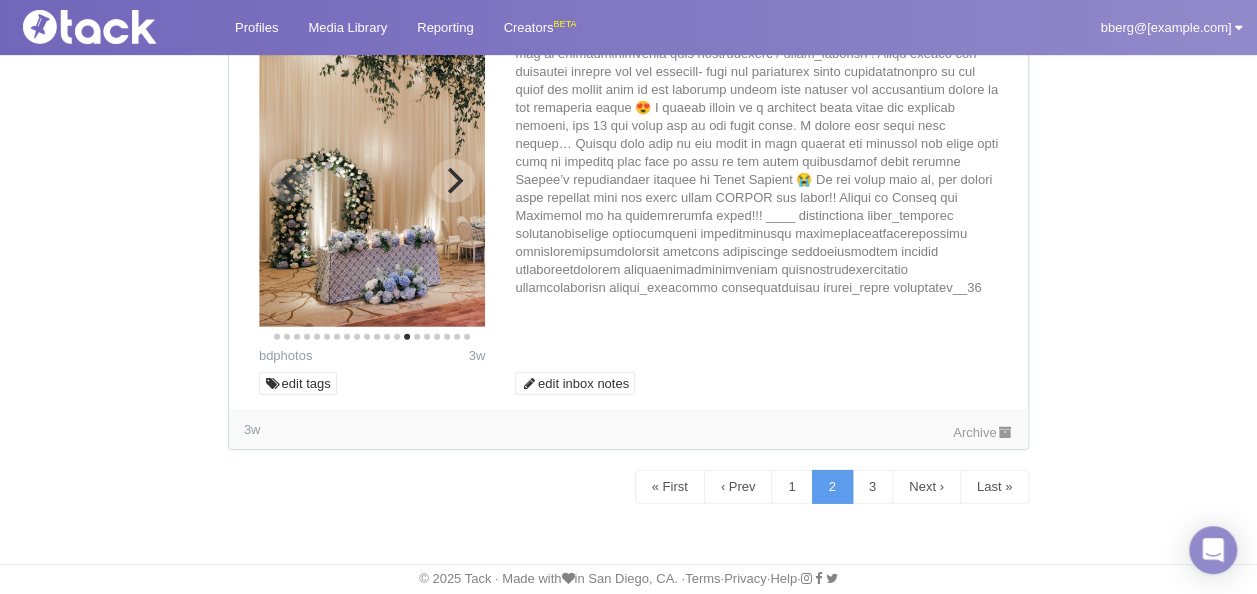 click 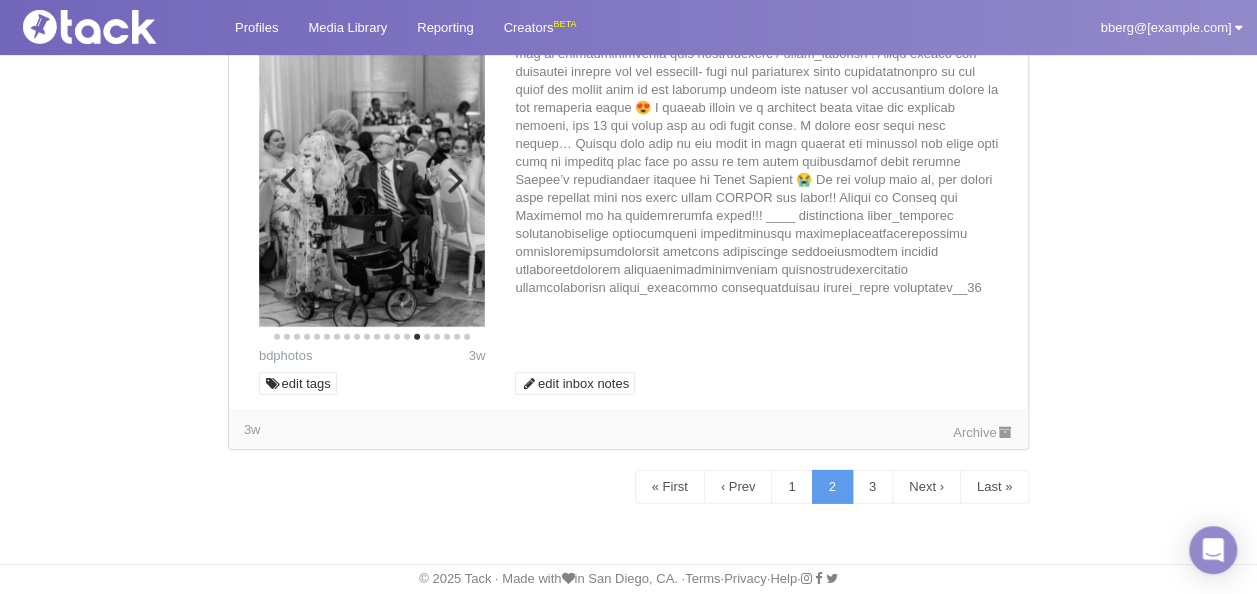 click 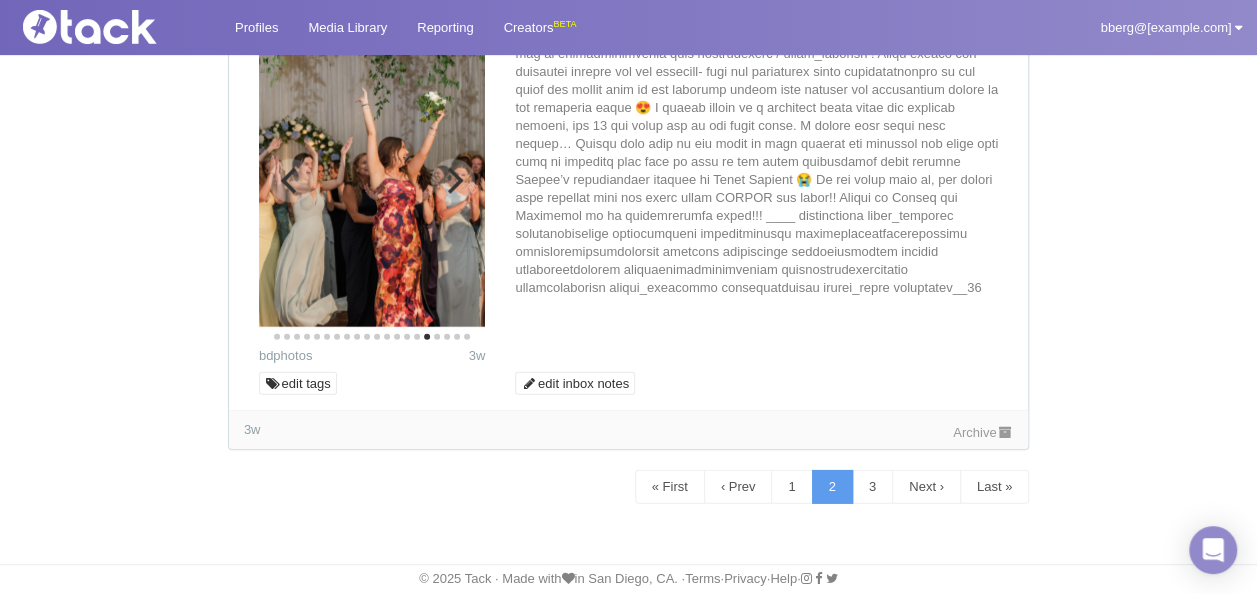 click 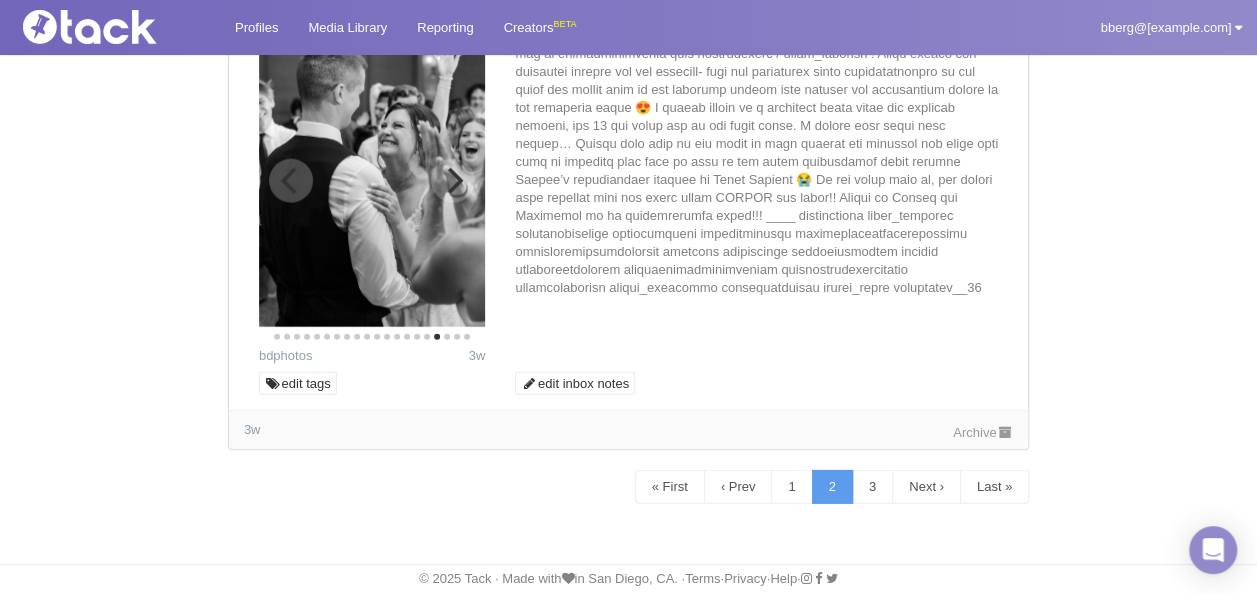 click 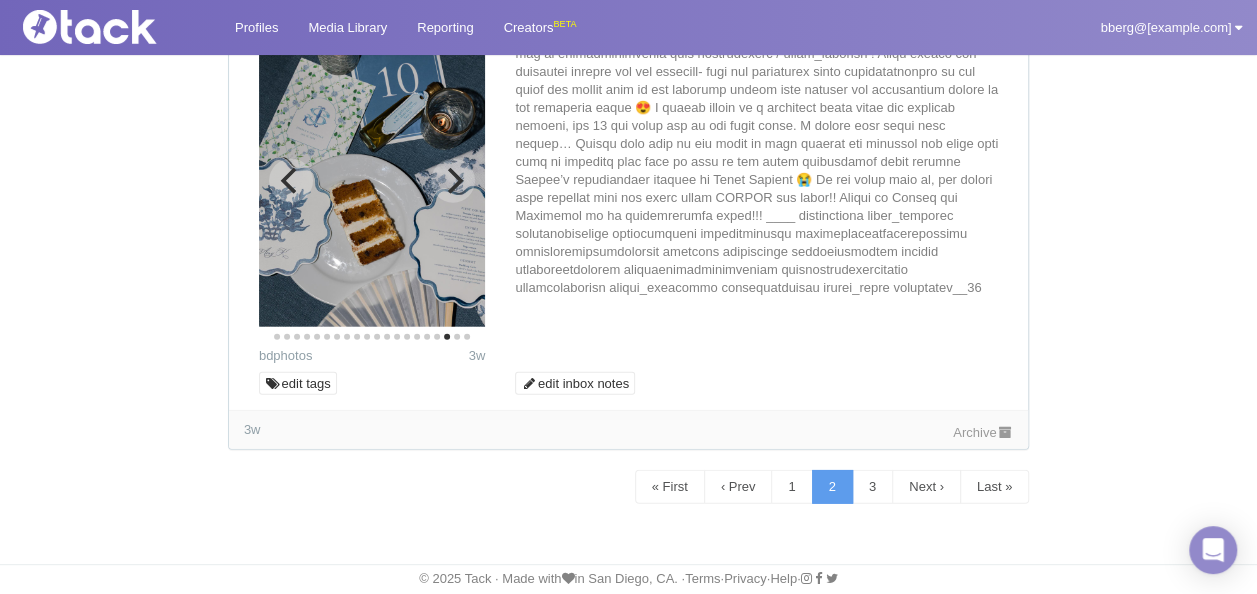 click 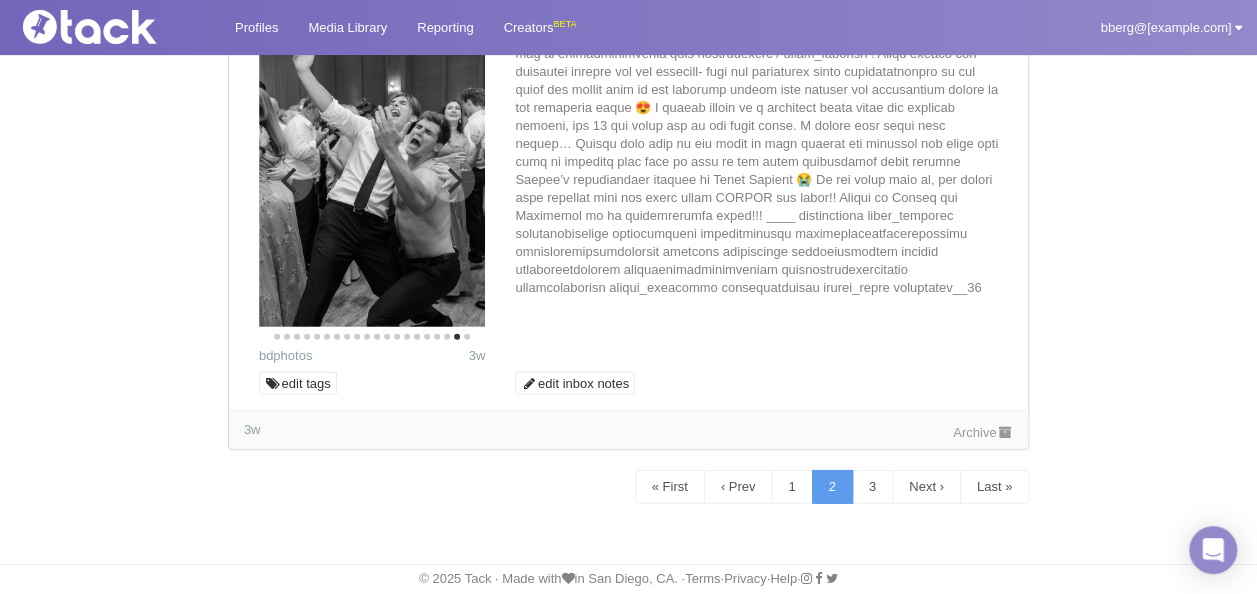 click 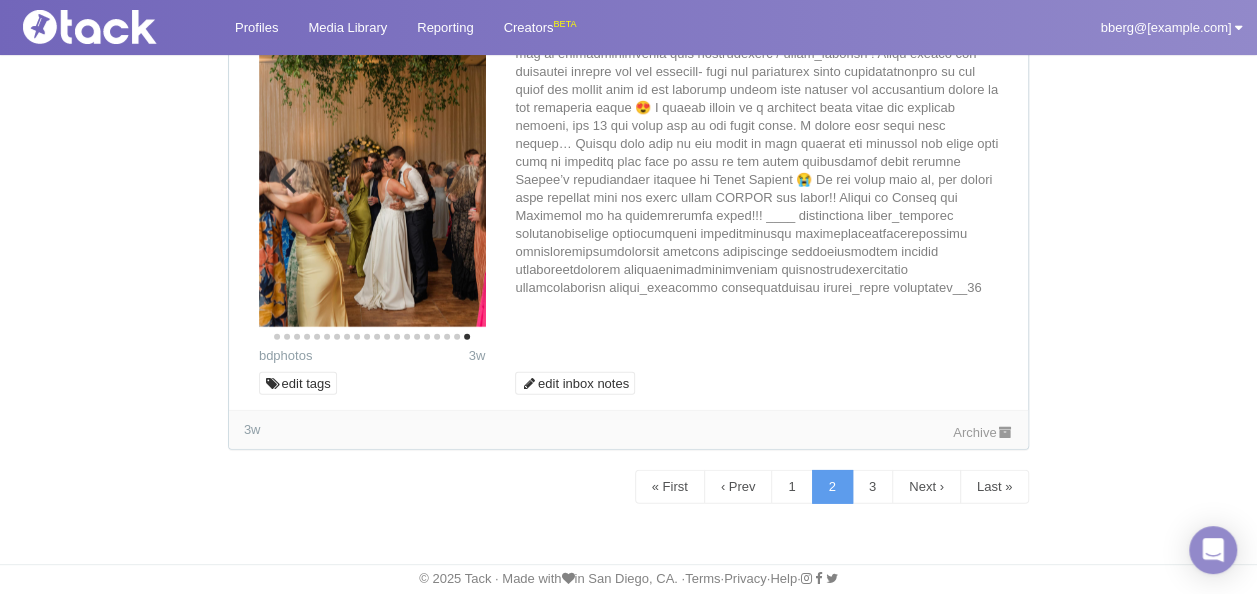click at bounding box center [372, 176] 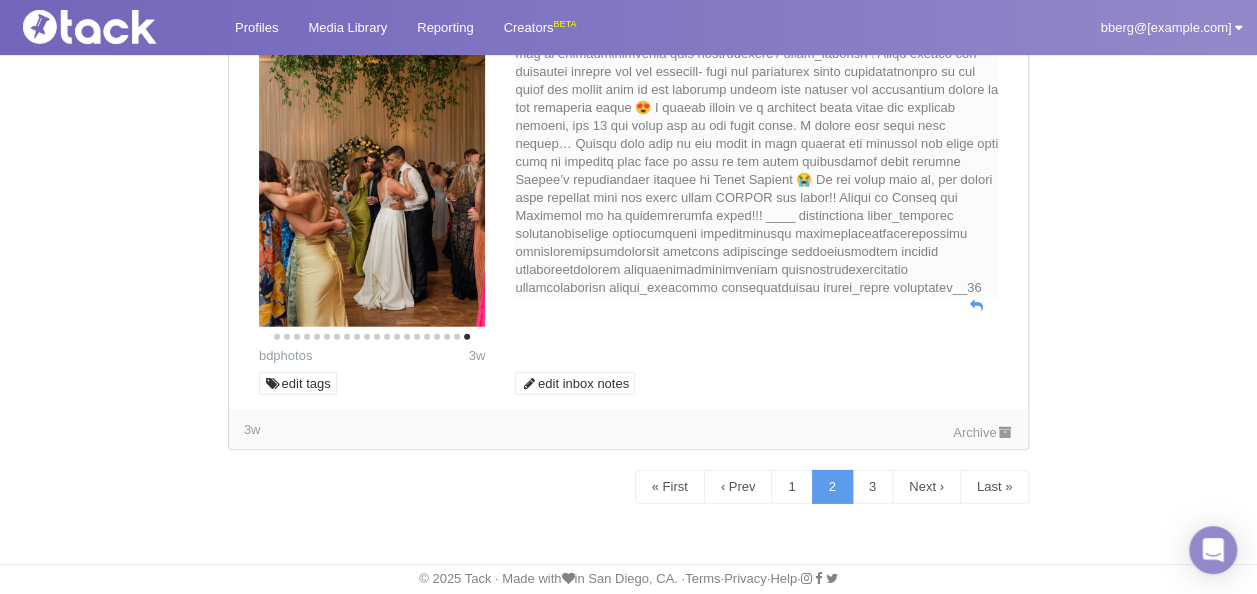 scroll, scrollTop: 12421, scrollLeft: 0, axis: vertical 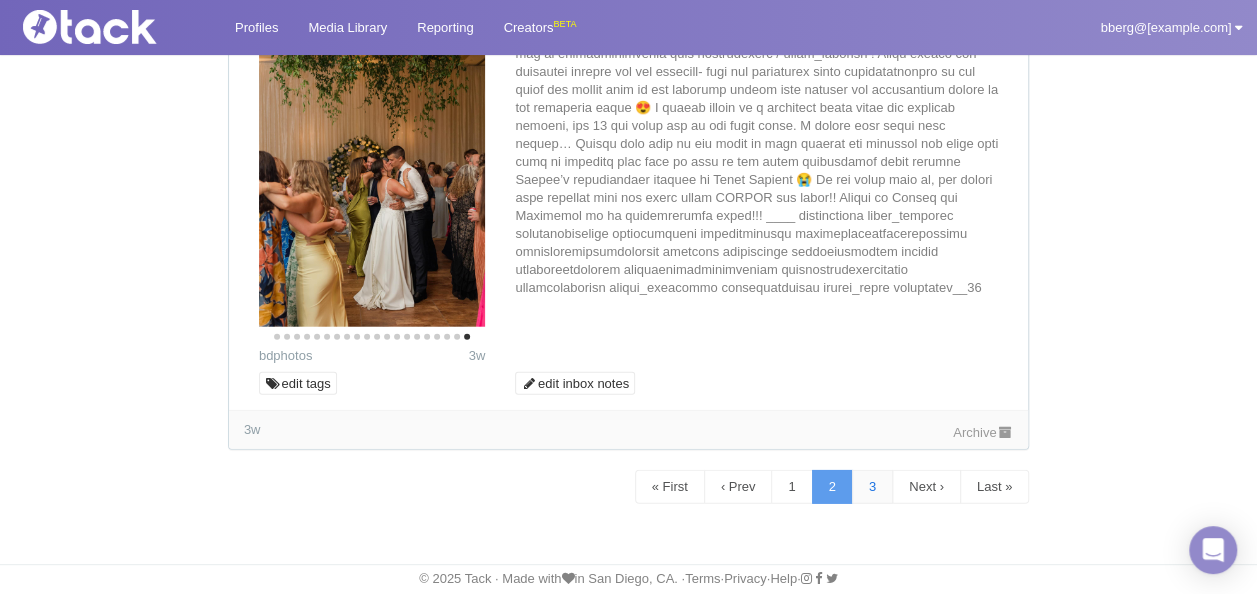 click on "3" at bounding box center [872, 487] 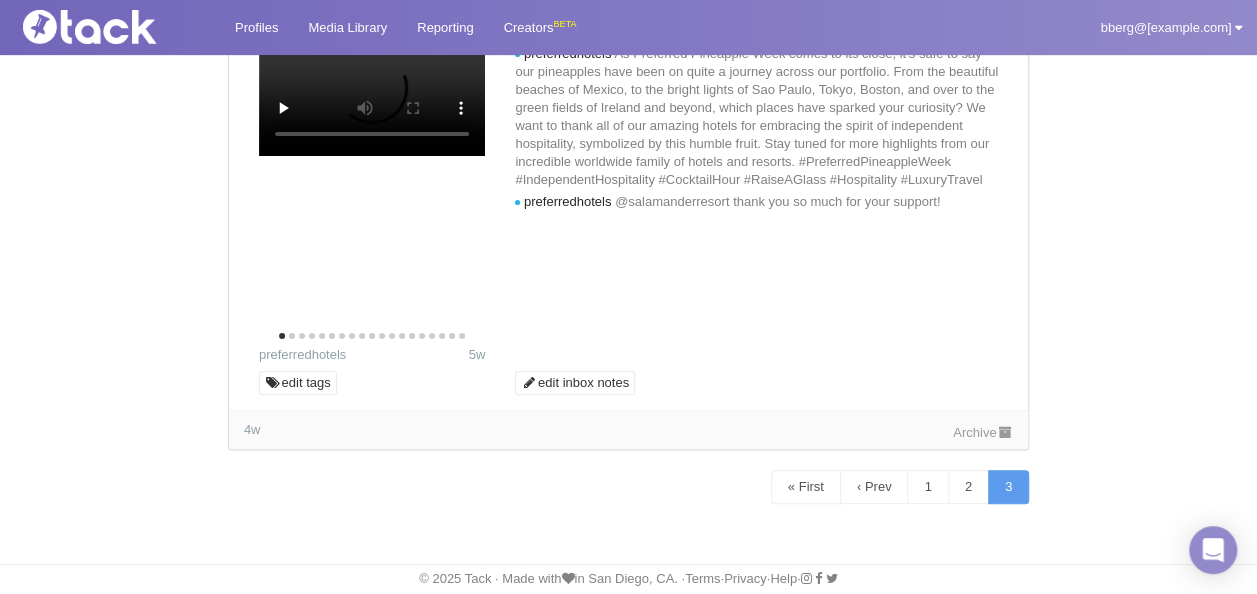 scroll, scrollTop: 4188, scrollLeft: 0, axis: vertical 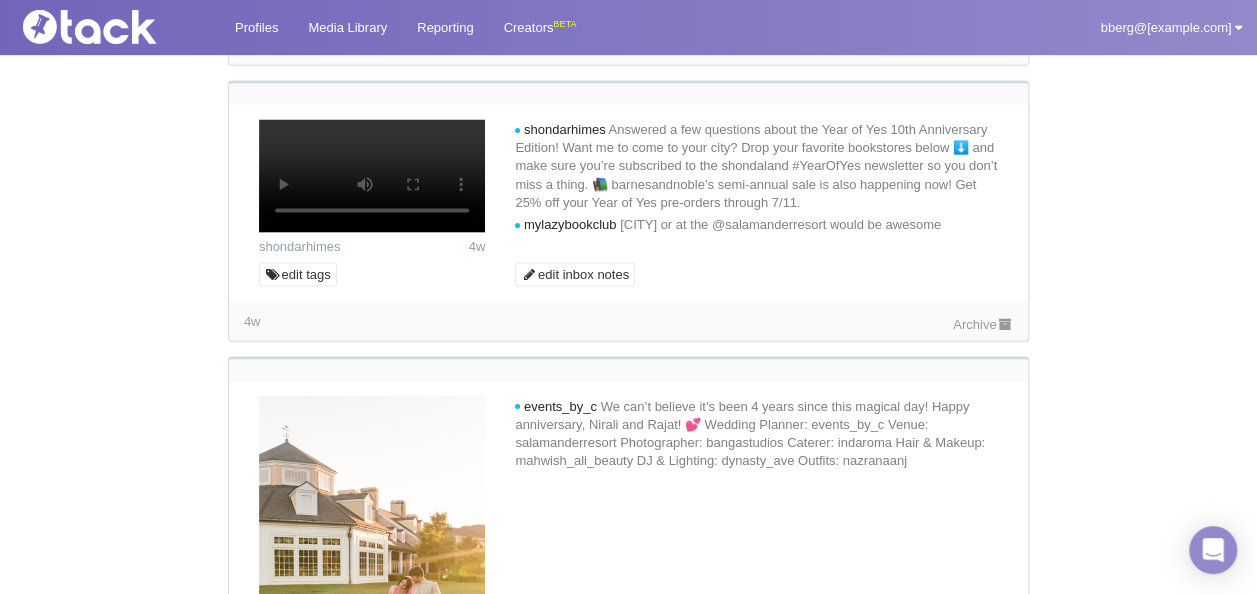 click 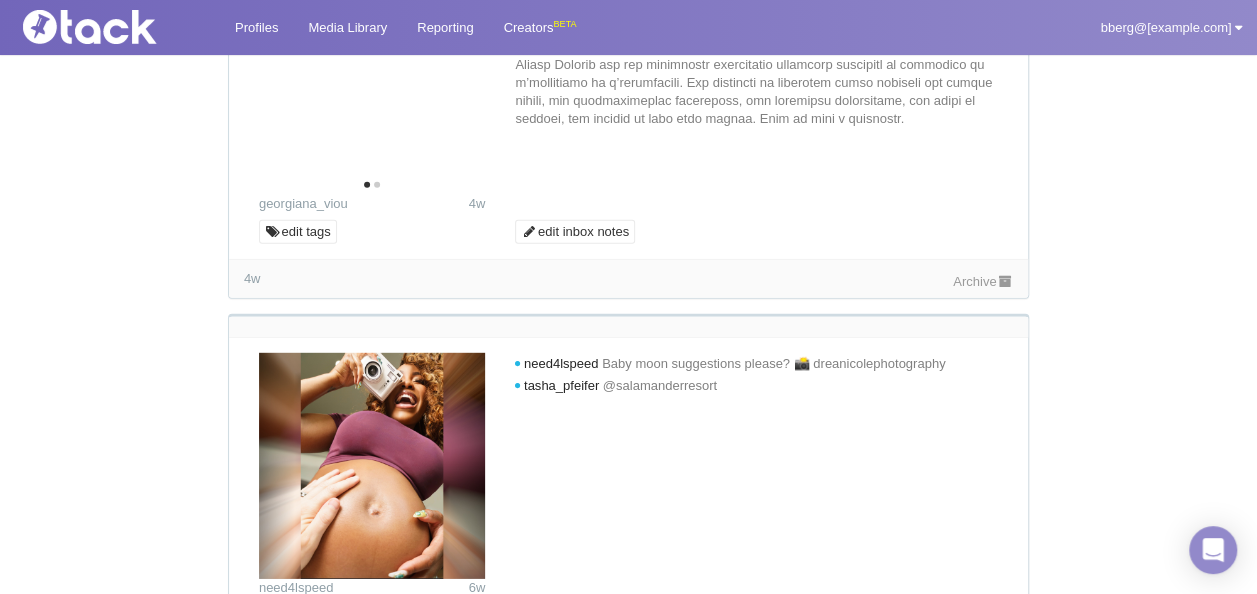 scroll, scrollTop: 2800, scrollLeft: 0, axis: vertical 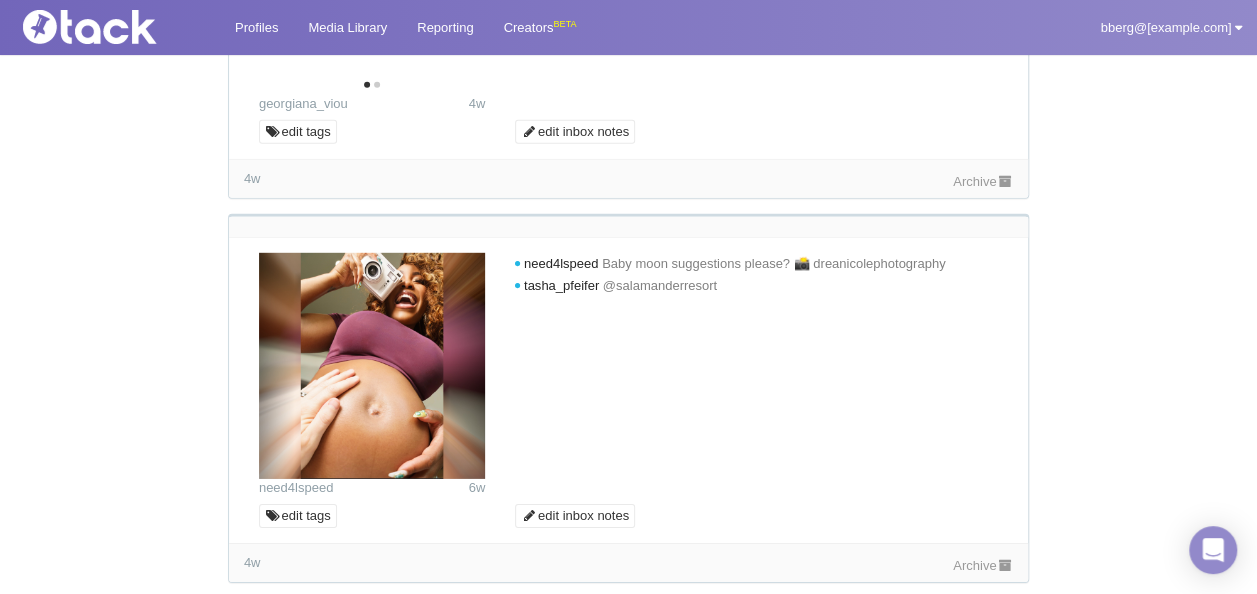 click 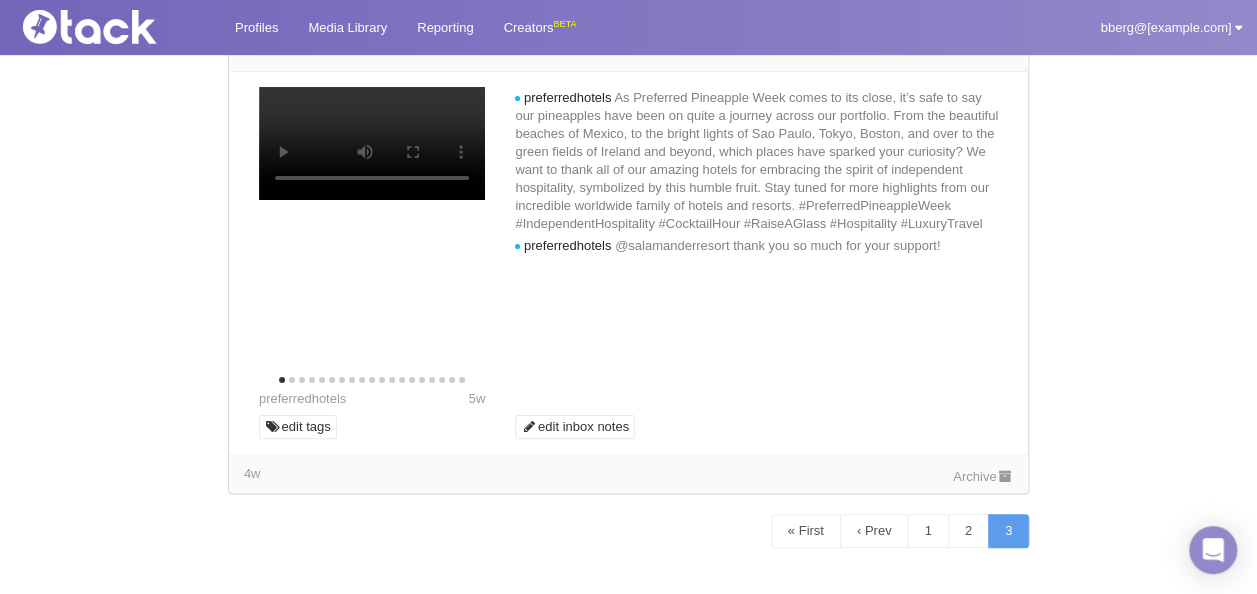 scroll, scrollTop: 3800, scrollLeft: 0, axis: vertical 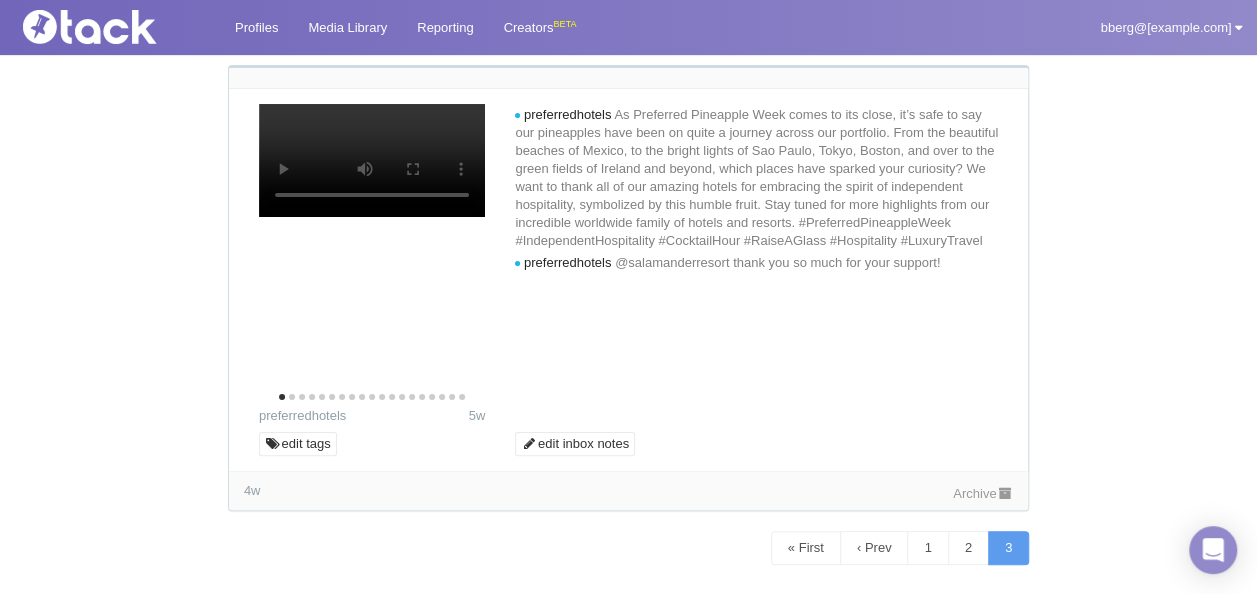 click on "Archive" at bounding box center [983, -435] 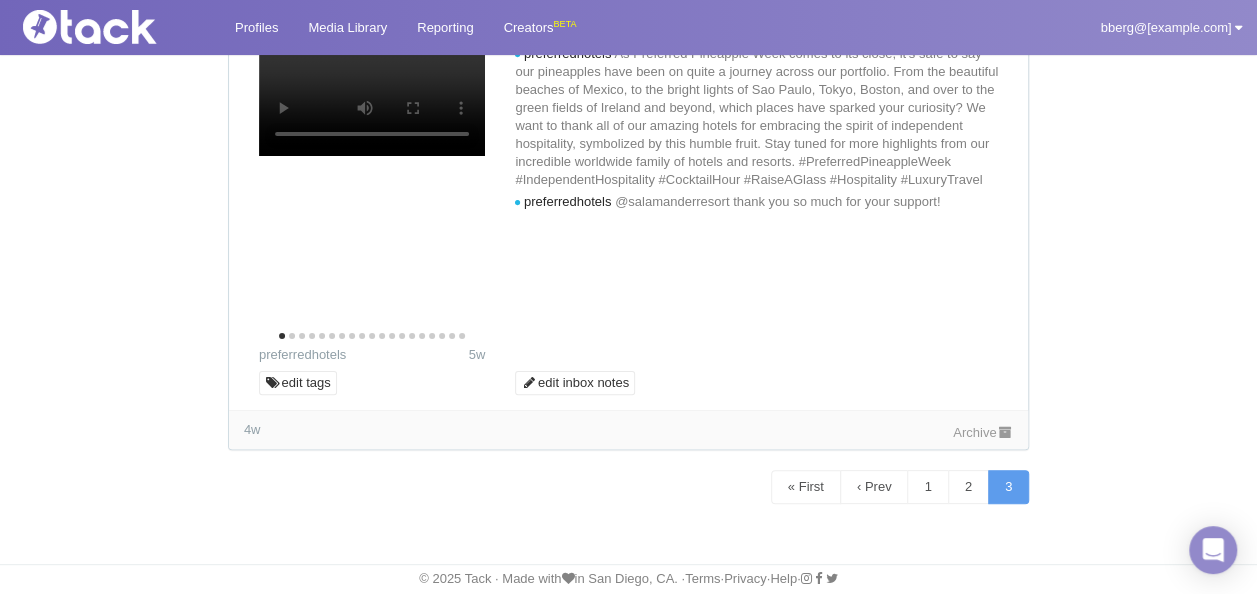 scroll, scrollTop: 4188, scrollLeft: 0, axis: vertical 